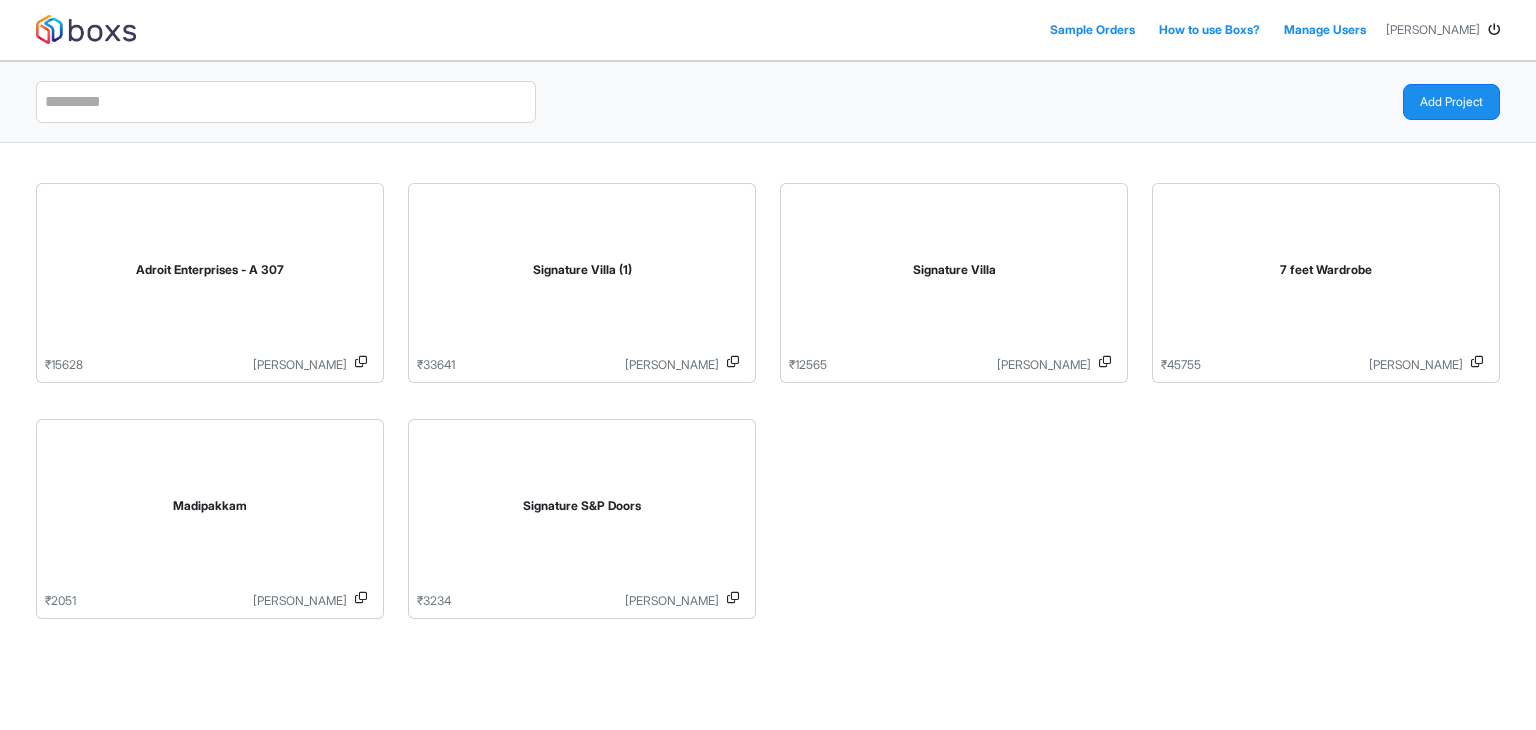 scroll, scrollTop: 0, scrollLeft: 0, axis: both 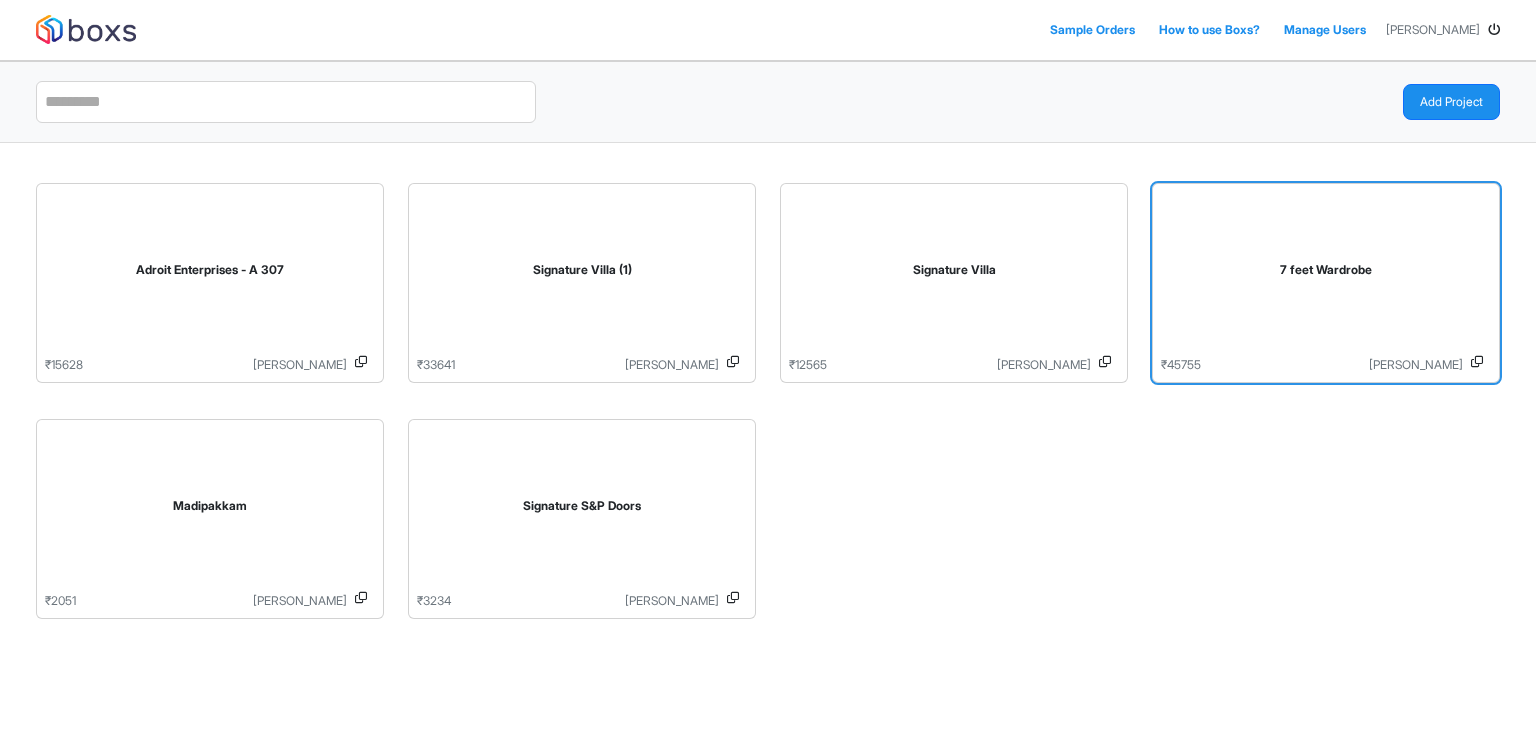 click on "7 feet Wardrobe" at bounding box center [1326, 270] 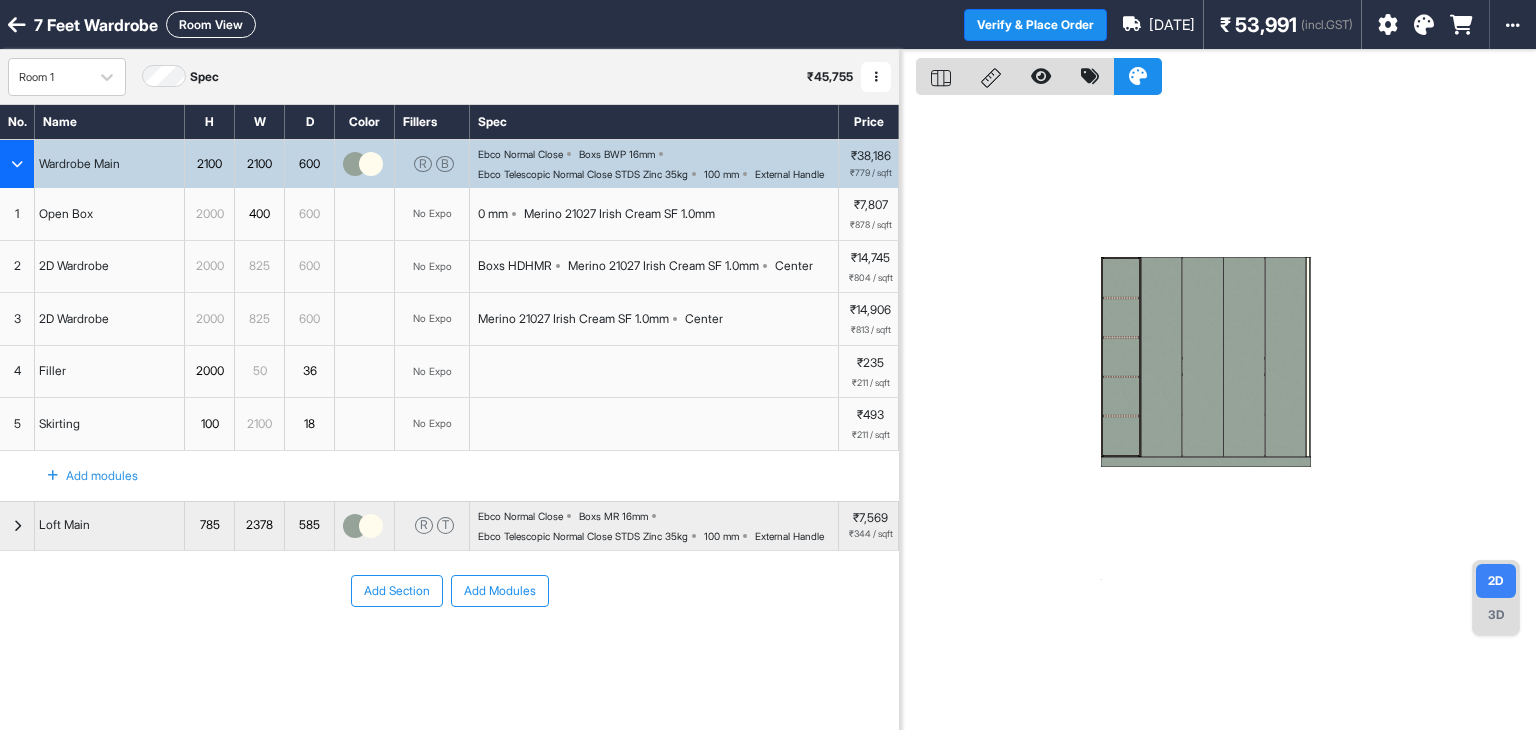 click on "1" at bounding box center (17, 214) 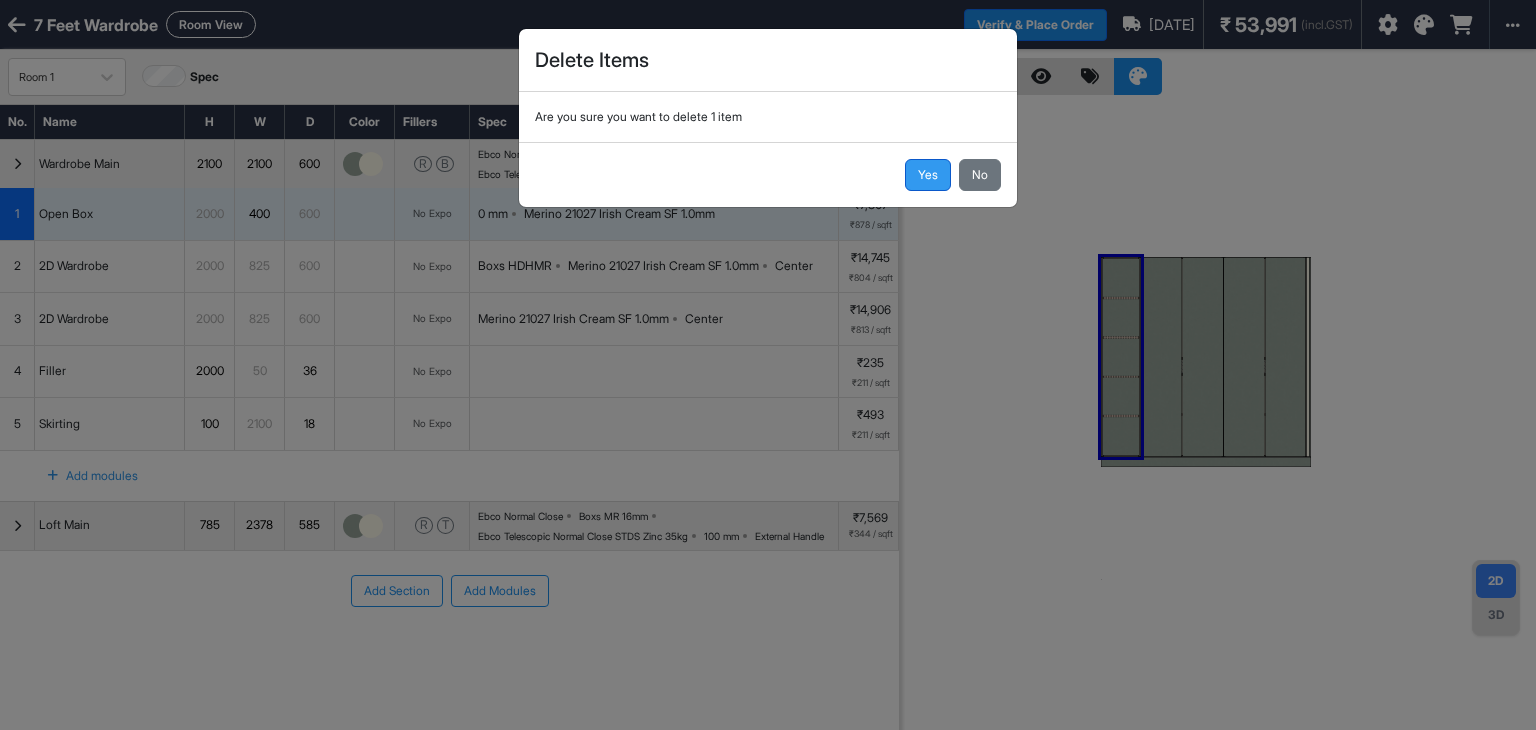 click on "Yes" at bounding box center (928, 175) 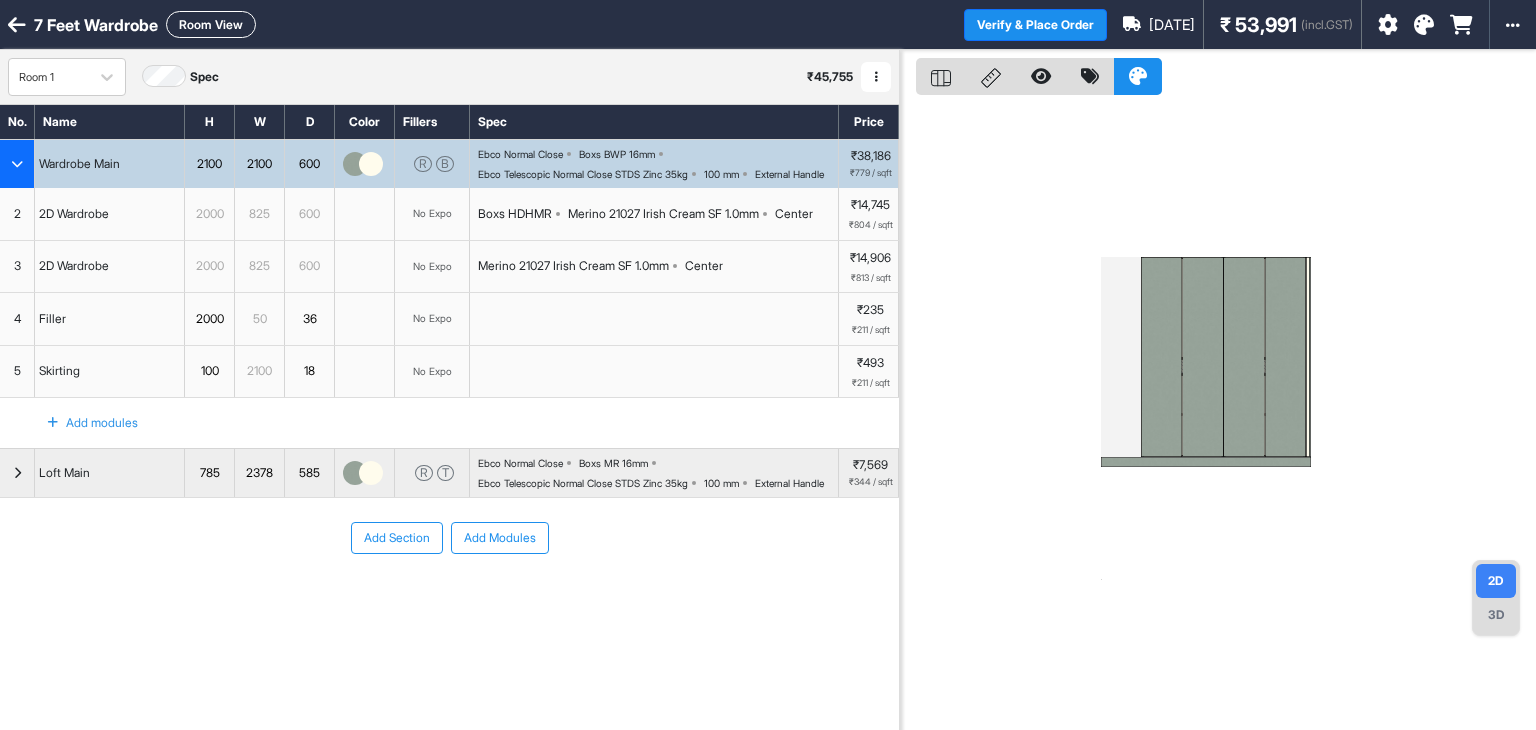click on "2" at bounding box center (17, 214) 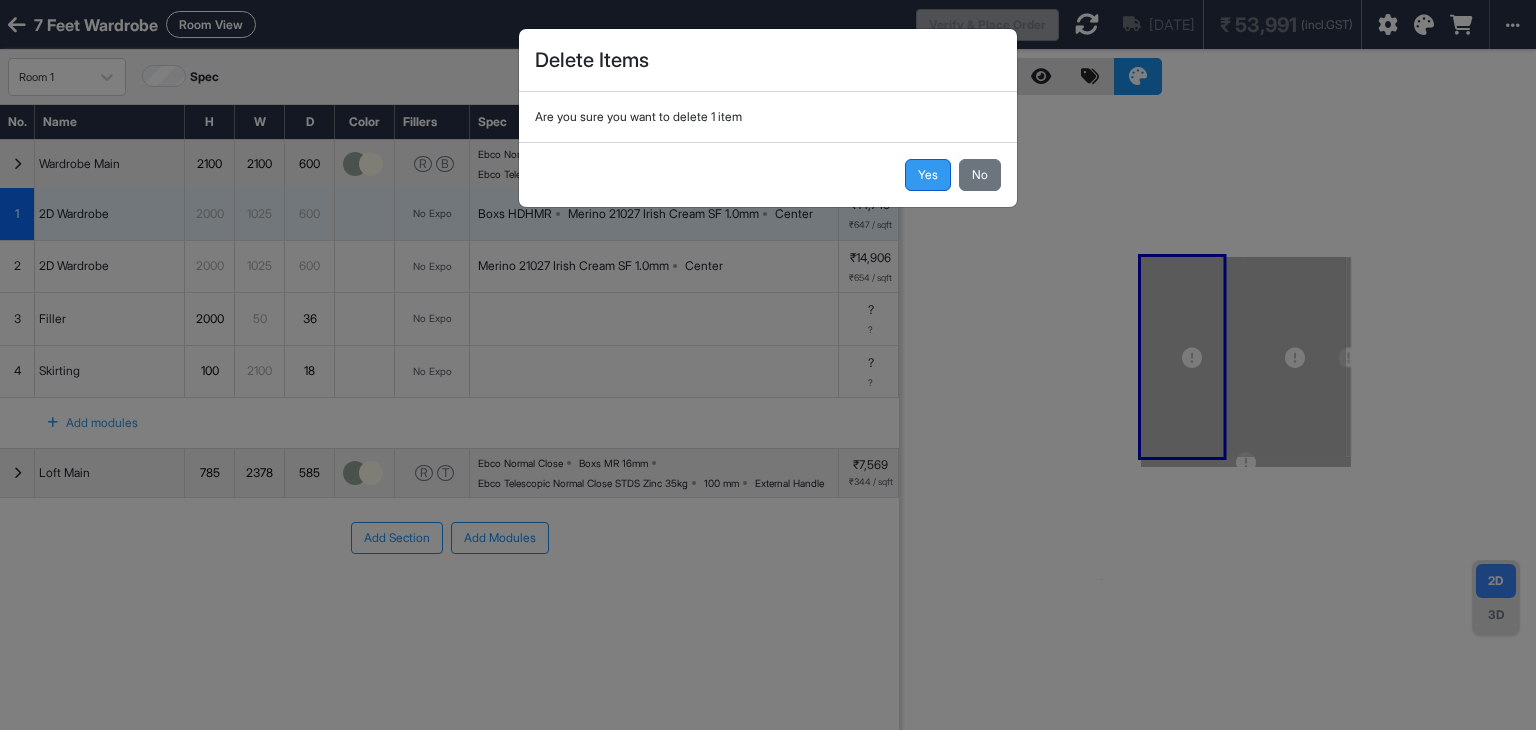 click on "Yes" at bounding box center (928, 175) 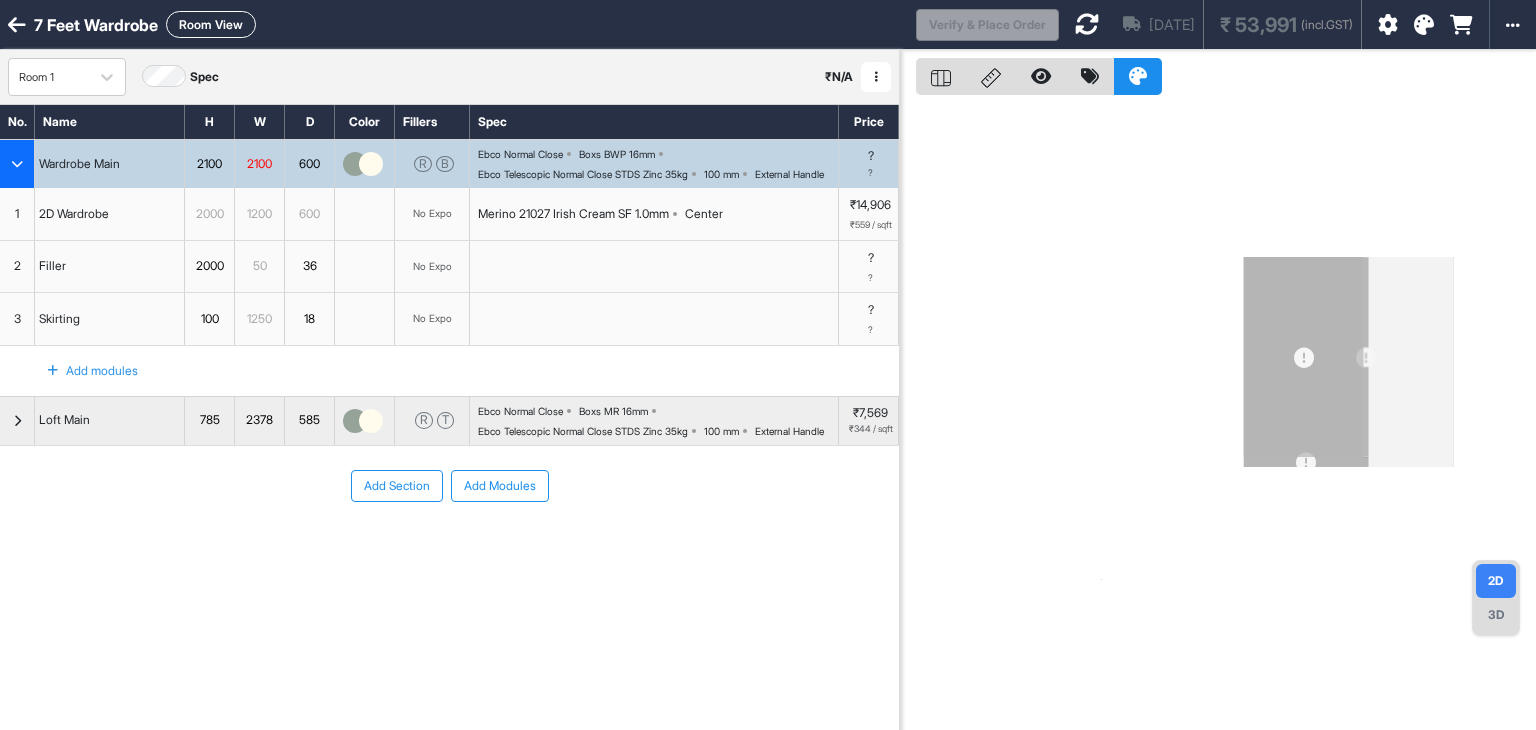 click on "1" at bounding box center (17, 214) 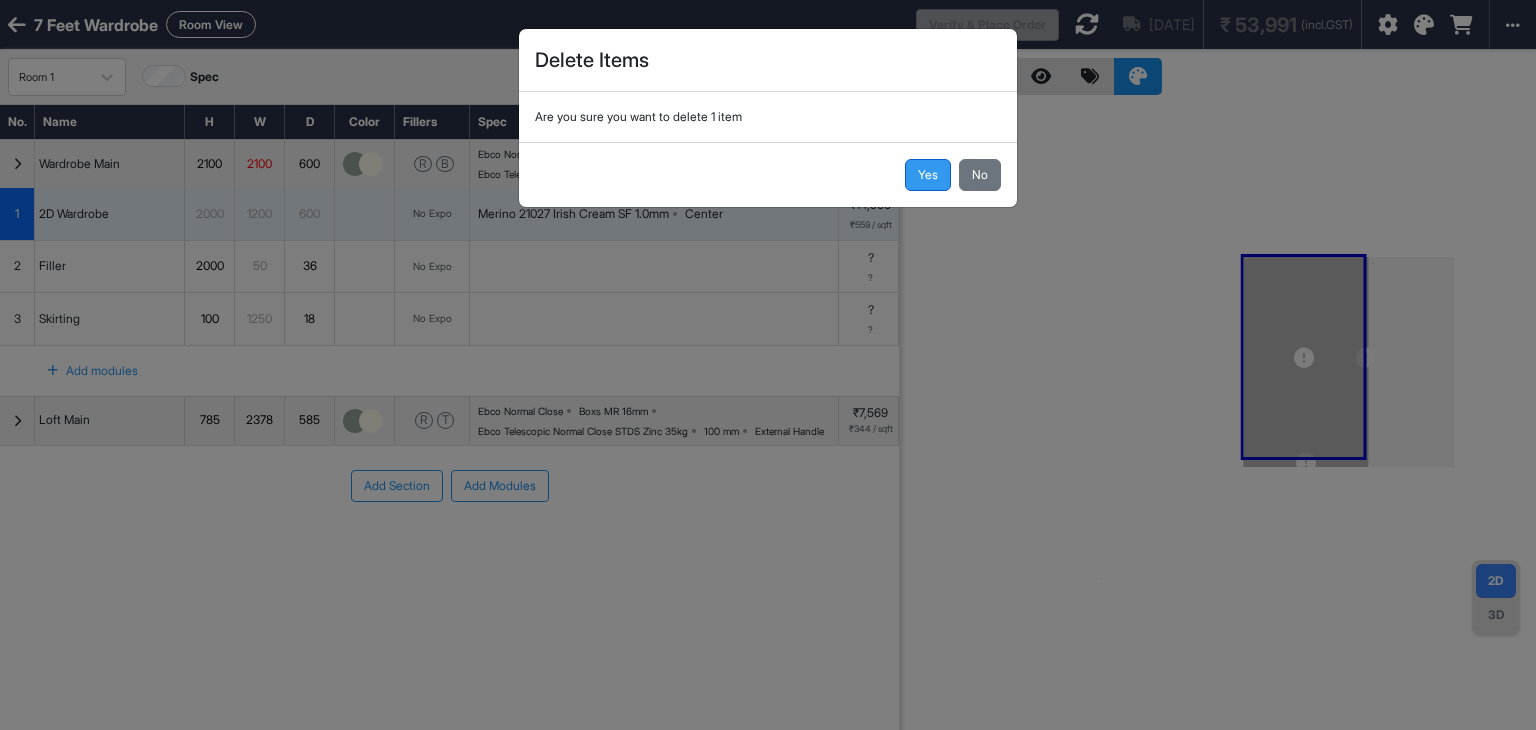 click on "Yes" at bounding box center [928, 175] 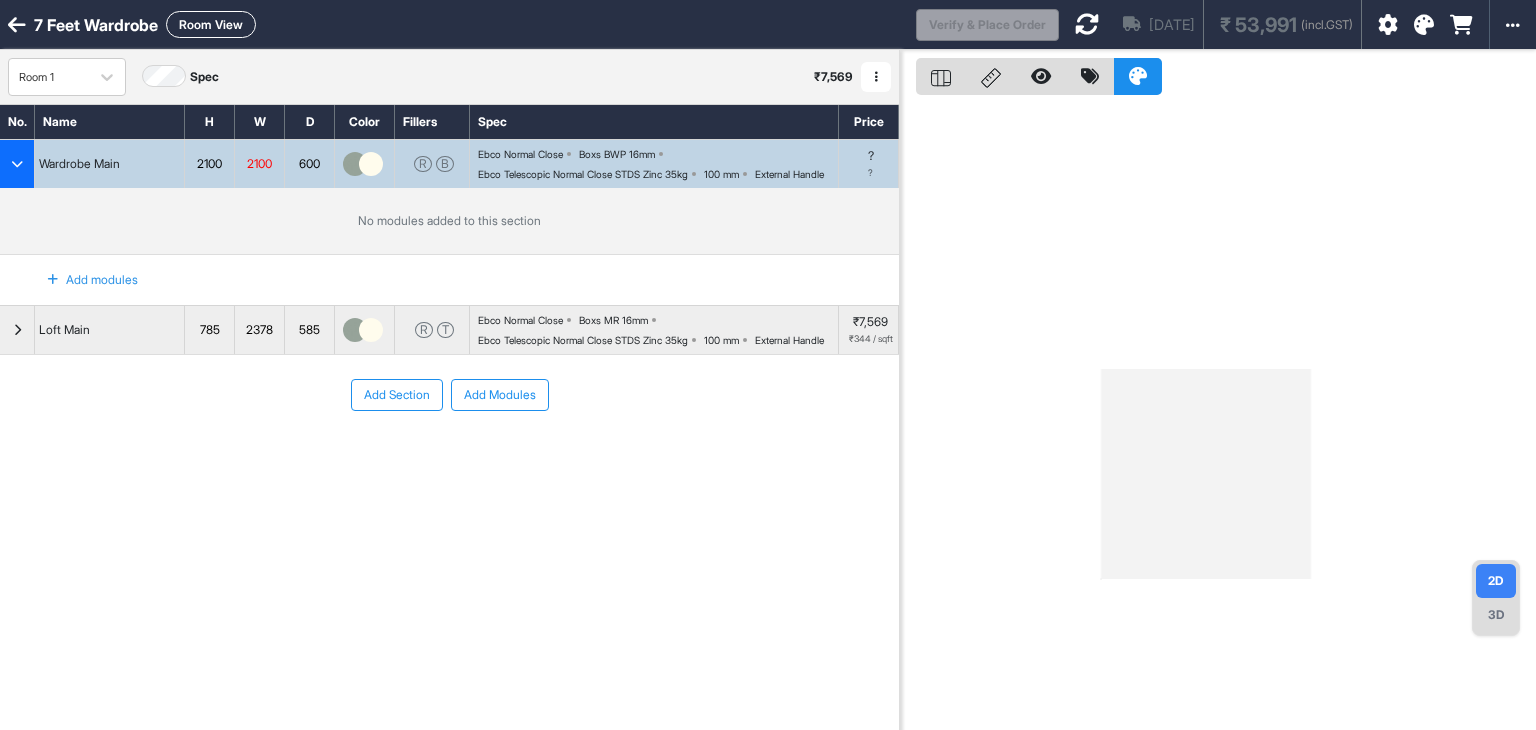 click on "No modules added to this section" at bounding box center (449, 221) 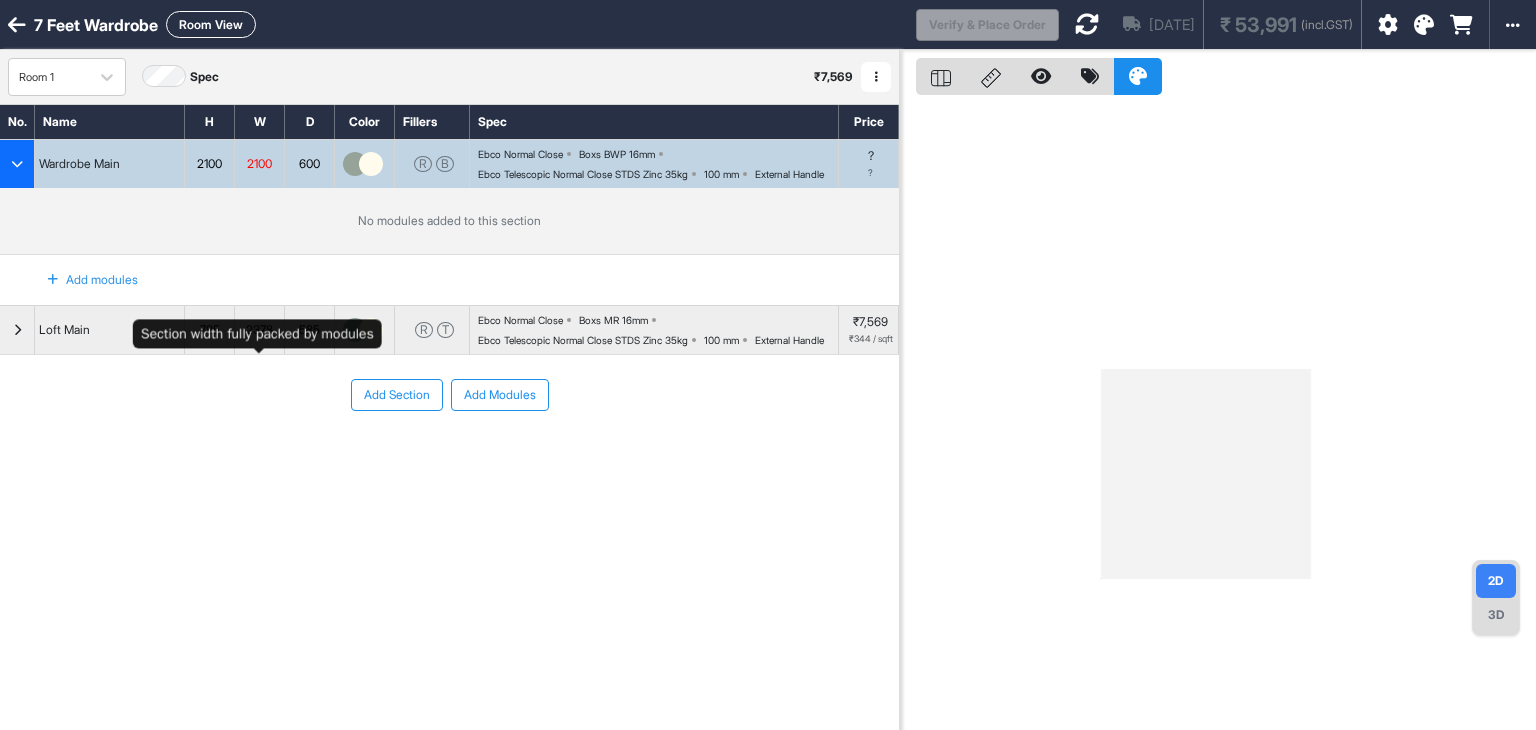 click on "2378" at bounding box center (259, 330) 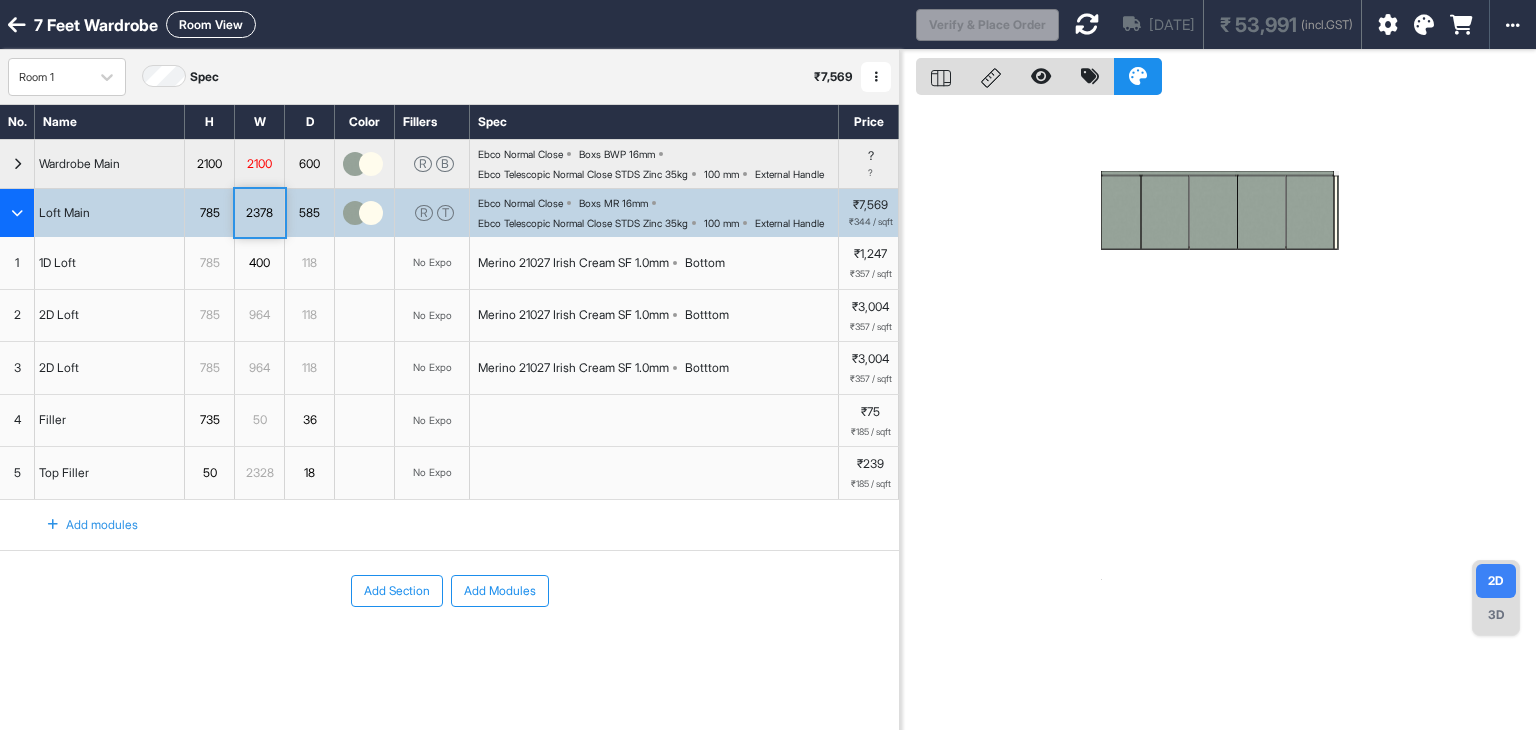click on "964" at bounding box center (259, 315) 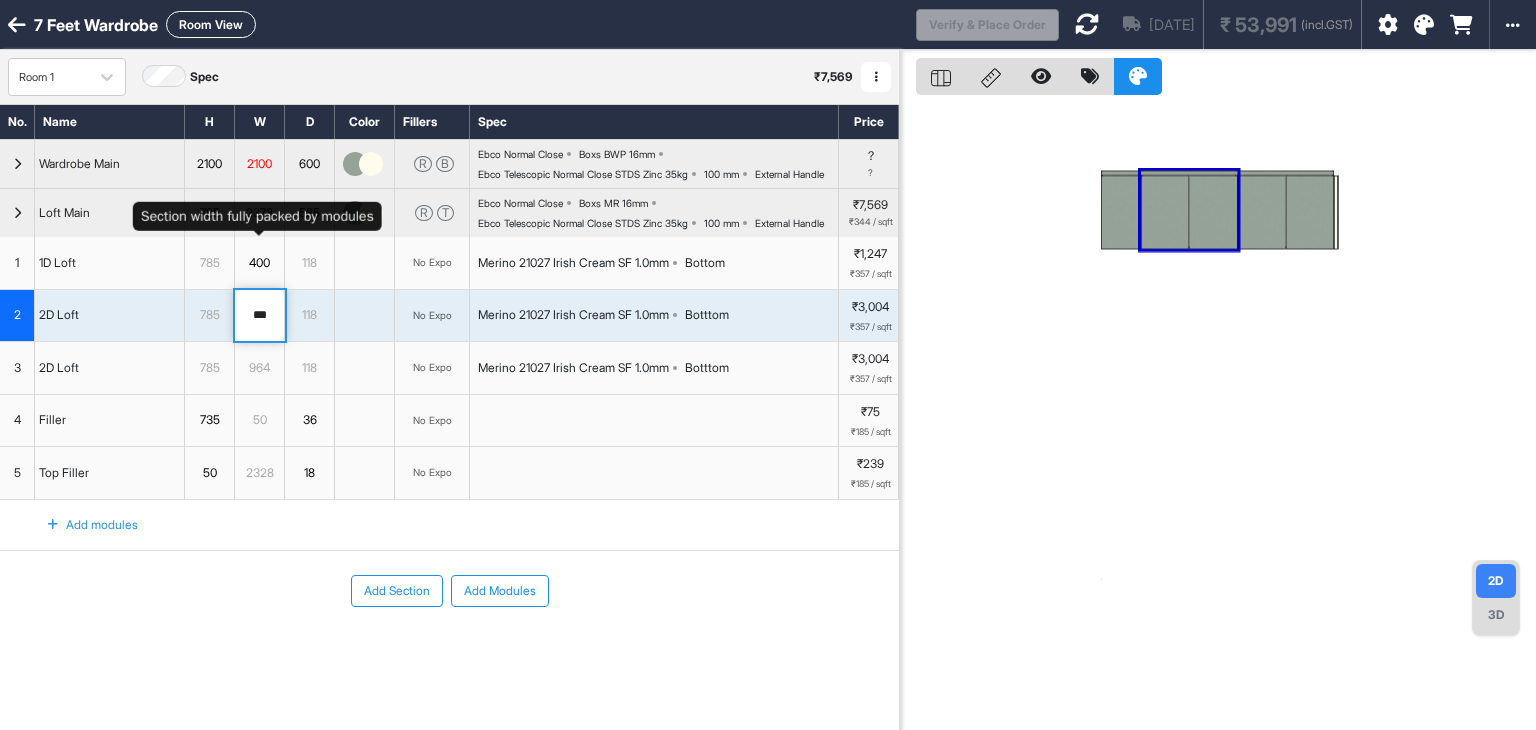 click on "2378" at bounding box center [259, 213] 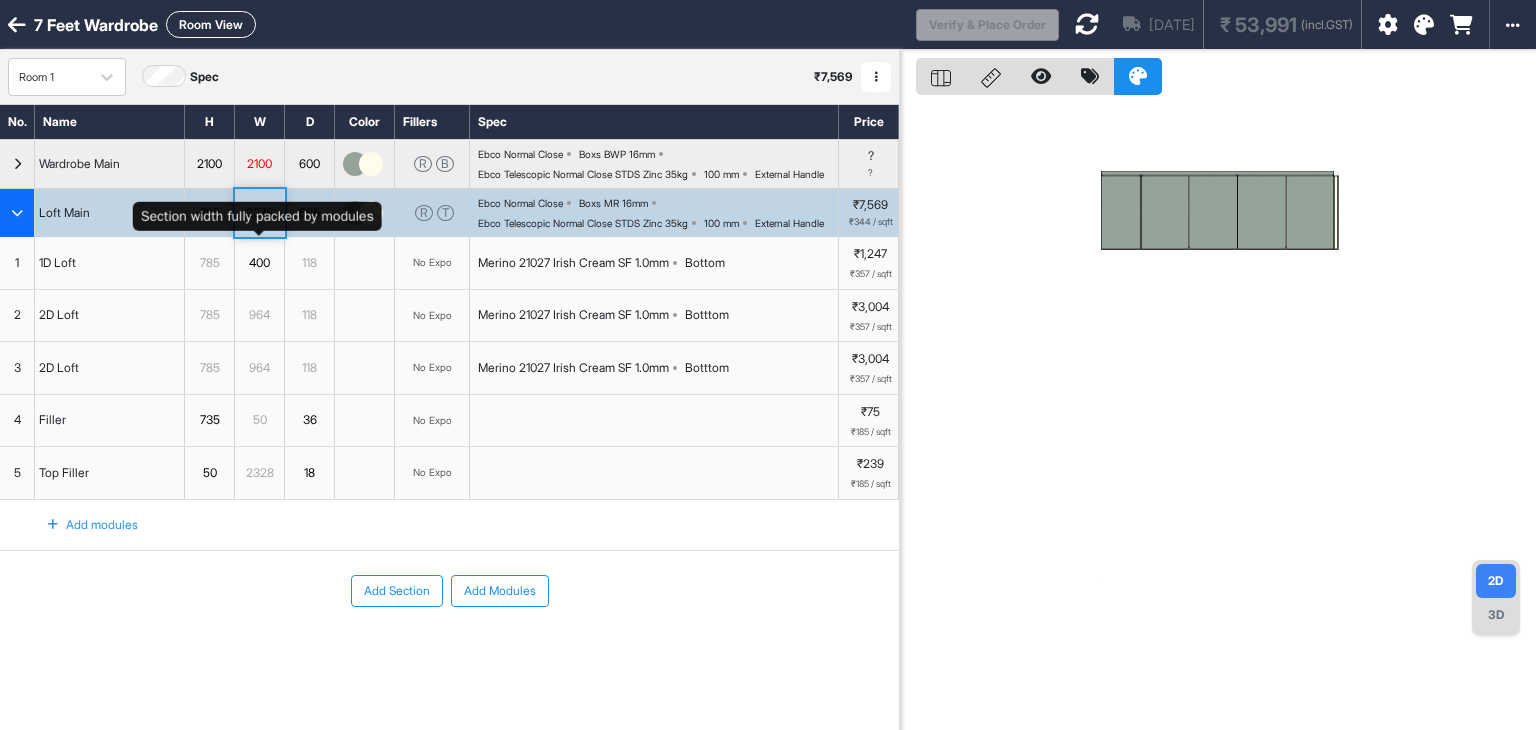 click on "2378" at bounding box center [259, 213] 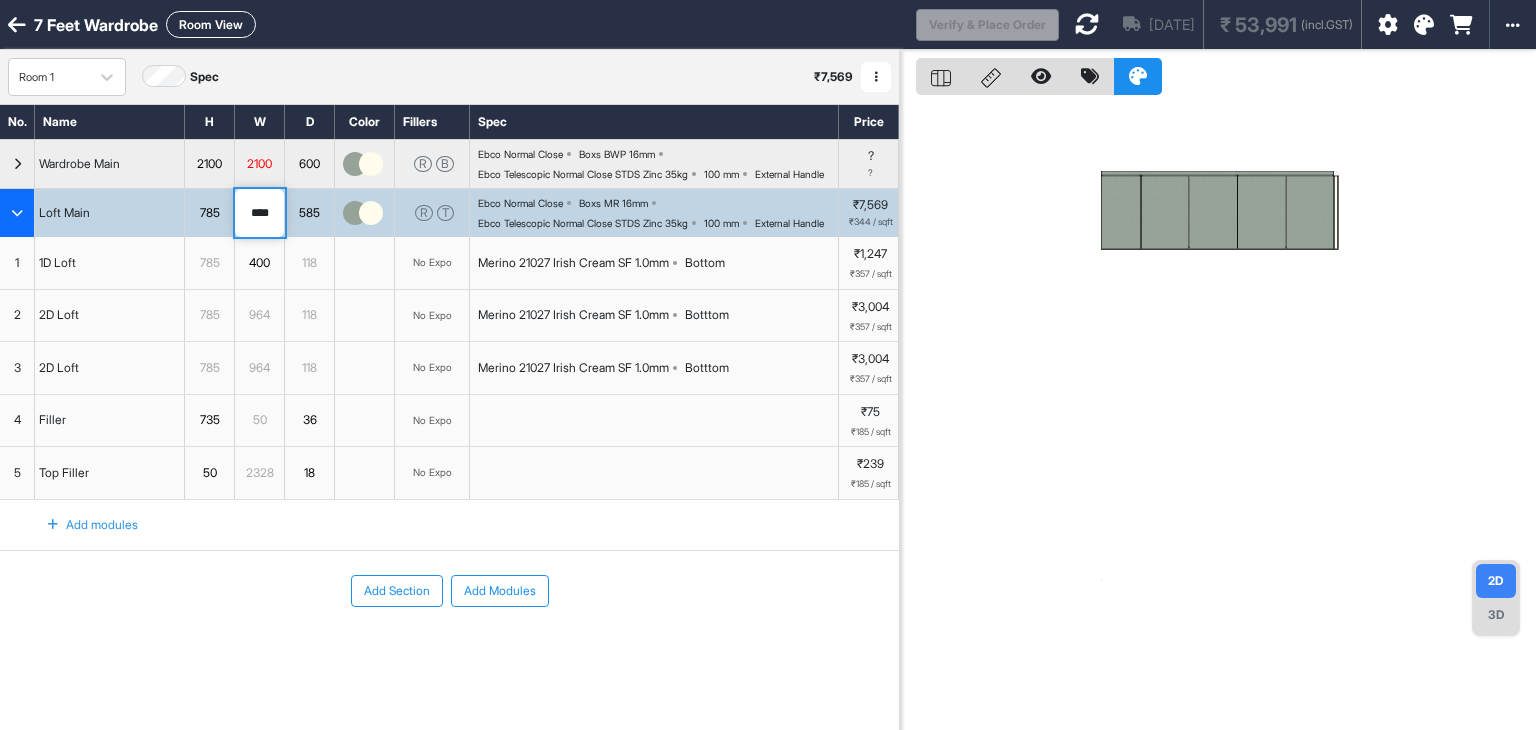 click on "****" at bounding box center [259, 213] 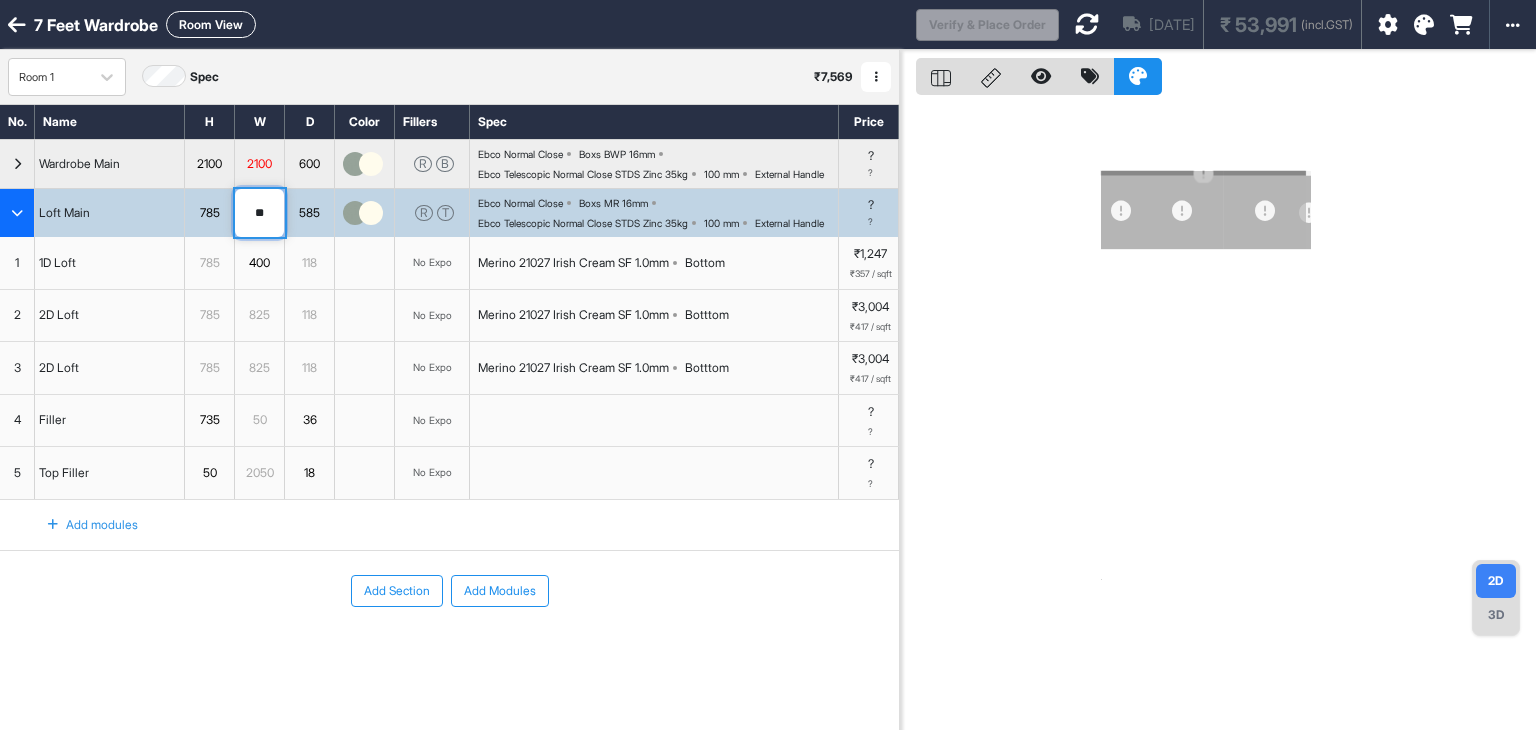 type on "*" 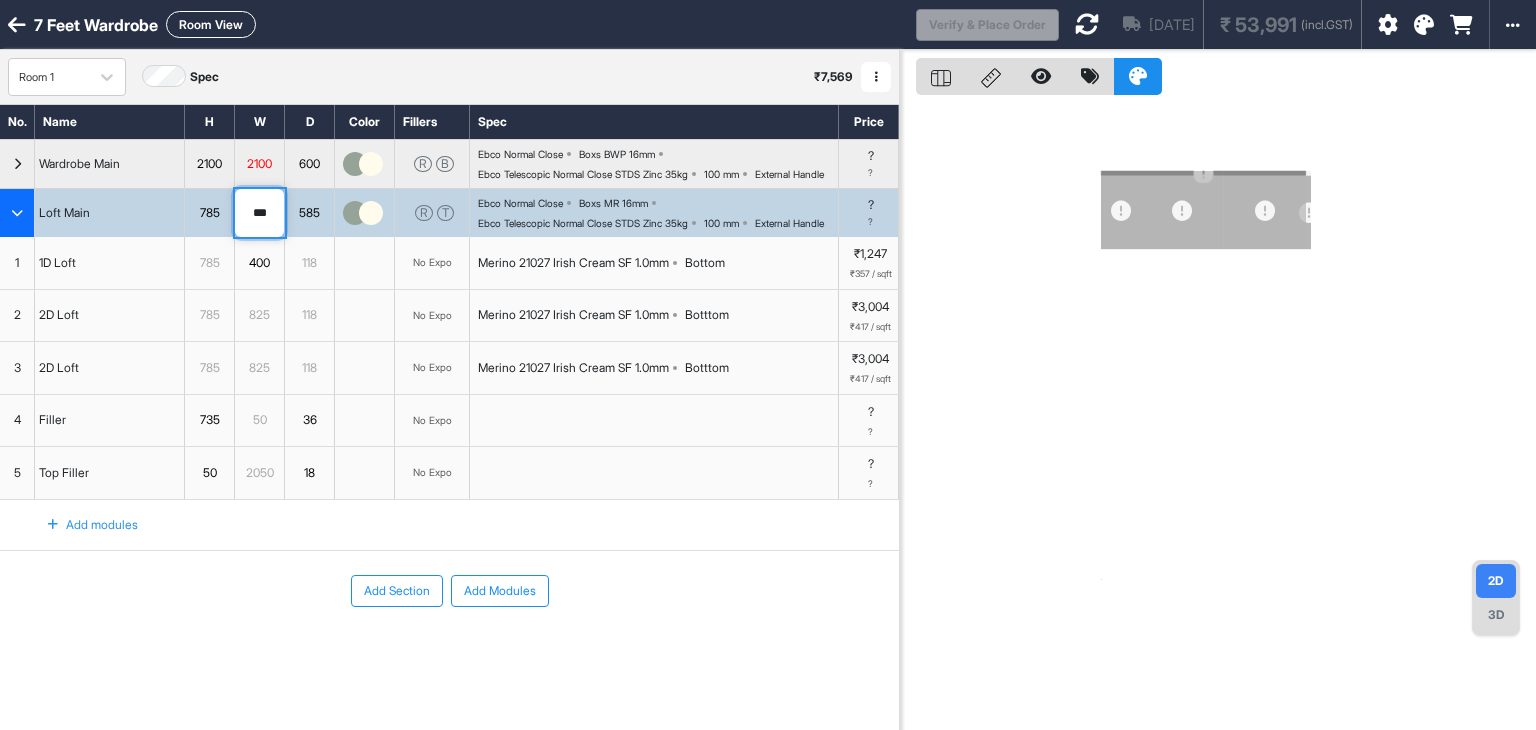 type on "****" 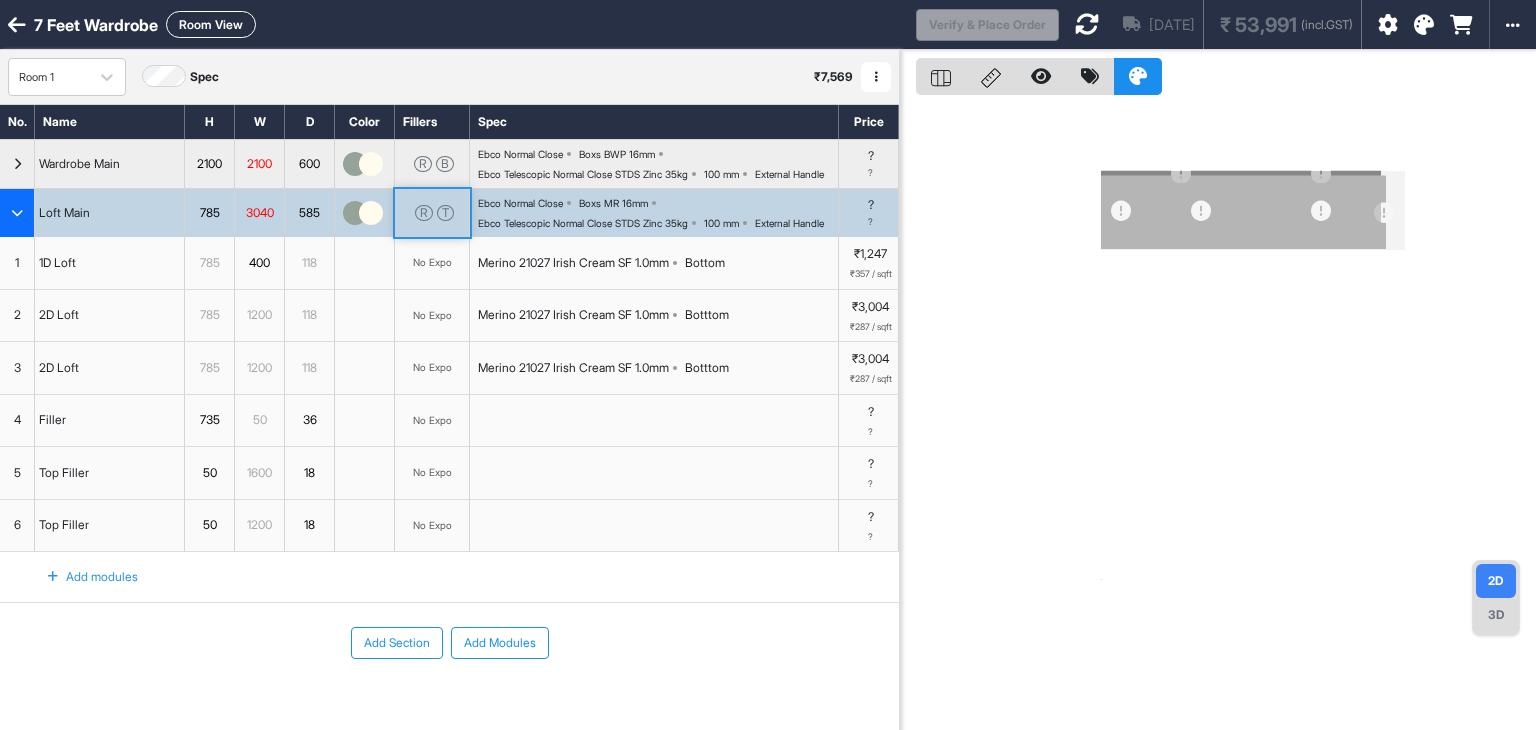 click on "785" at bounding box center [209, 213] 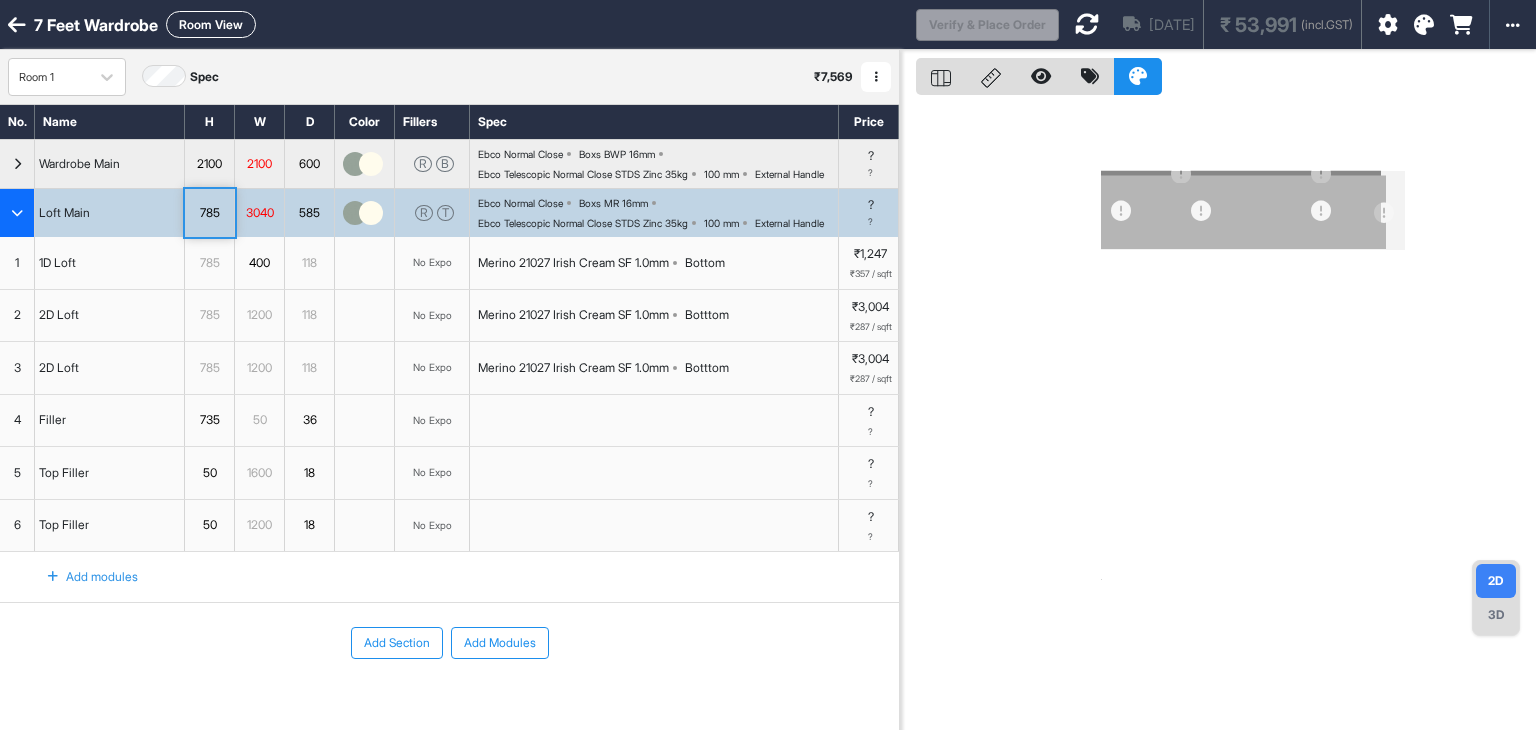 click on "785" at bounding box center (209, 213) 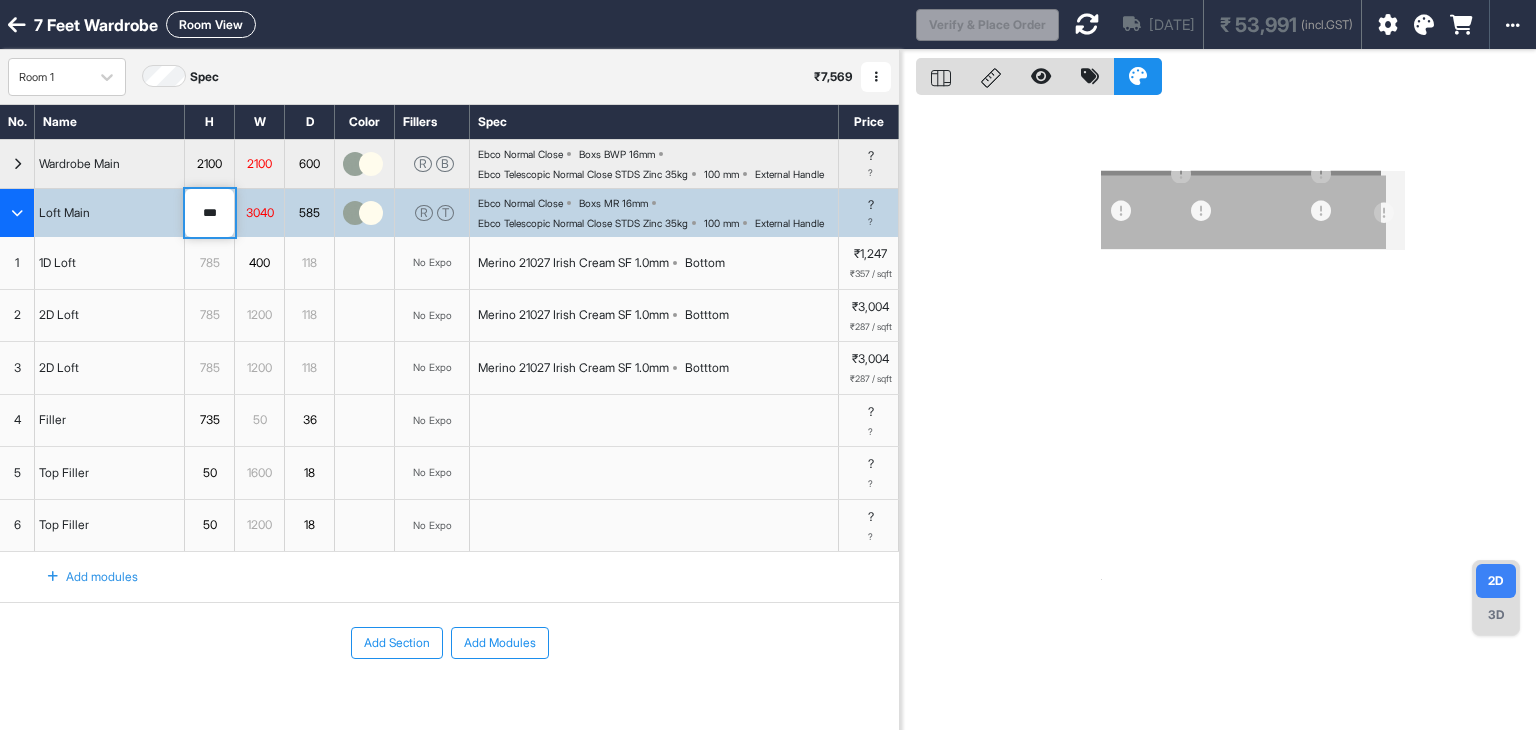 click on "***" at bounding box center [209, 213] 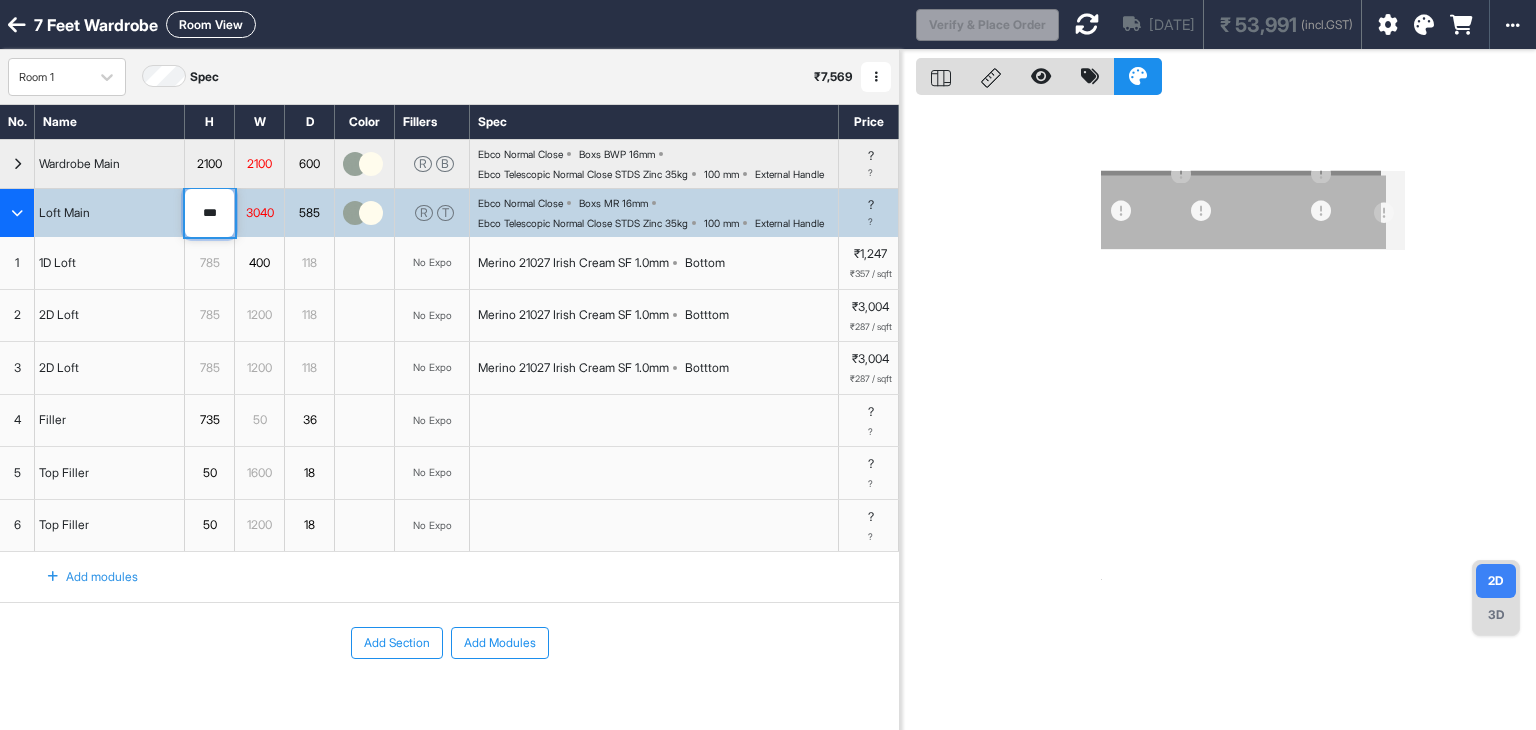 type on "***" 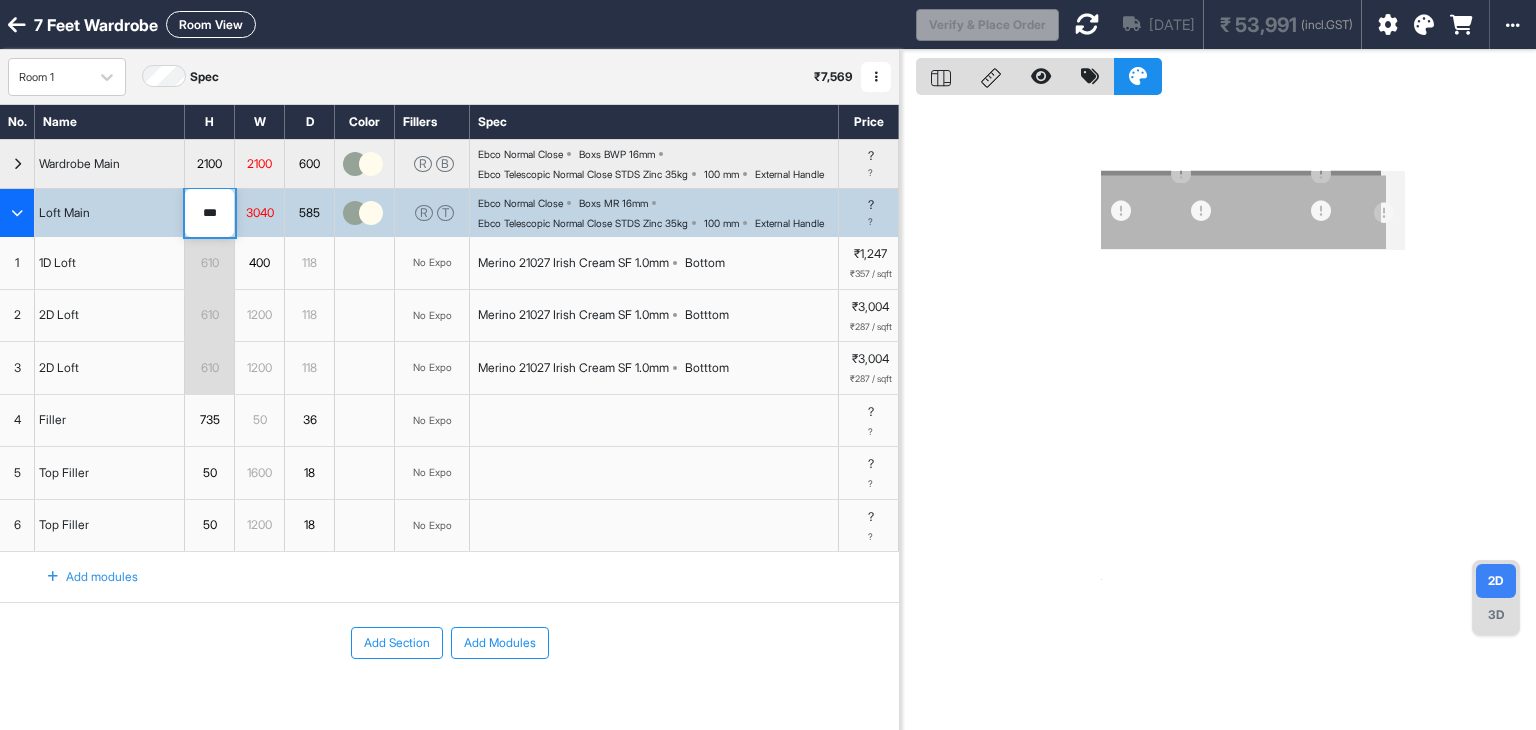 click on "600" at bounding box center (309, 164) 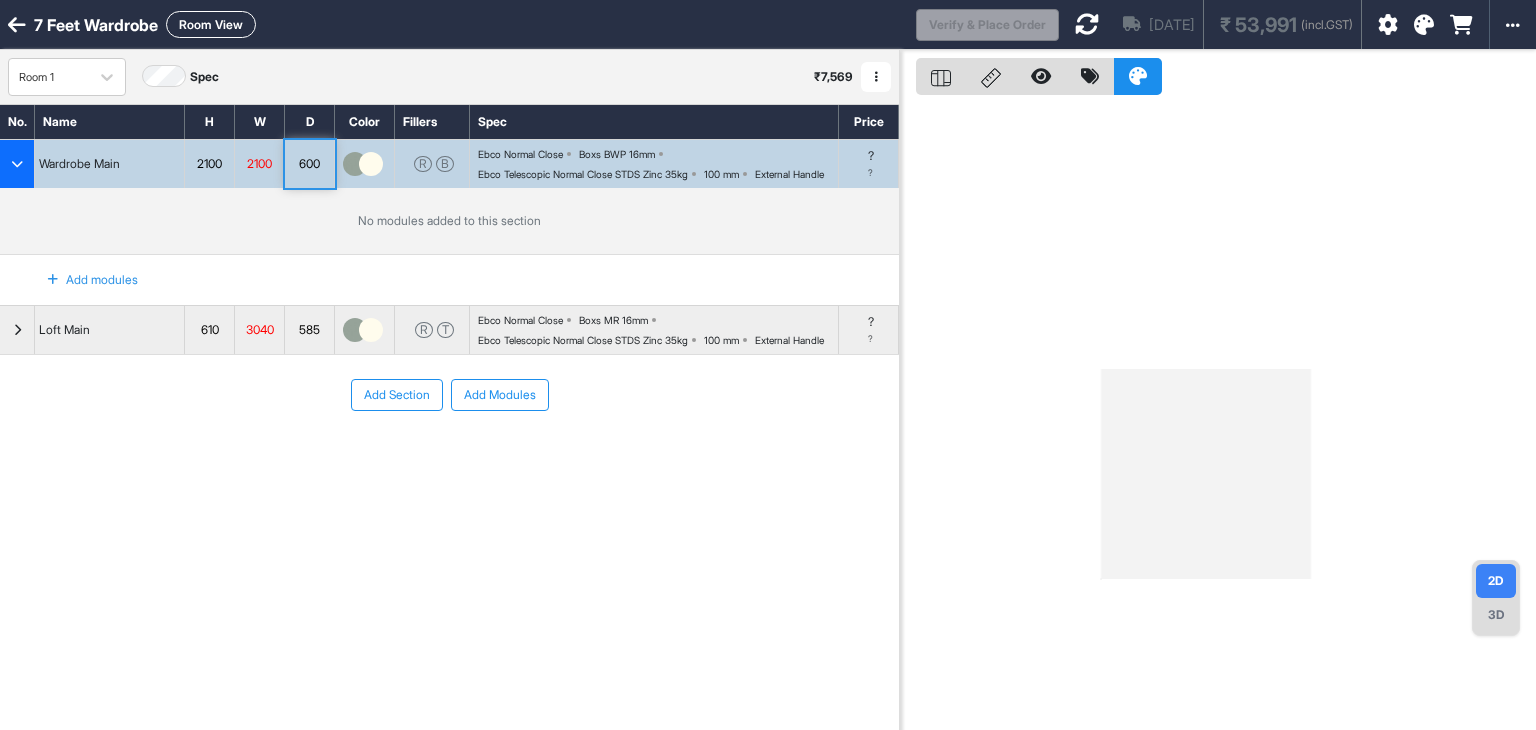click on "600" at bounding box center (309, 164) 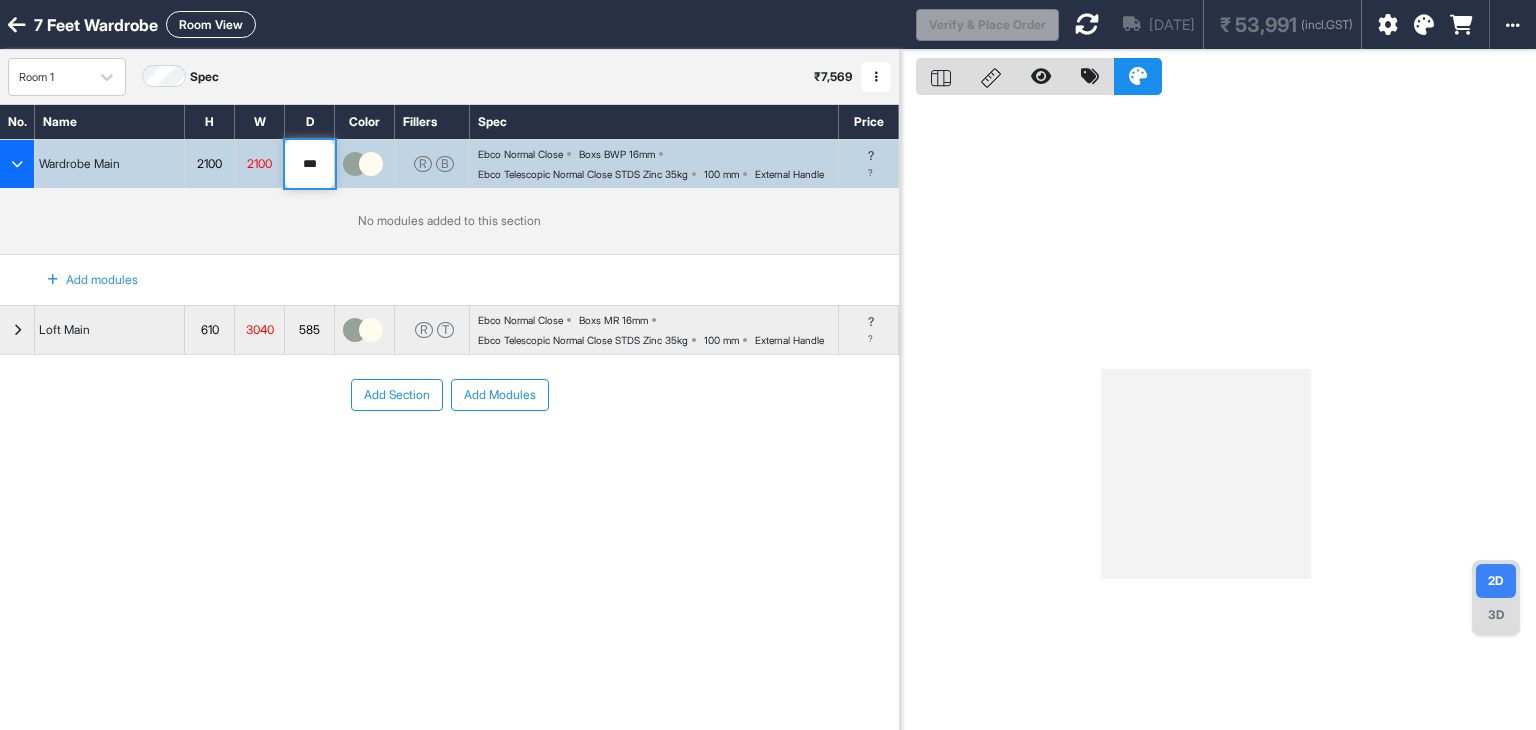 click on "Add modules" at bounding box center [81, 280] 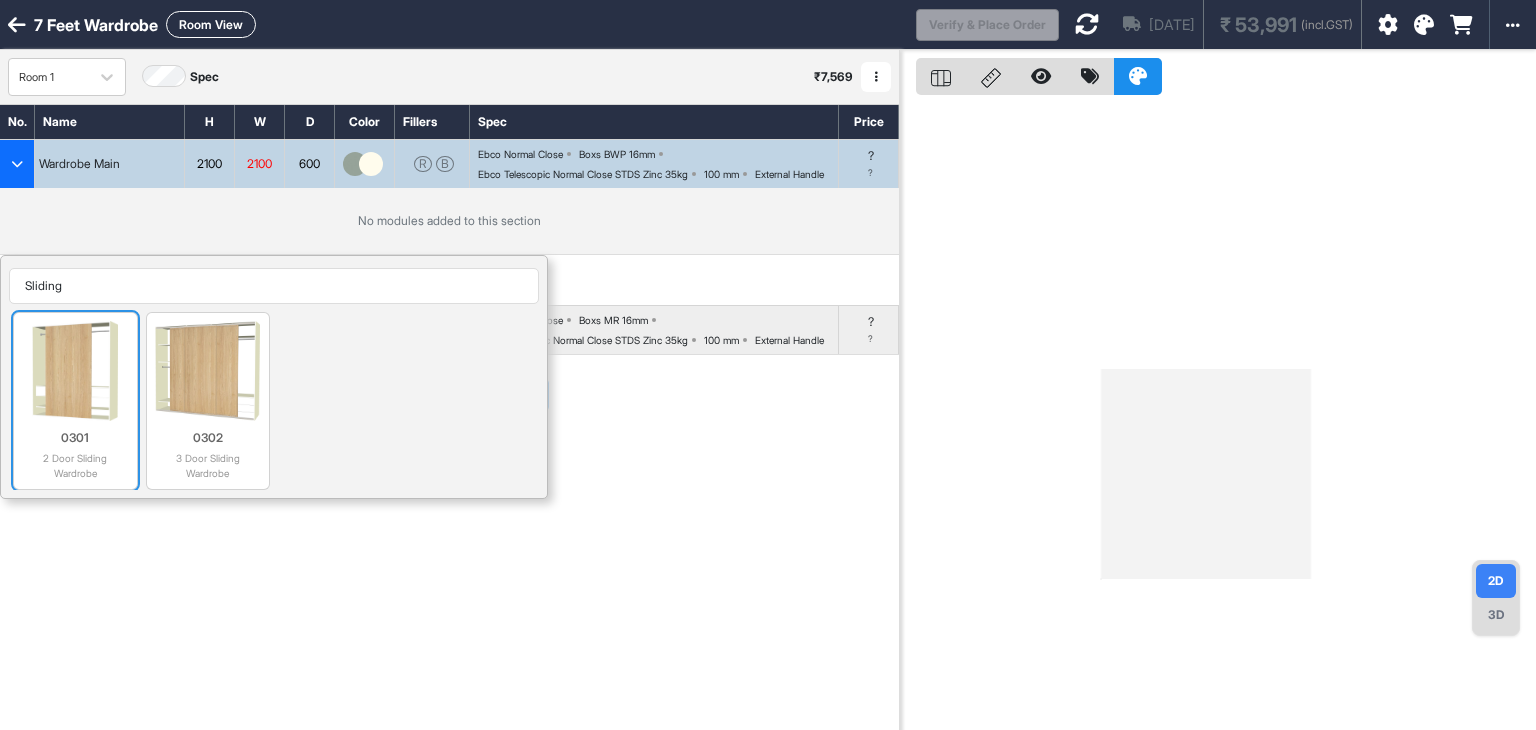 type on "Sliding" 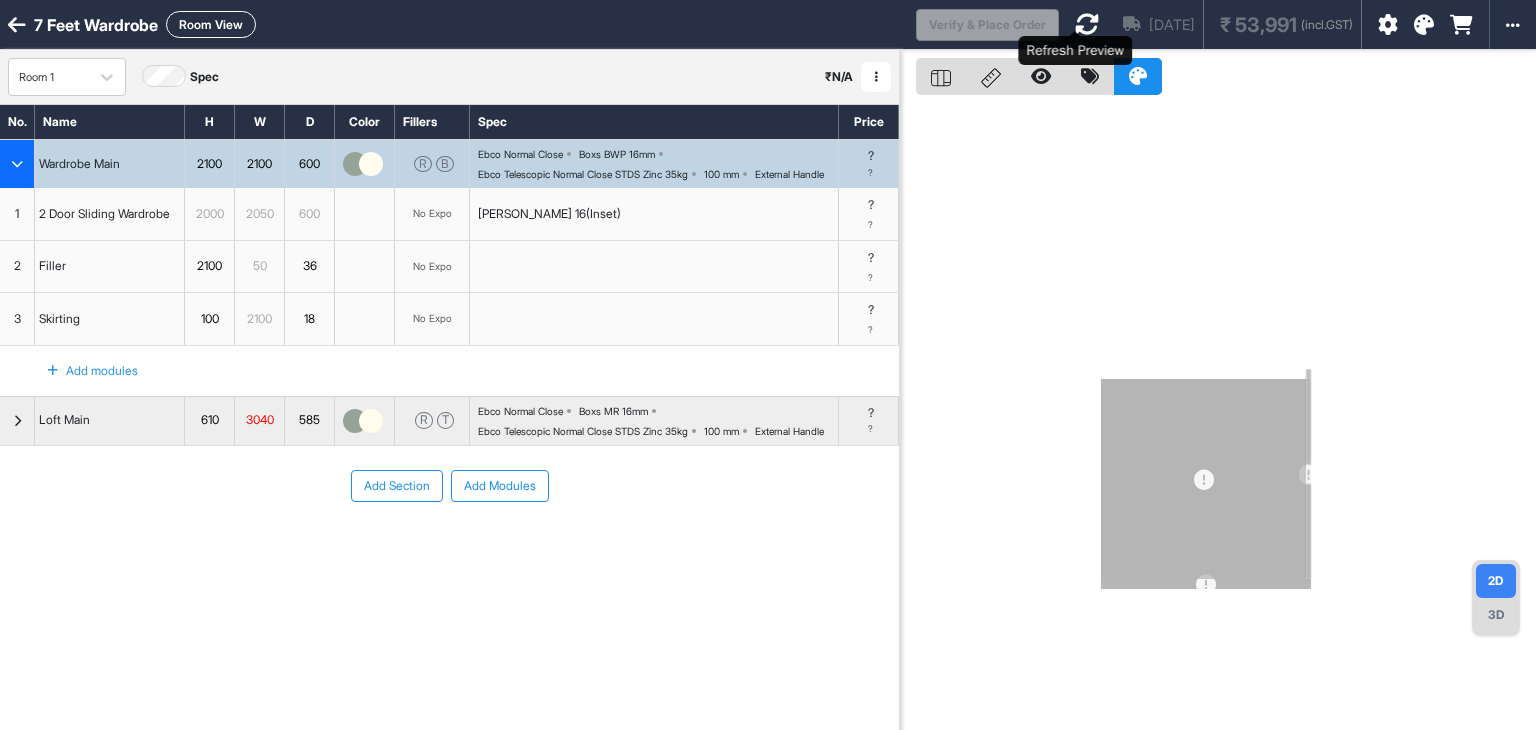 click at bounding box center (1087, 24) 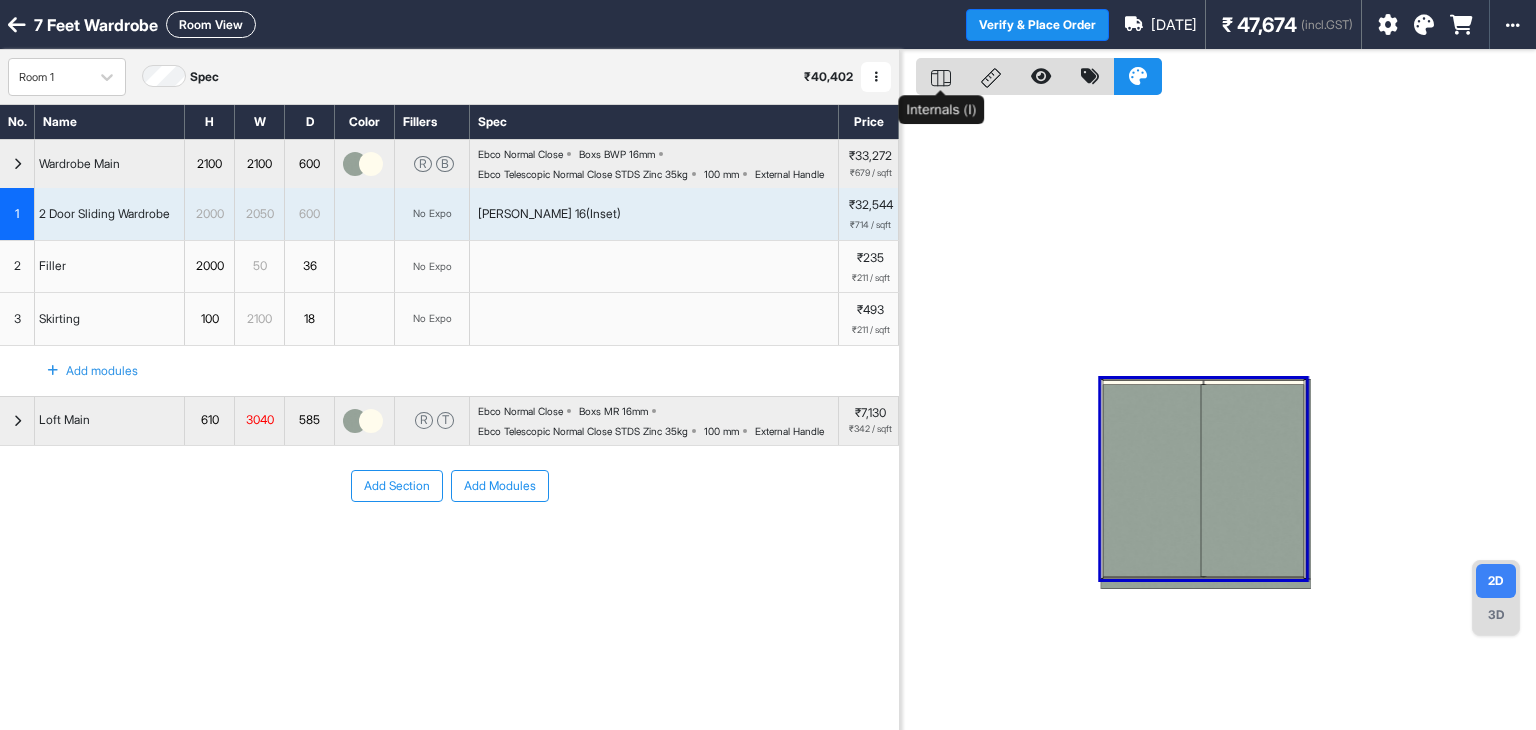 click 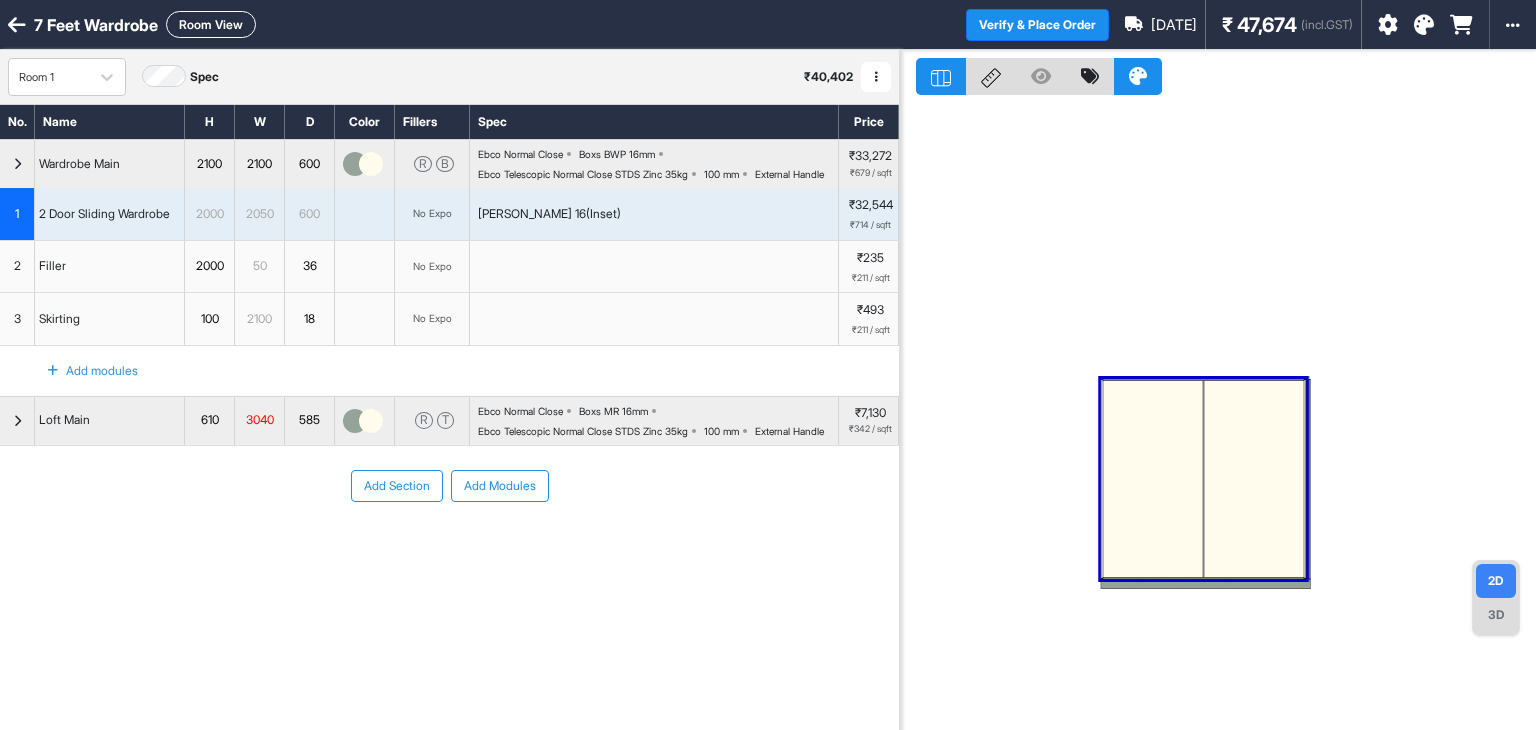 click at bounding box center (1203, 479) 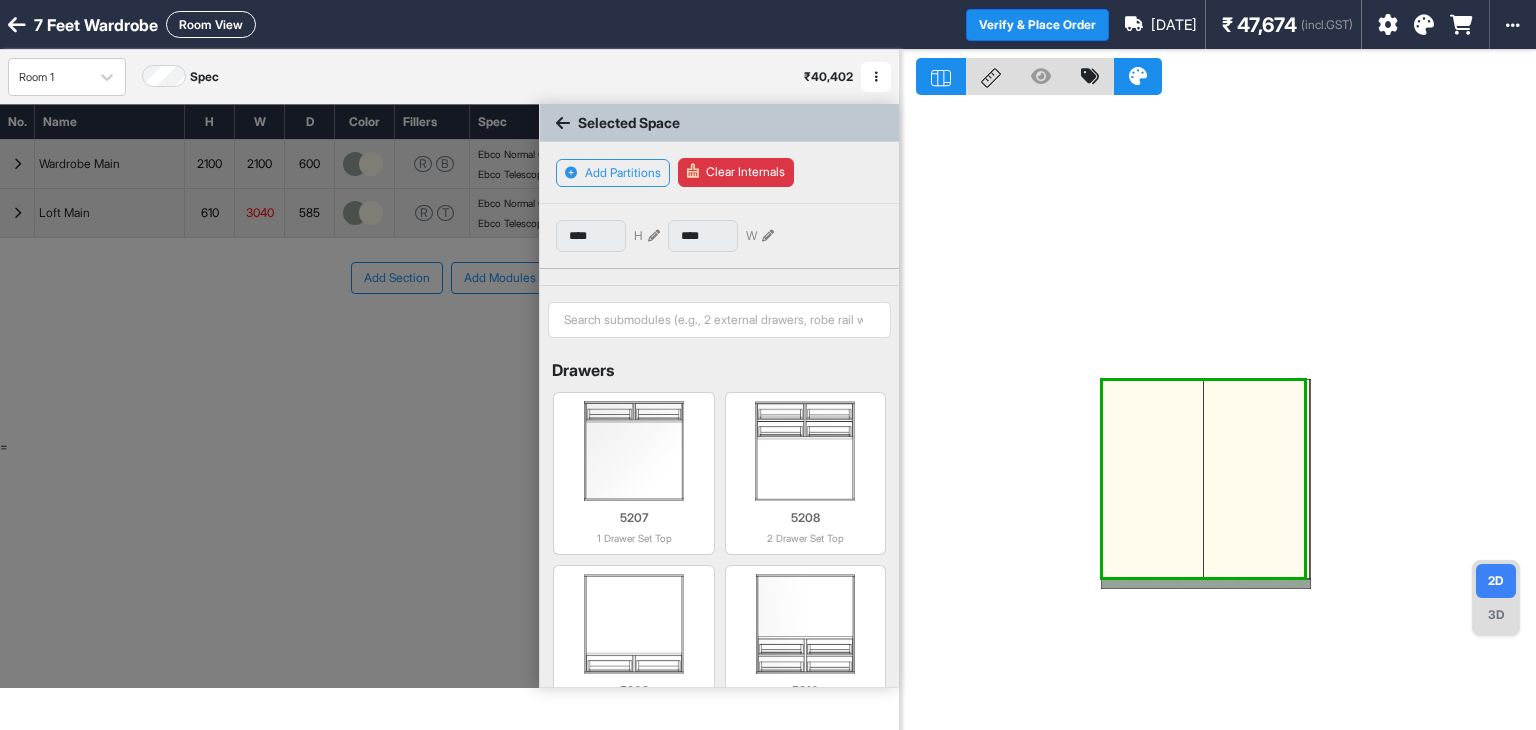 scroll, scrollTop: 0, scrollLeft: 0, axis: both 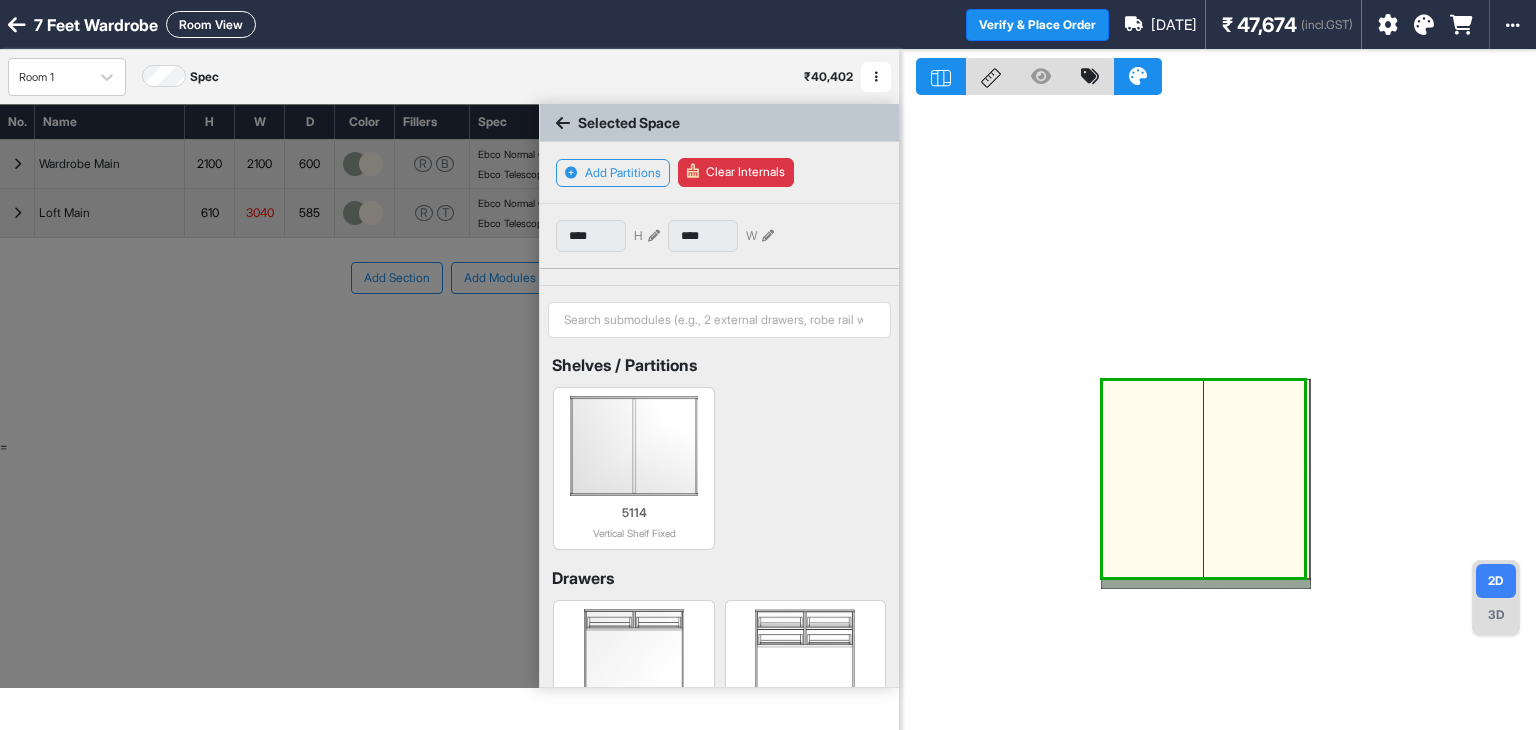 click at bounding box center [1203, 479] 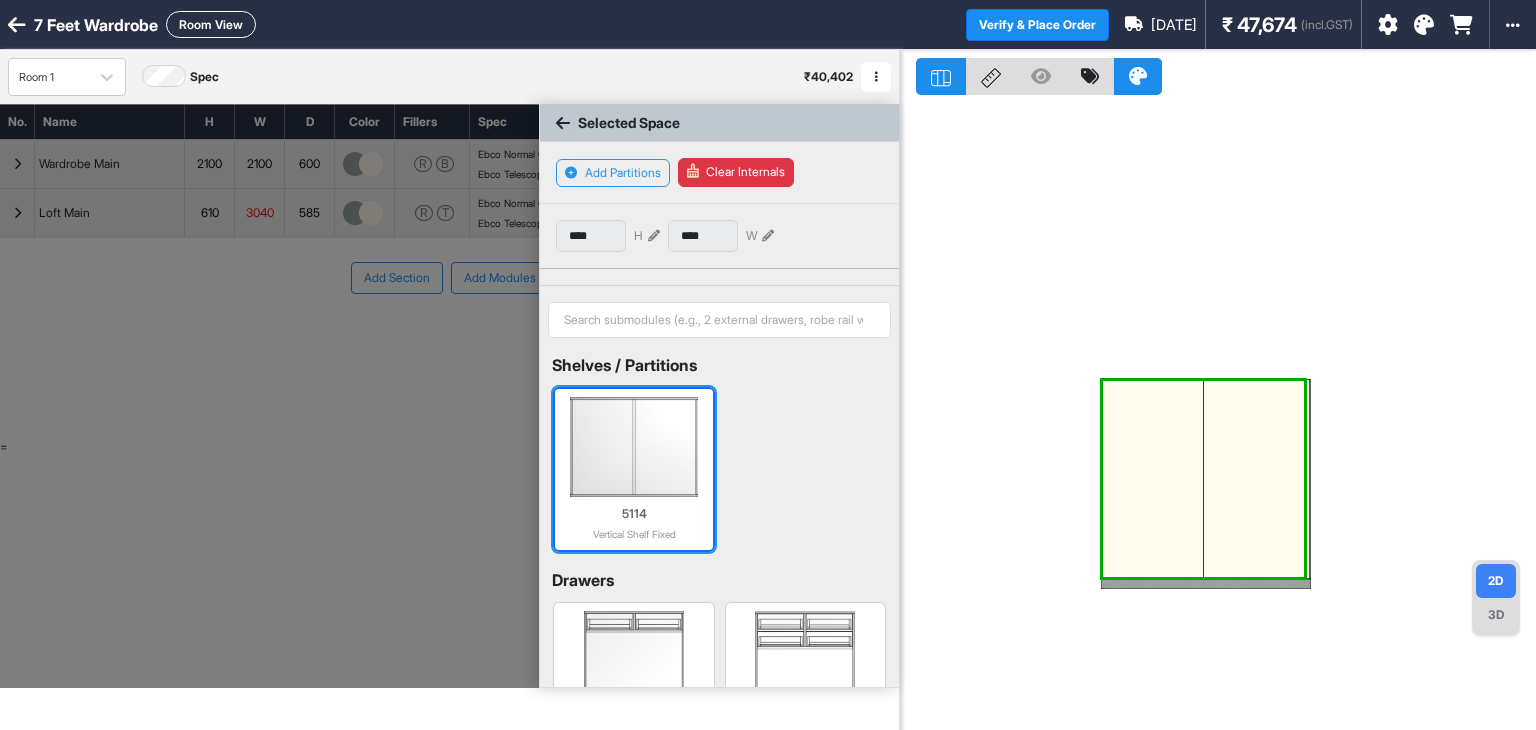 click at bounding box center (633, 447) 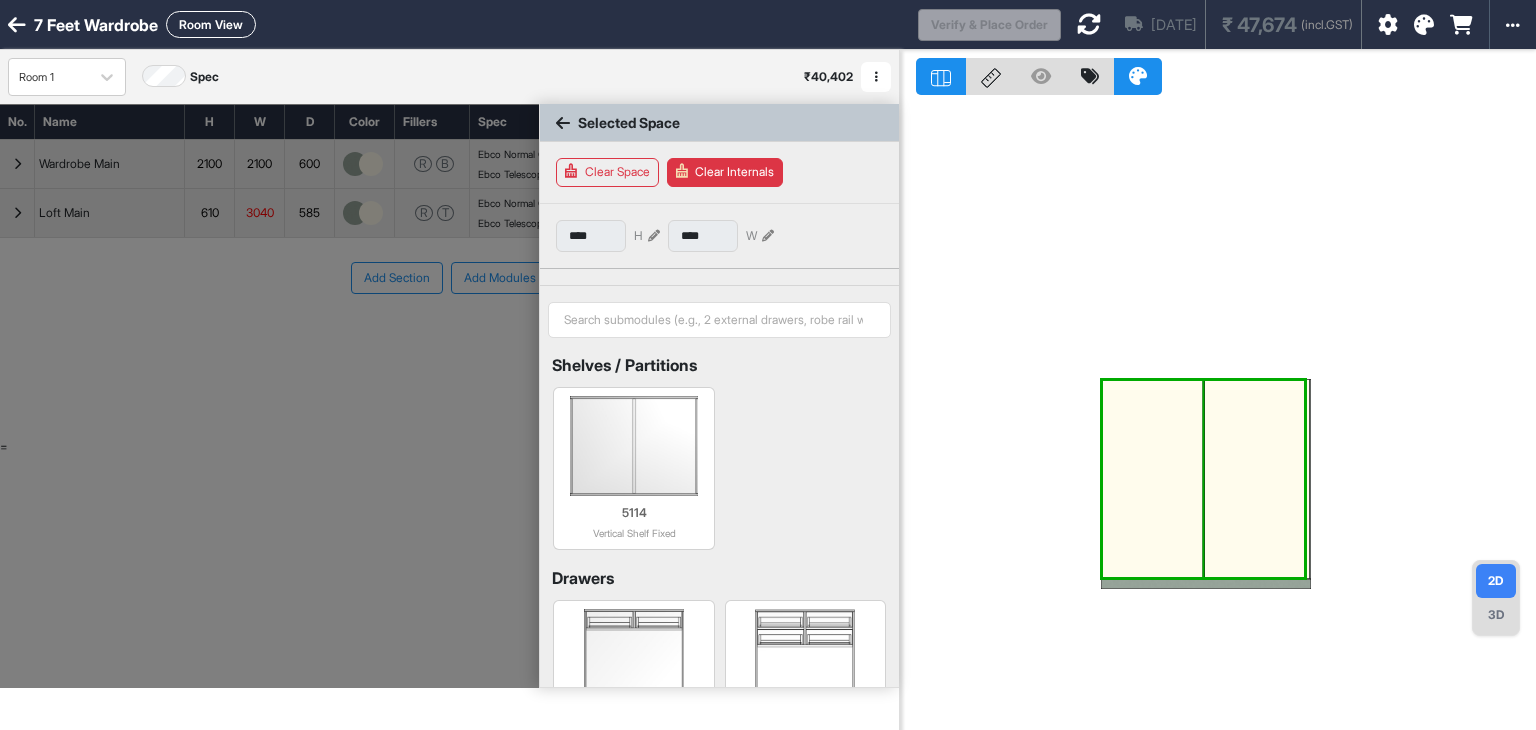 click at bounding box center [1153, 479] 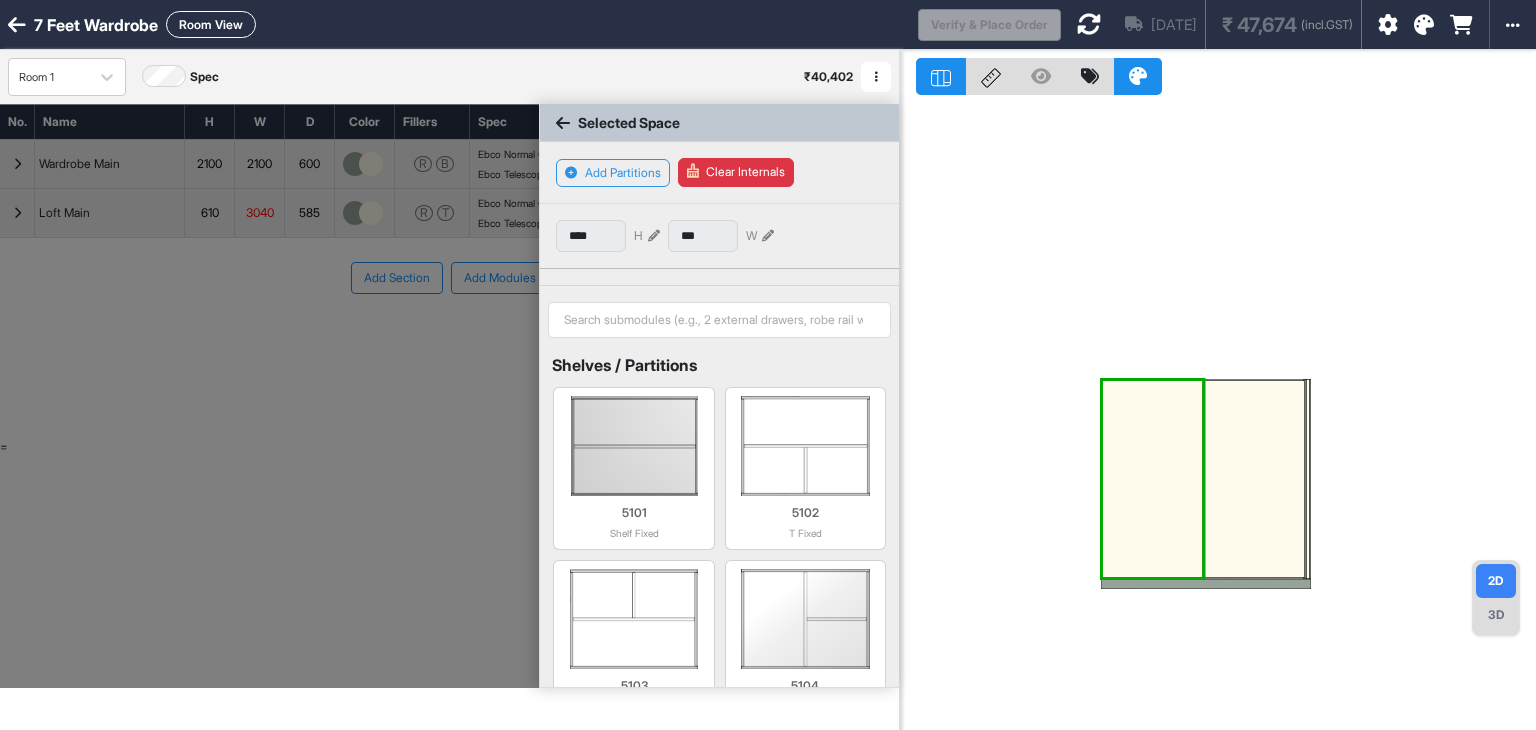 click at bounding box center [1153, 479] 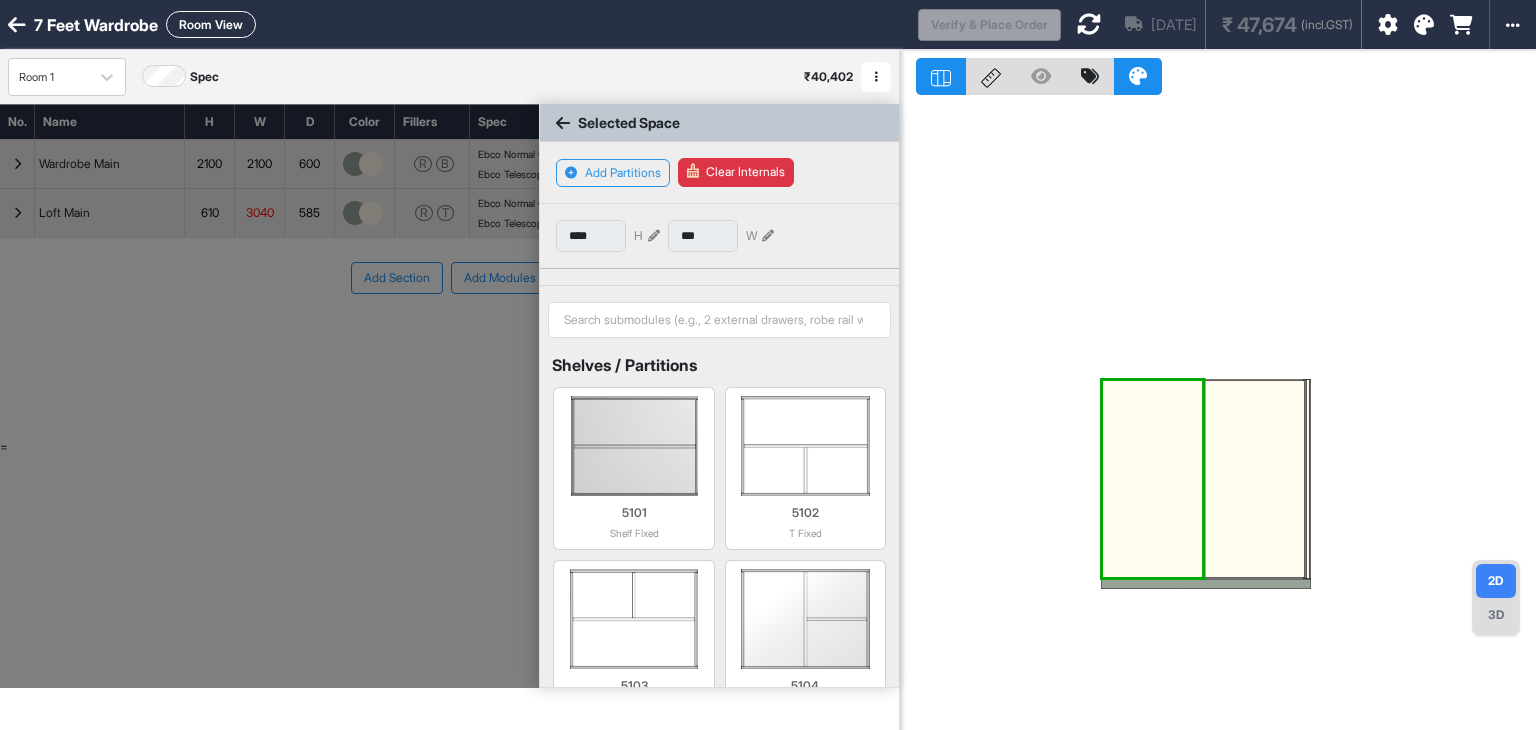 click at bounding box center [1153, 479] 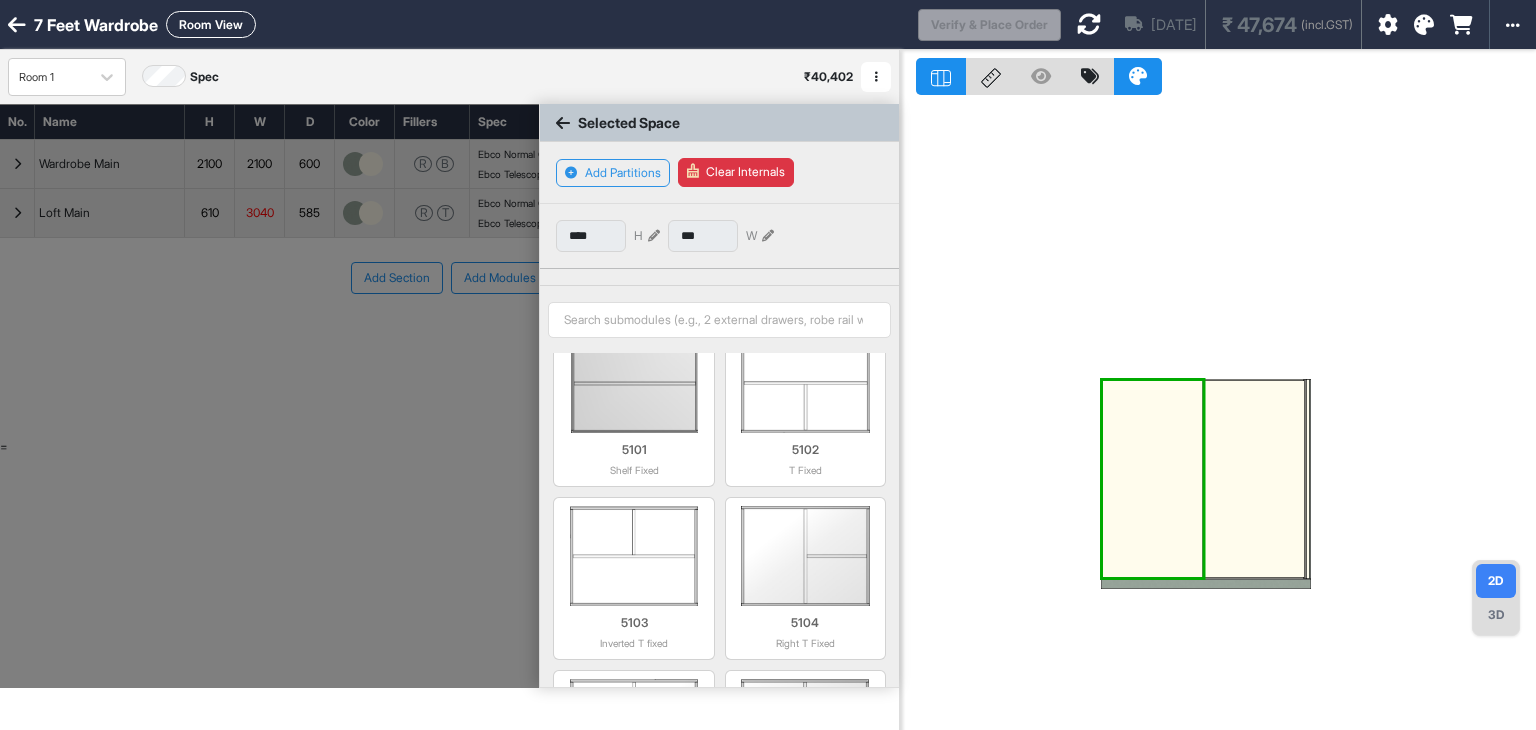 scroll, scrollTop: 0, scrollLeft: 0, axis: both 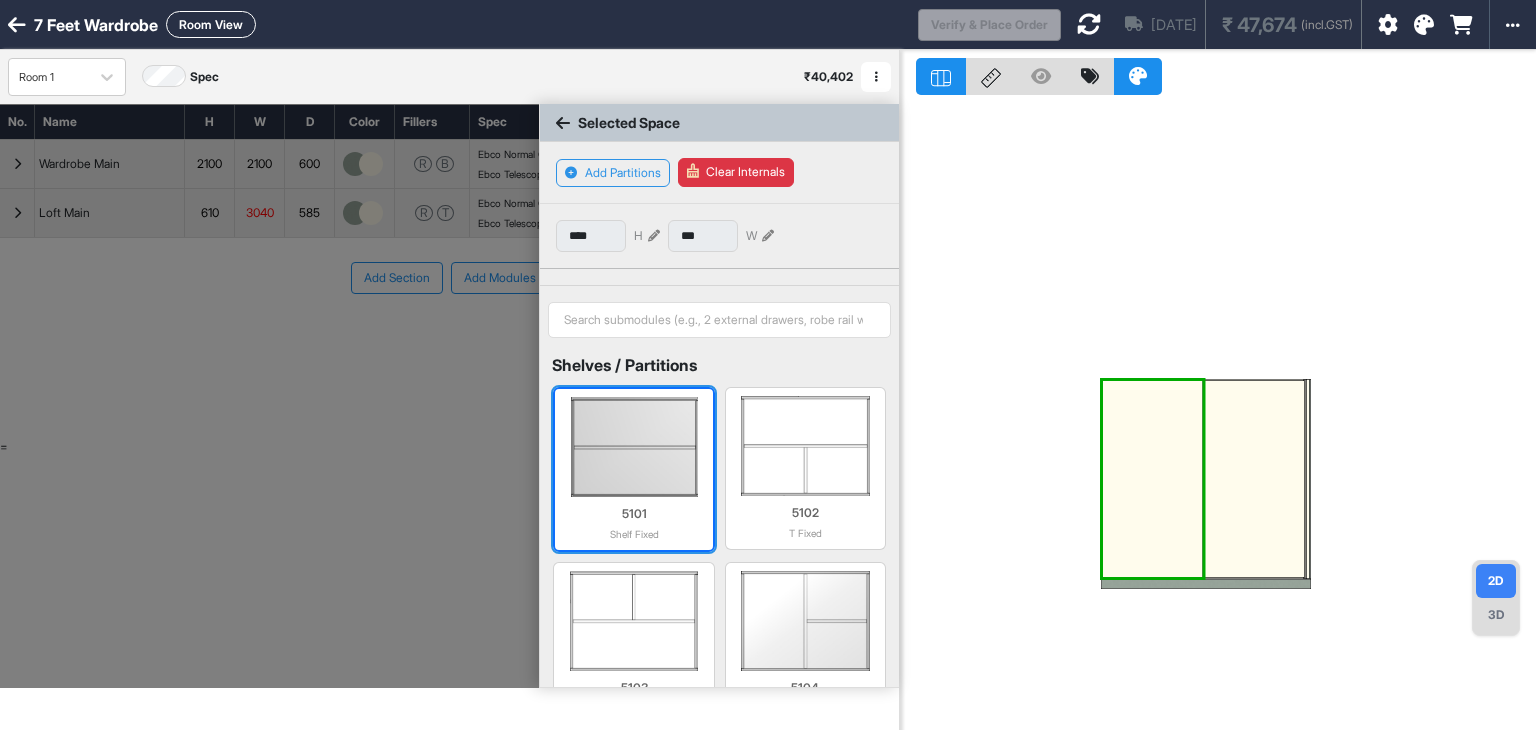 click at bounding box center [633, 447] 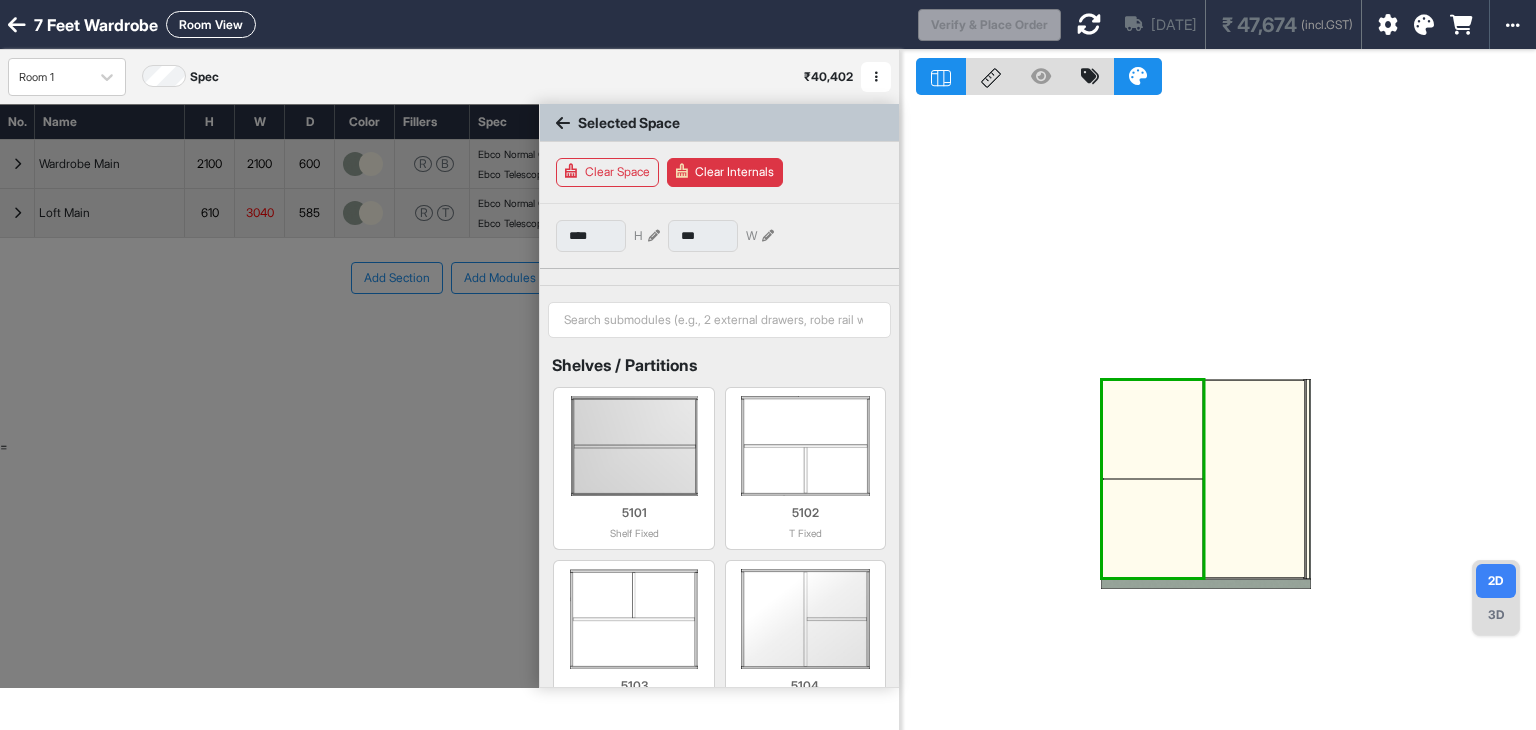 click at bounding box center (1153, 528) 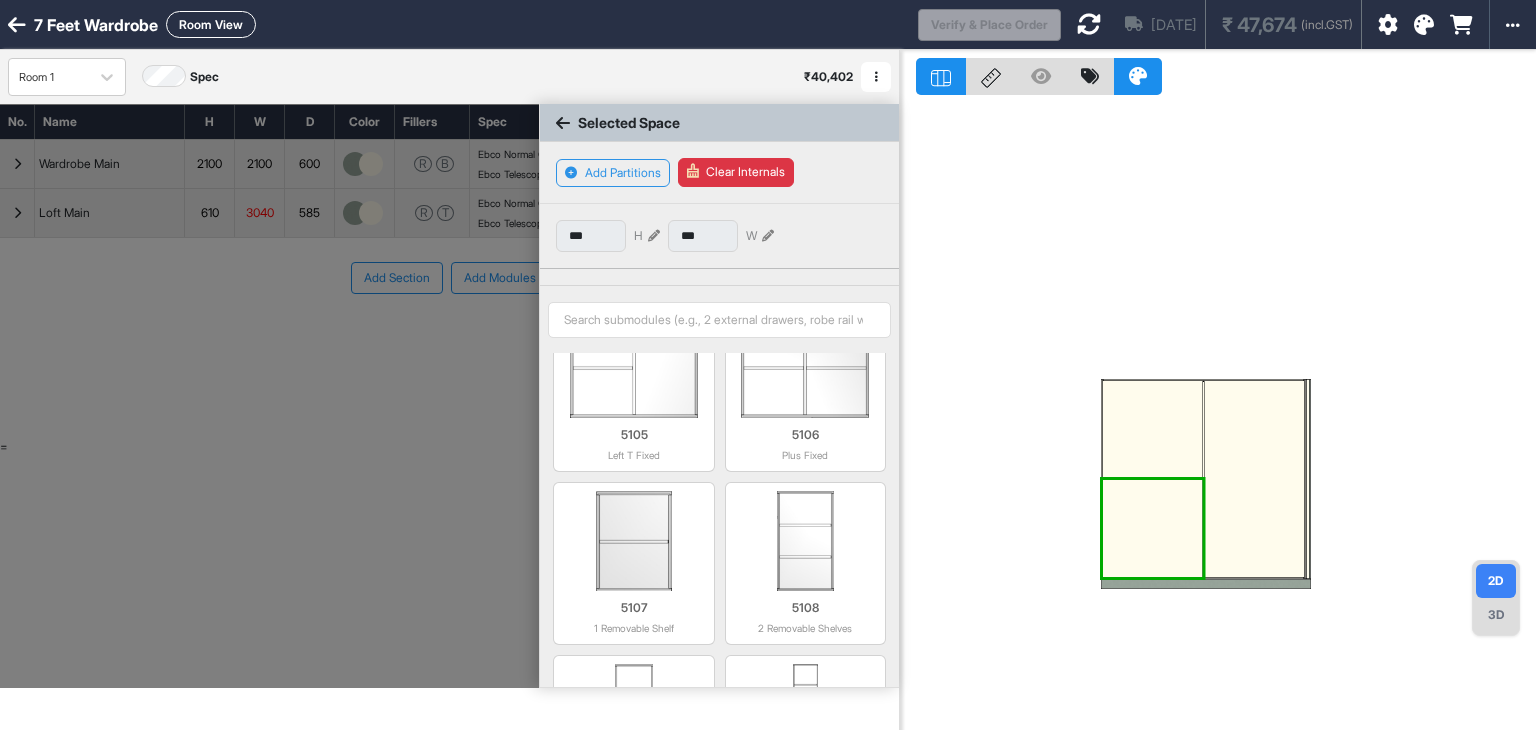 scroll, scrollTop: 430, scrollLeft: 0, axis: vertical 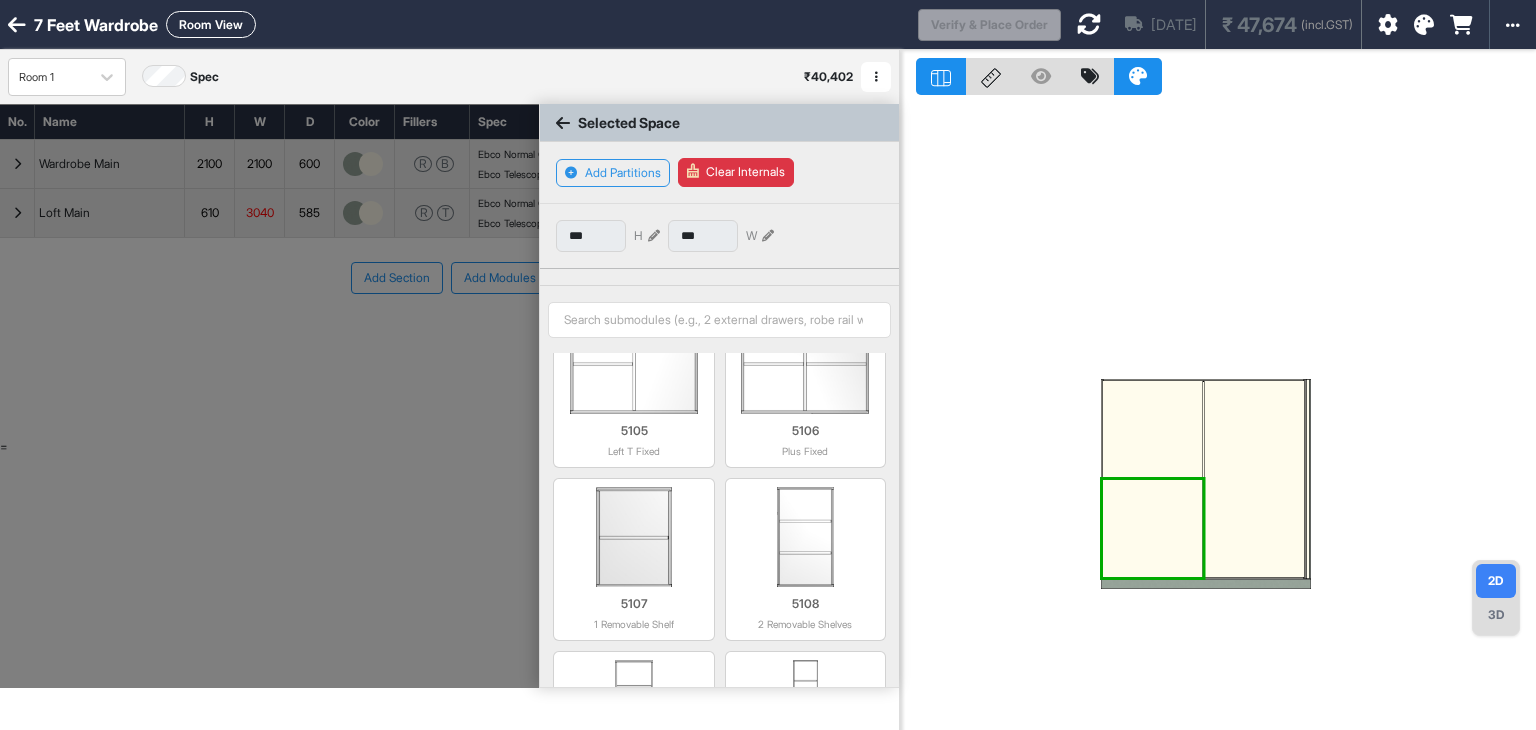 click on "5107 1 Removable Shelf" at bounding box center [633, 609] 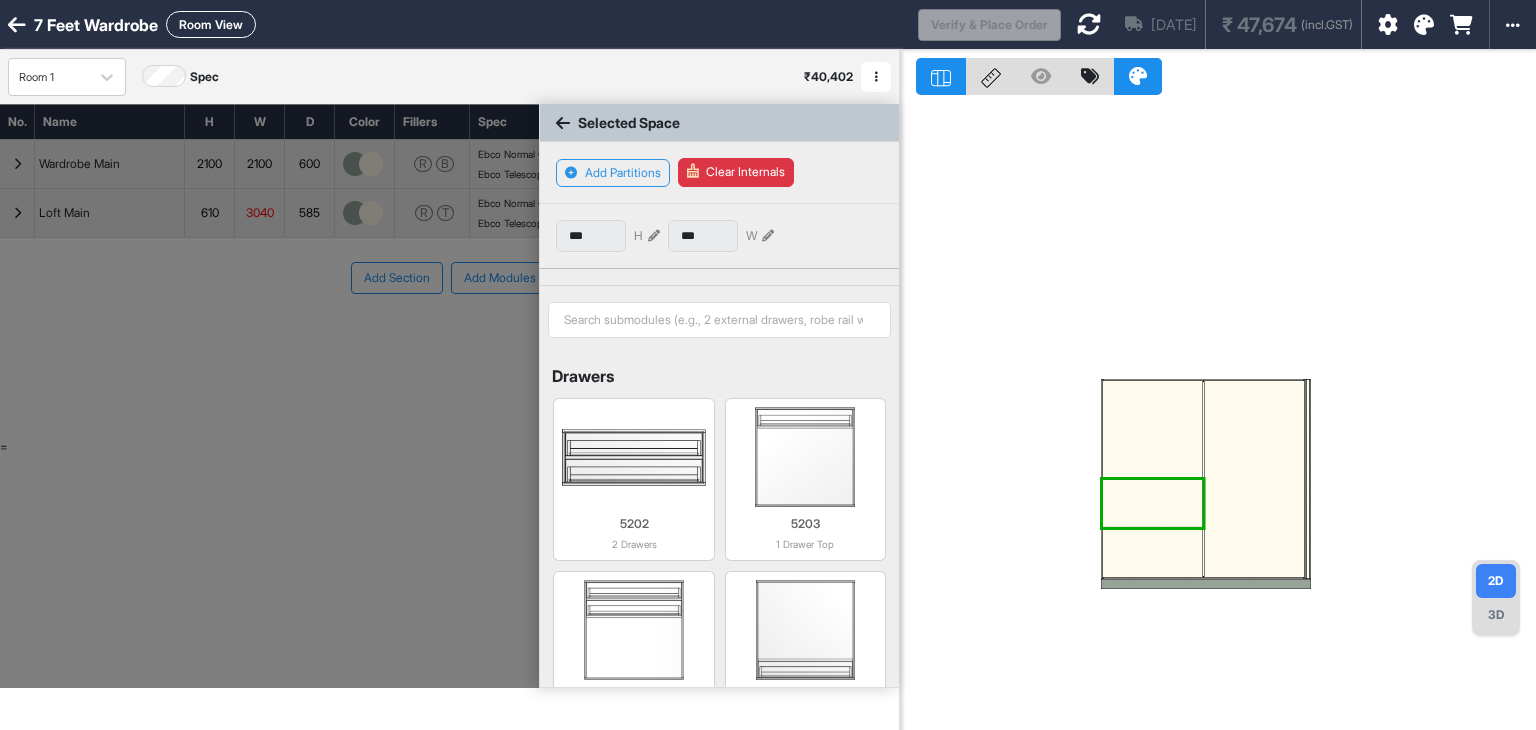 scroll, scrollTop: 1415, scrollLeft: 0, axis: vertical 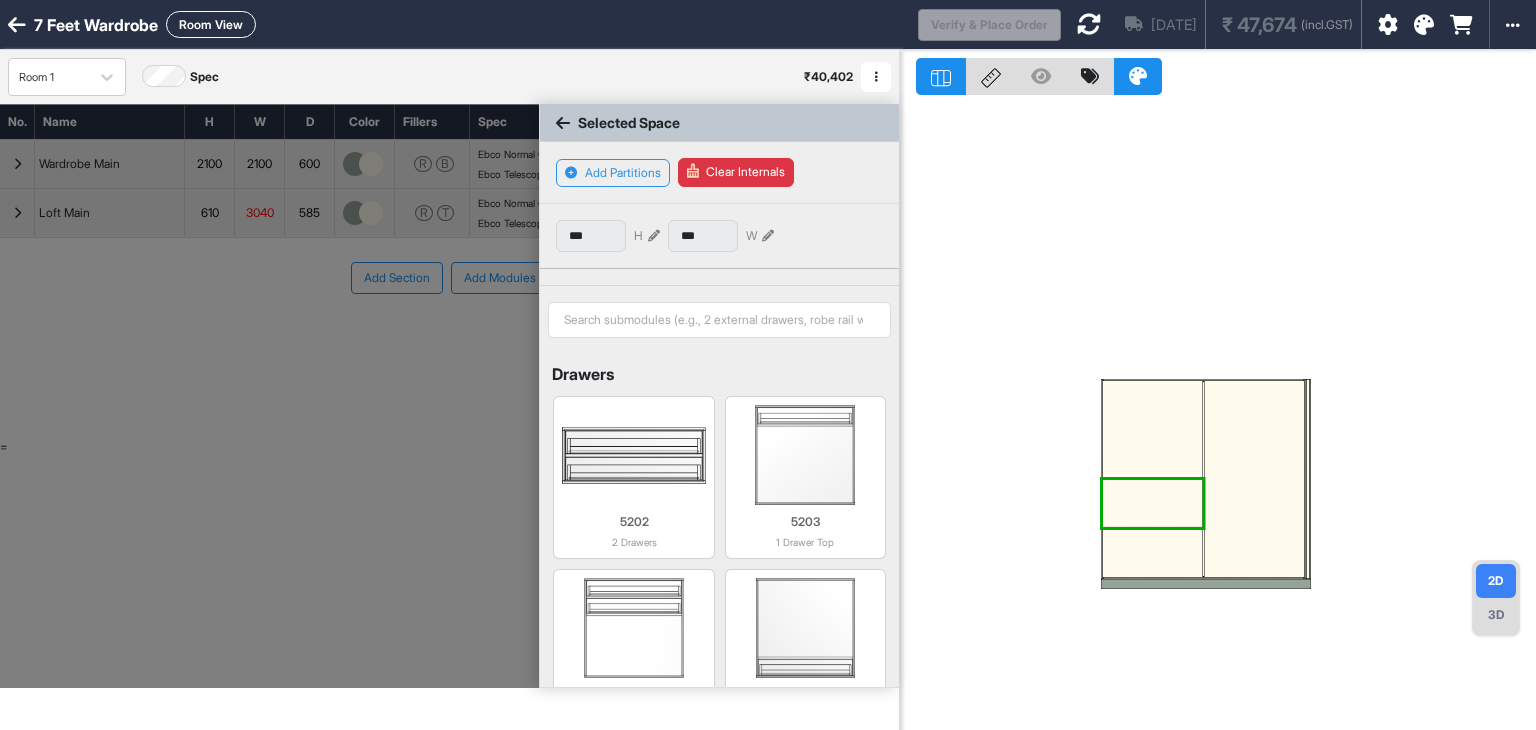 click at bounding box center (1153, 503) 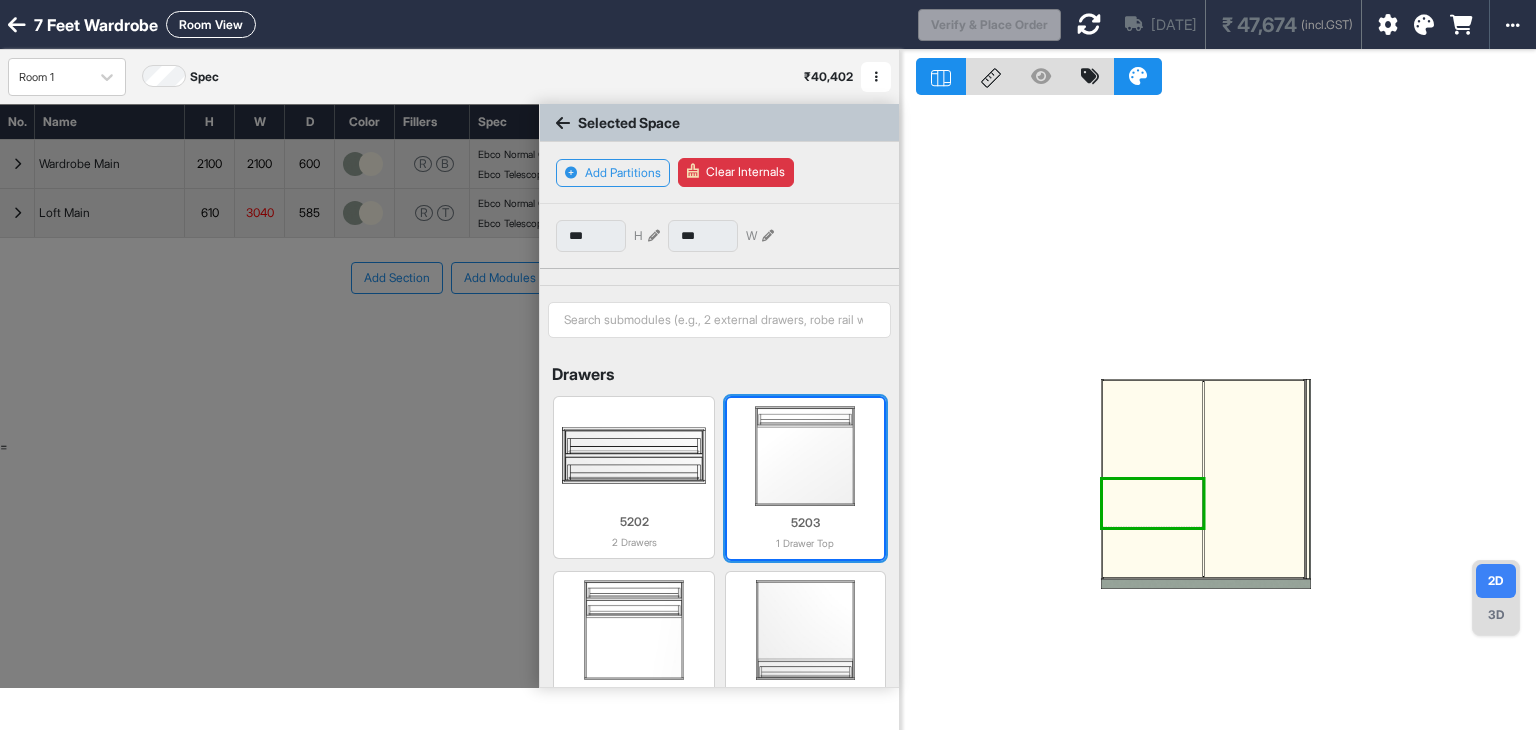 click at bounding box center (805, 456) 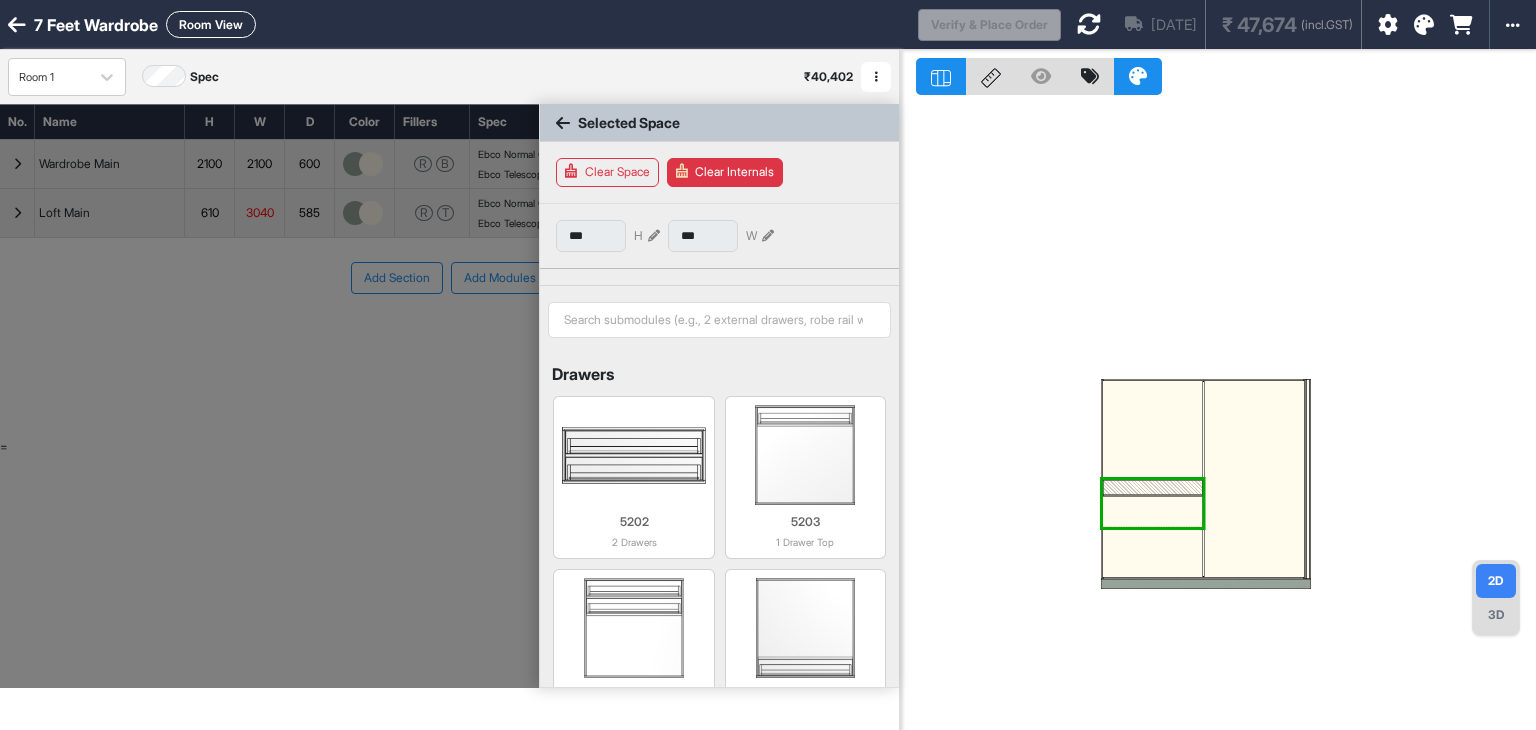 click at bounding box center (1254, 479) 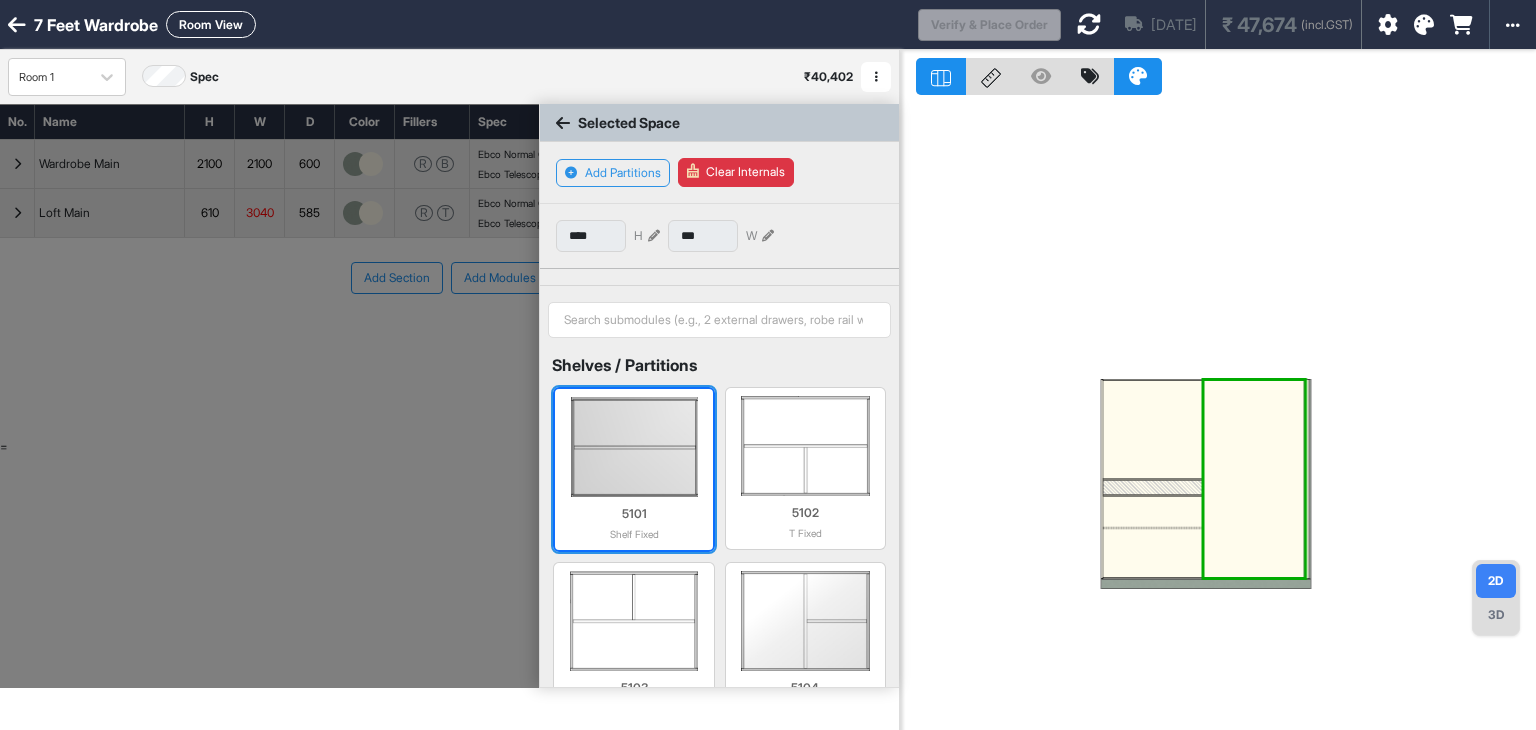 click at bounding box center (633, 447) 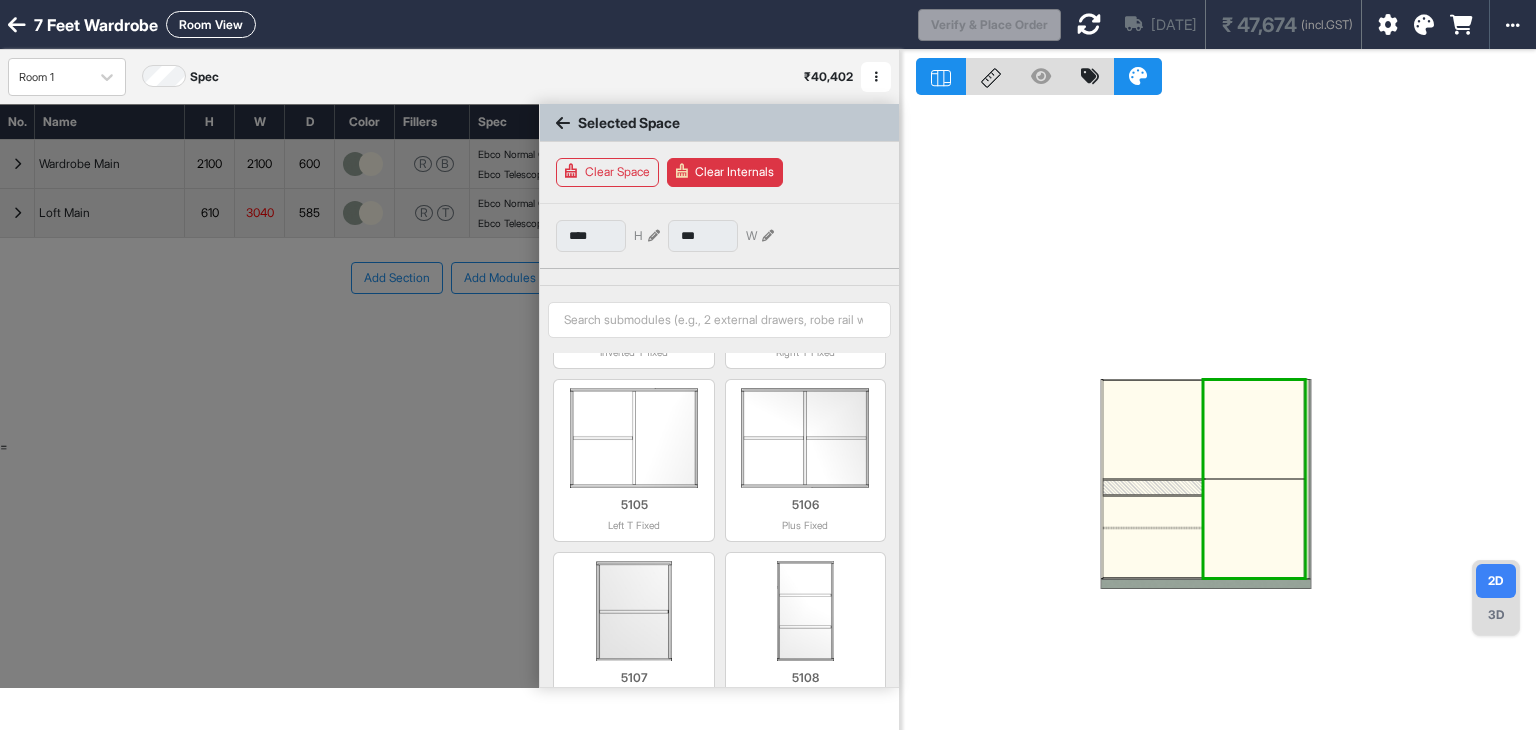 scroll, scrollTop: 352, scrollLeft: 0, axis: vertical 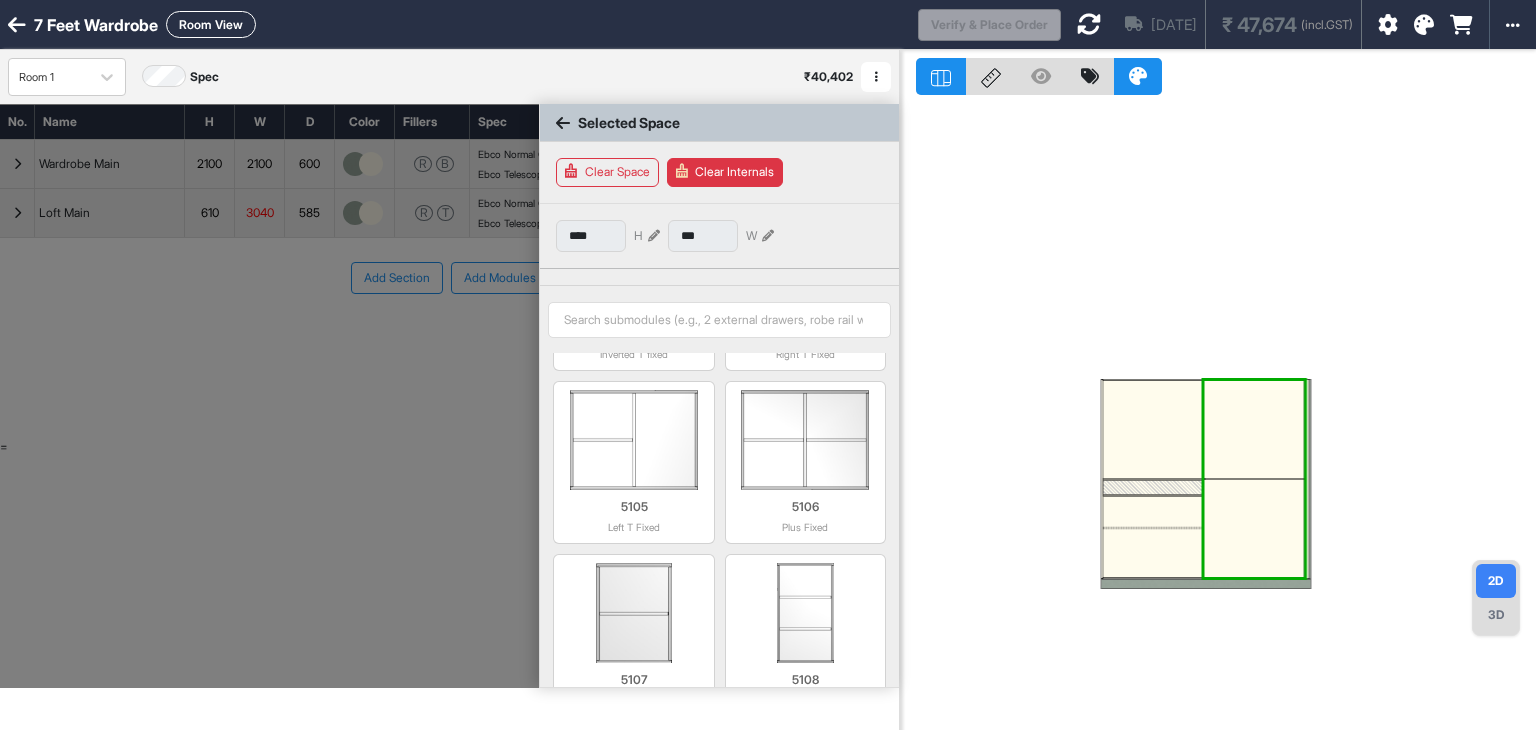 click at bounding box center [1254, 528] 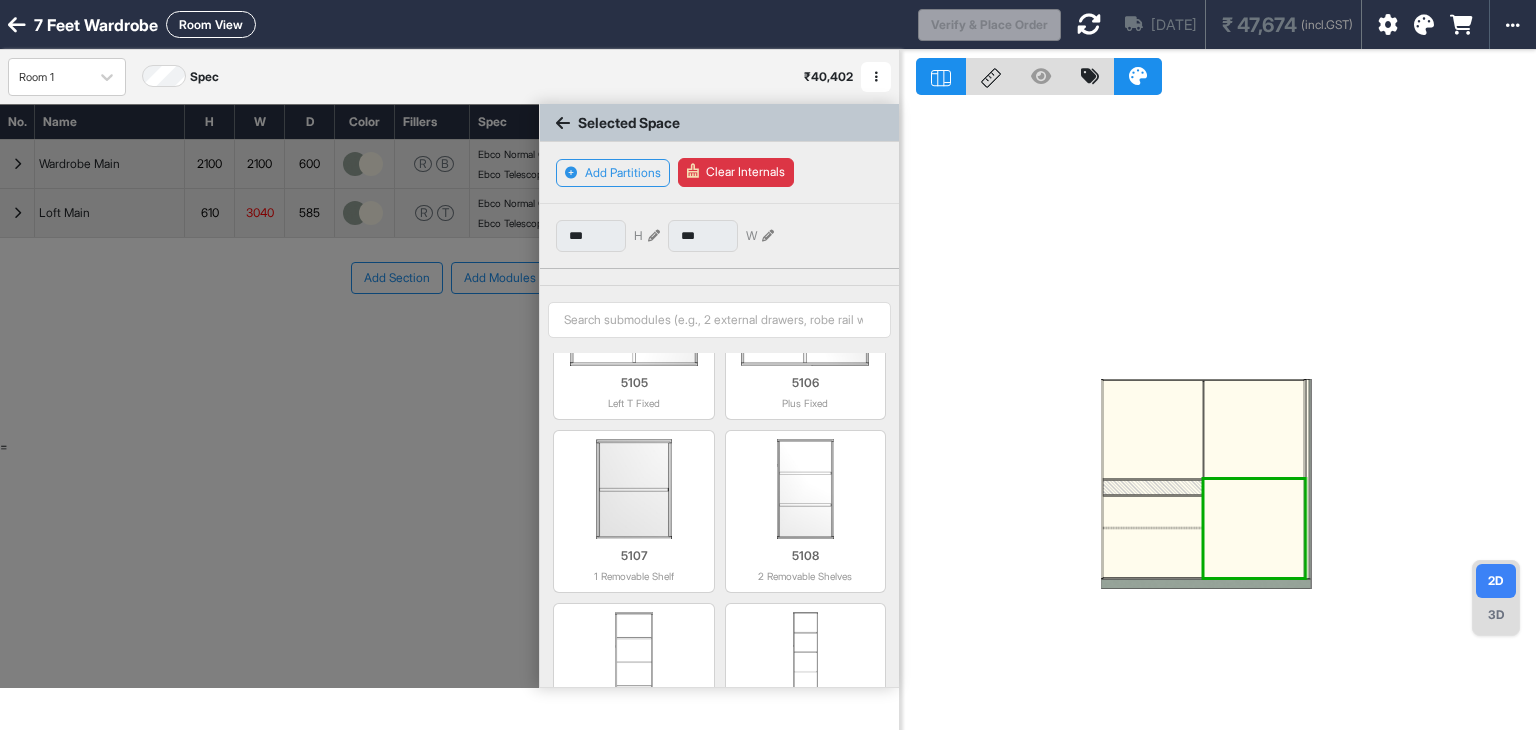 scroll, scrollTop: 481, scrollLeft: 0, axis: vertical 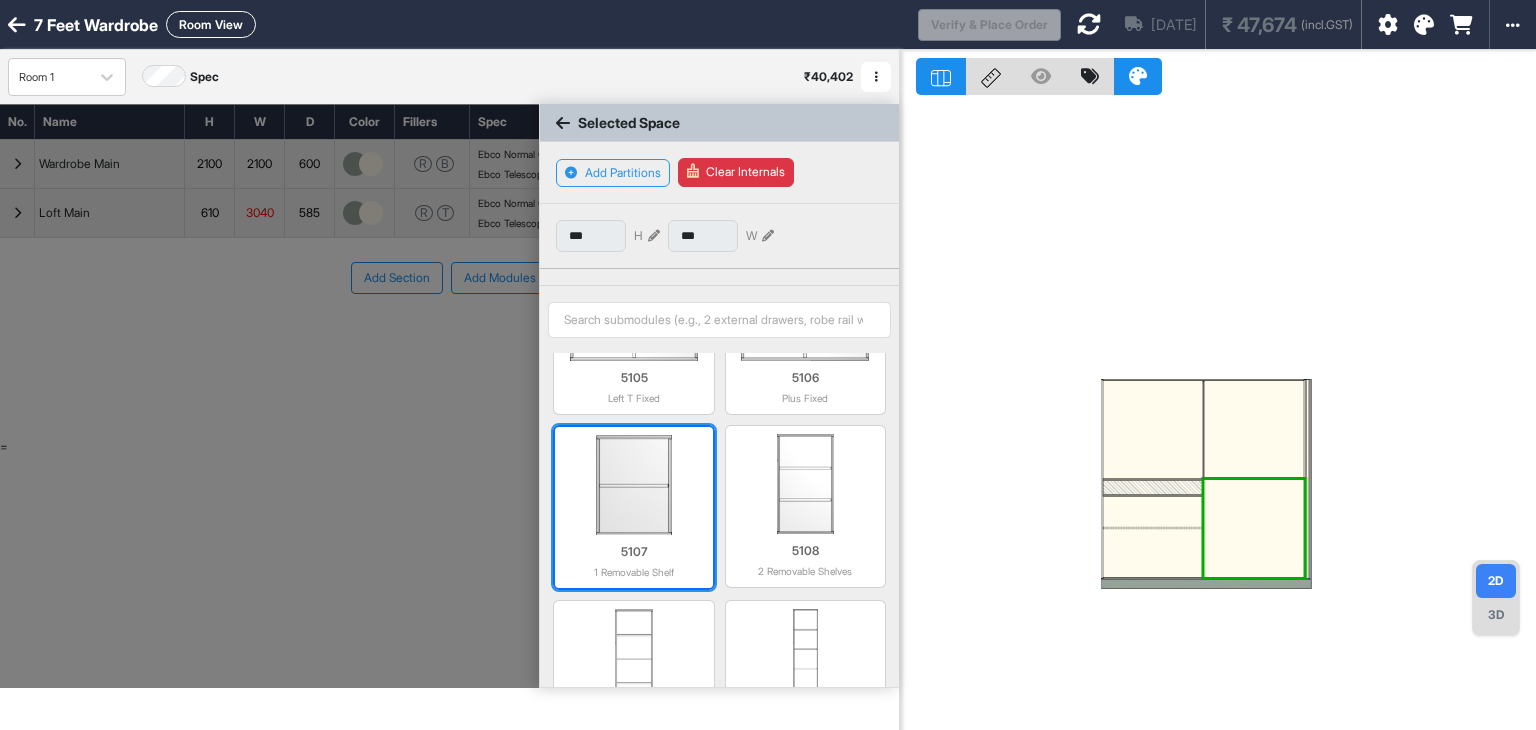 click at bounding box center [633, 485] 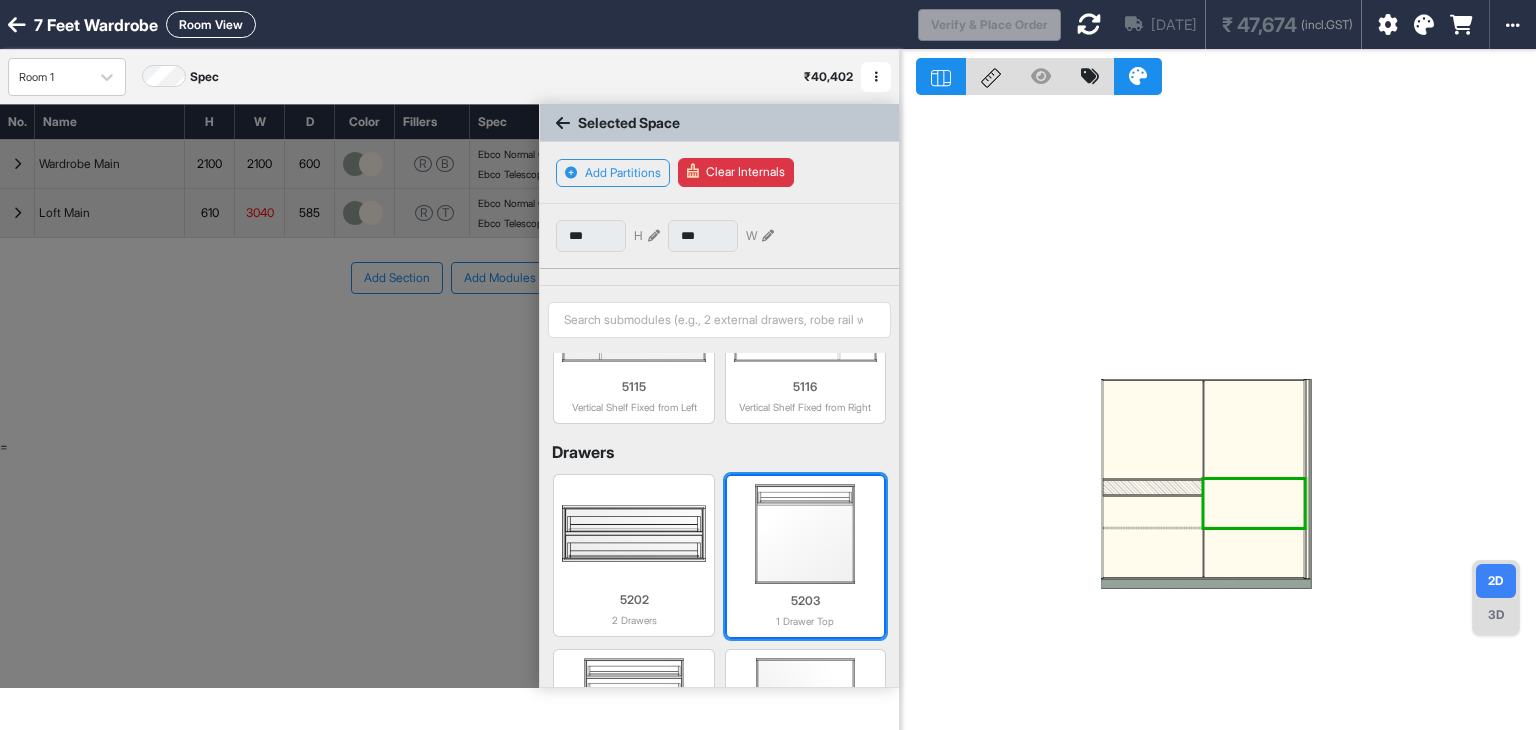 scroll, scrollTop: 1336, scrollLeft: 0, axis: vertical 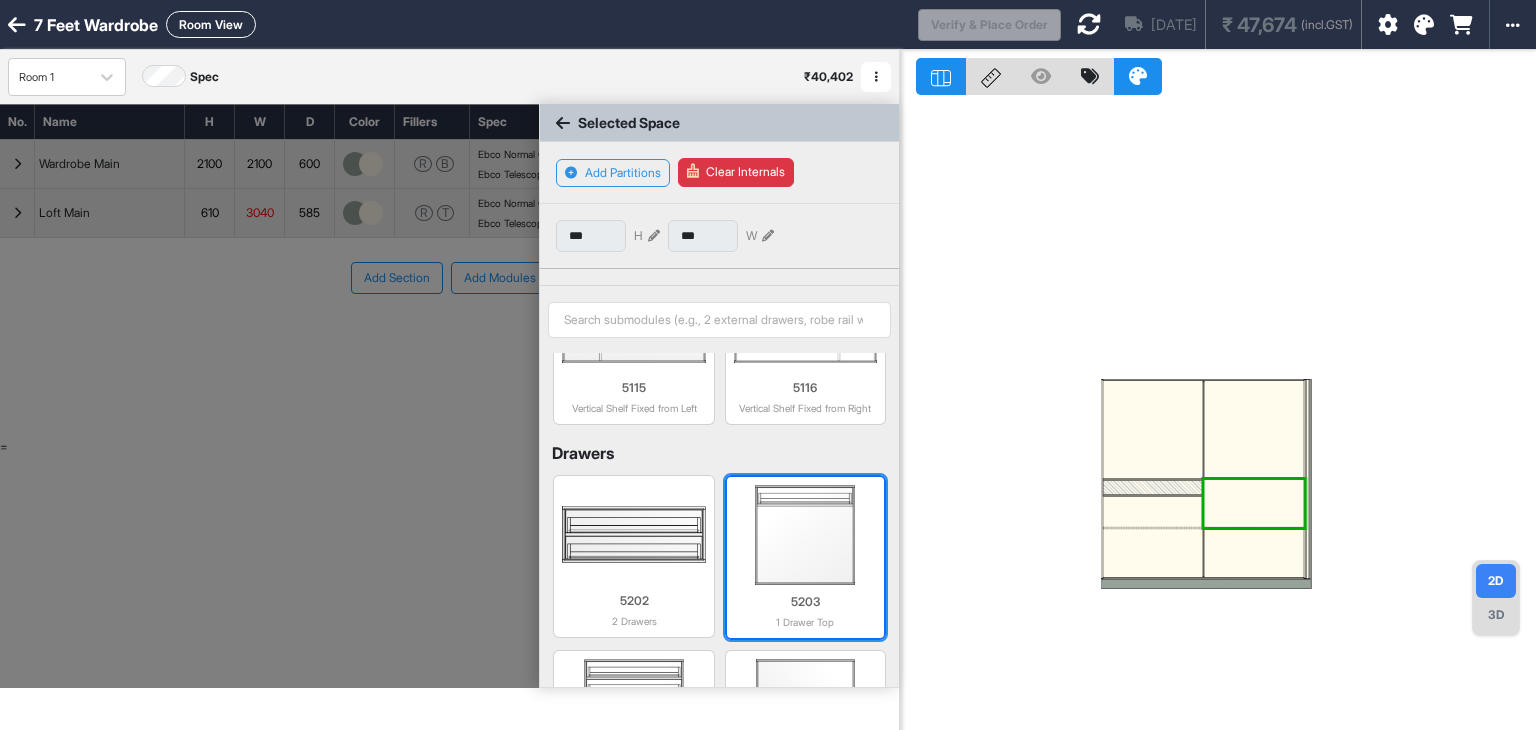 click at bounding box center (805, 535) 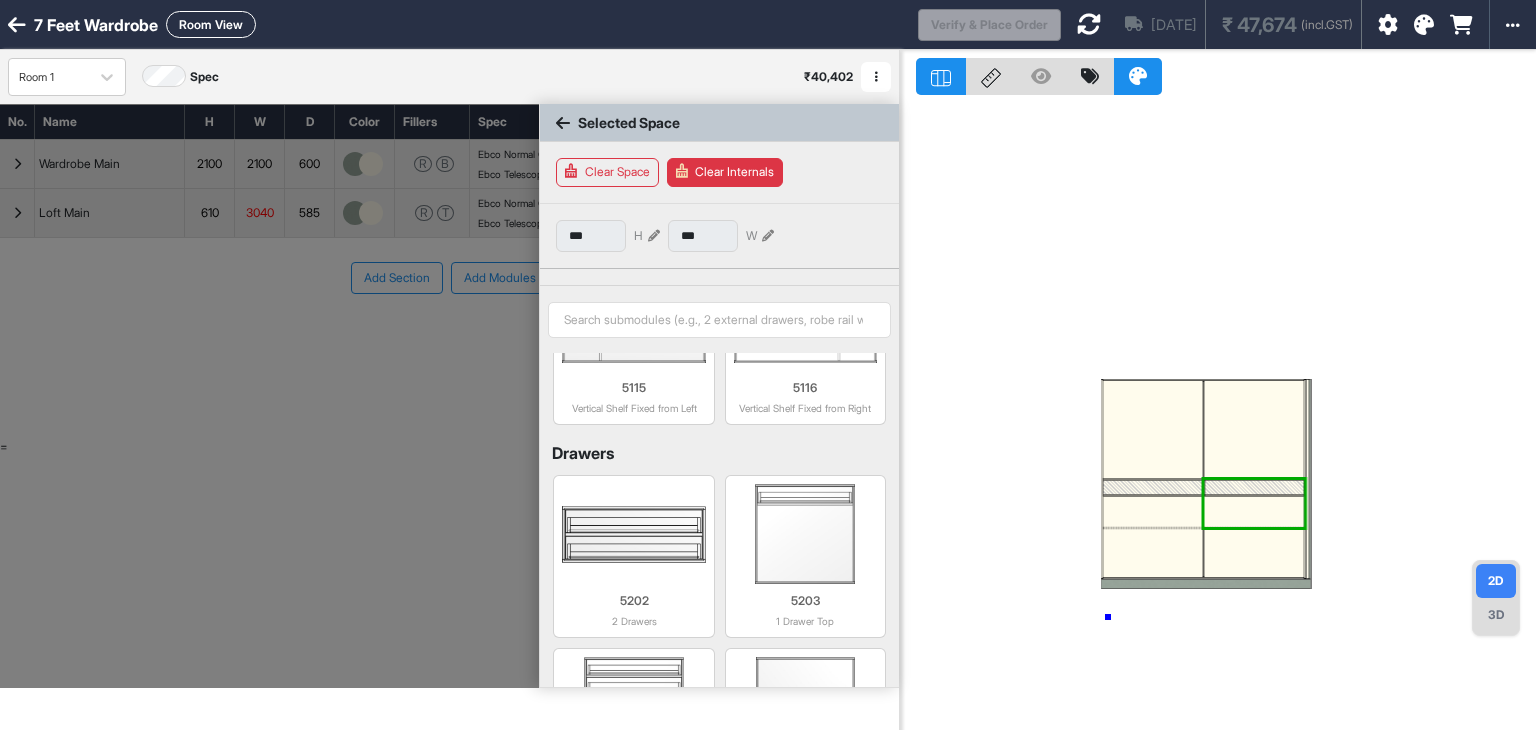 click at bounding box center [1218, 415] 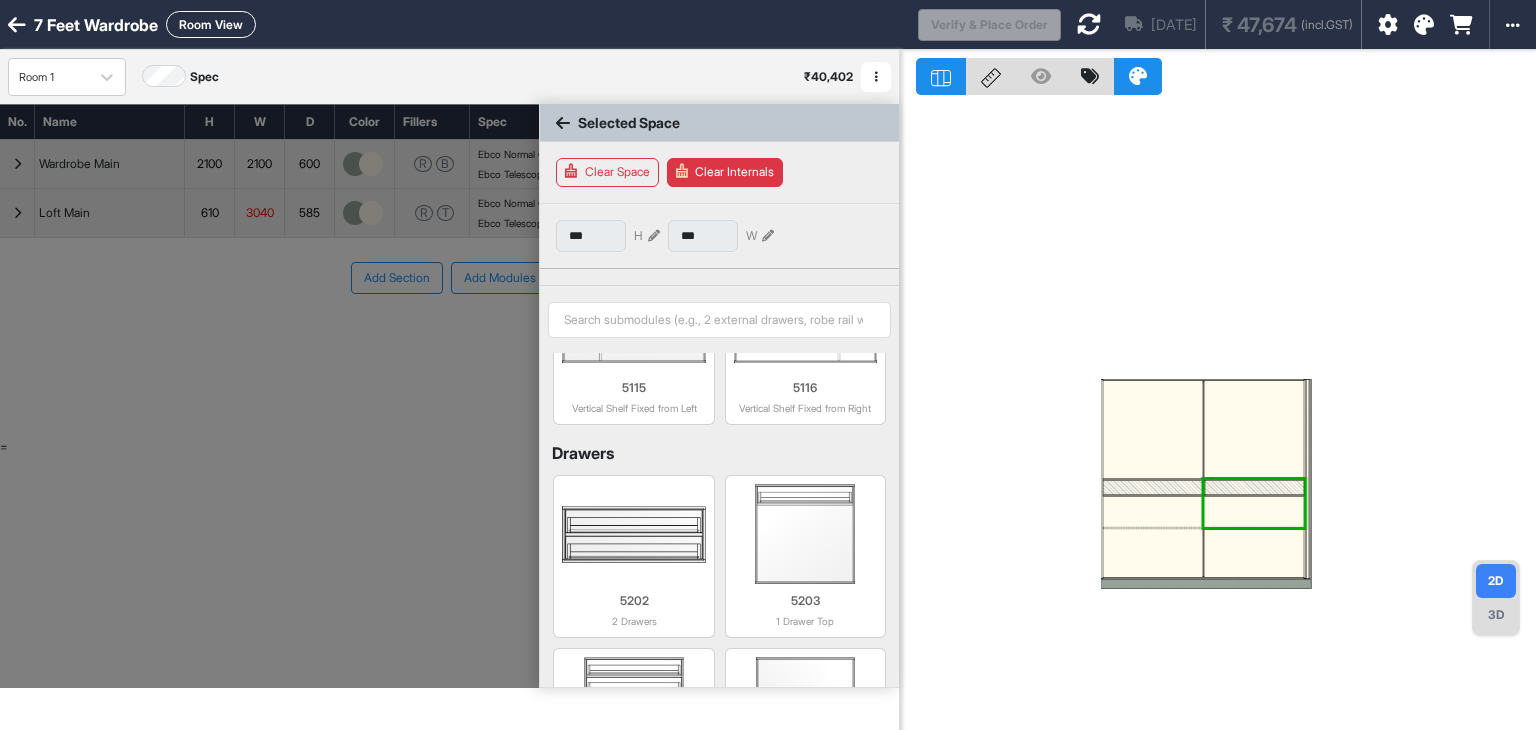 click at bounding box center (1153, 429) 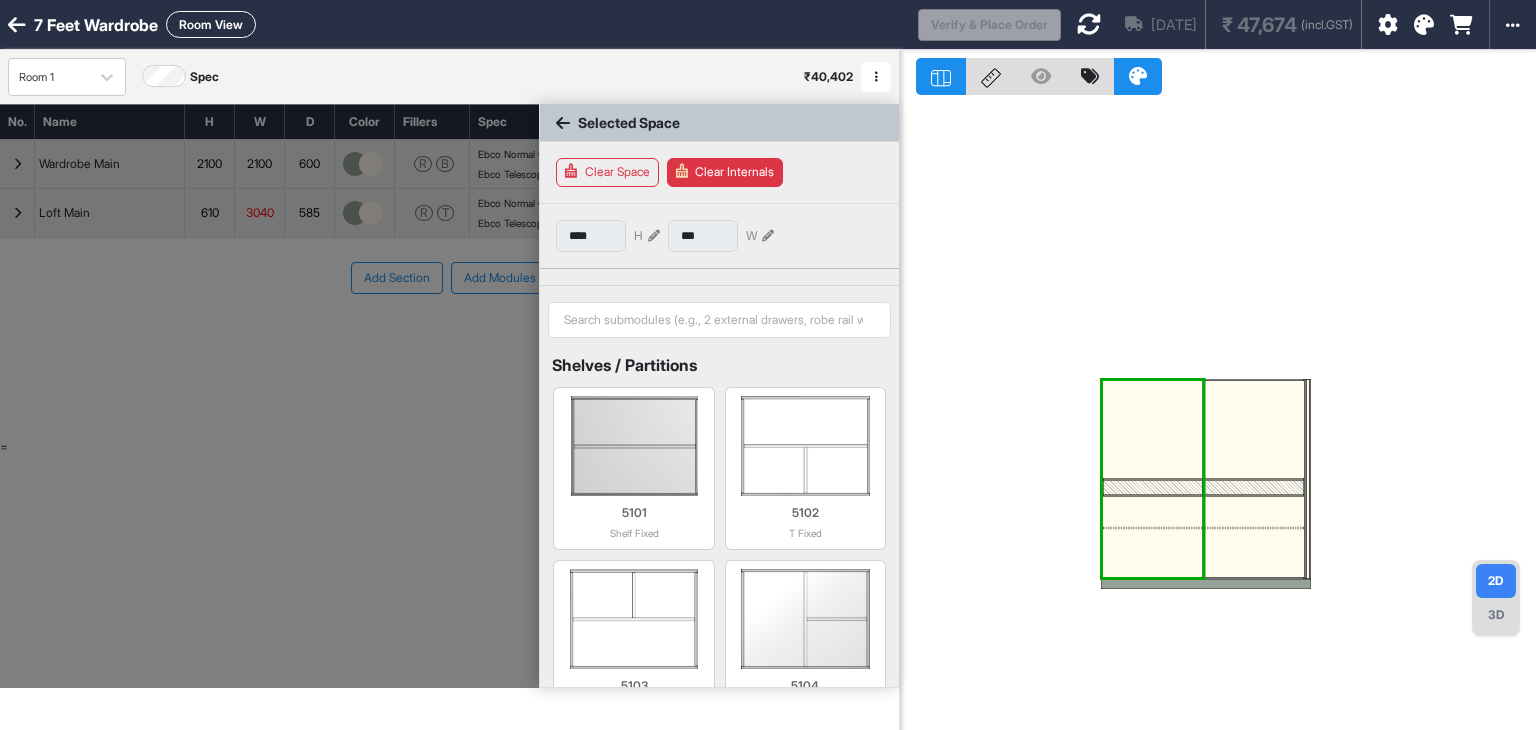 click at bounding box center (1254, 429) 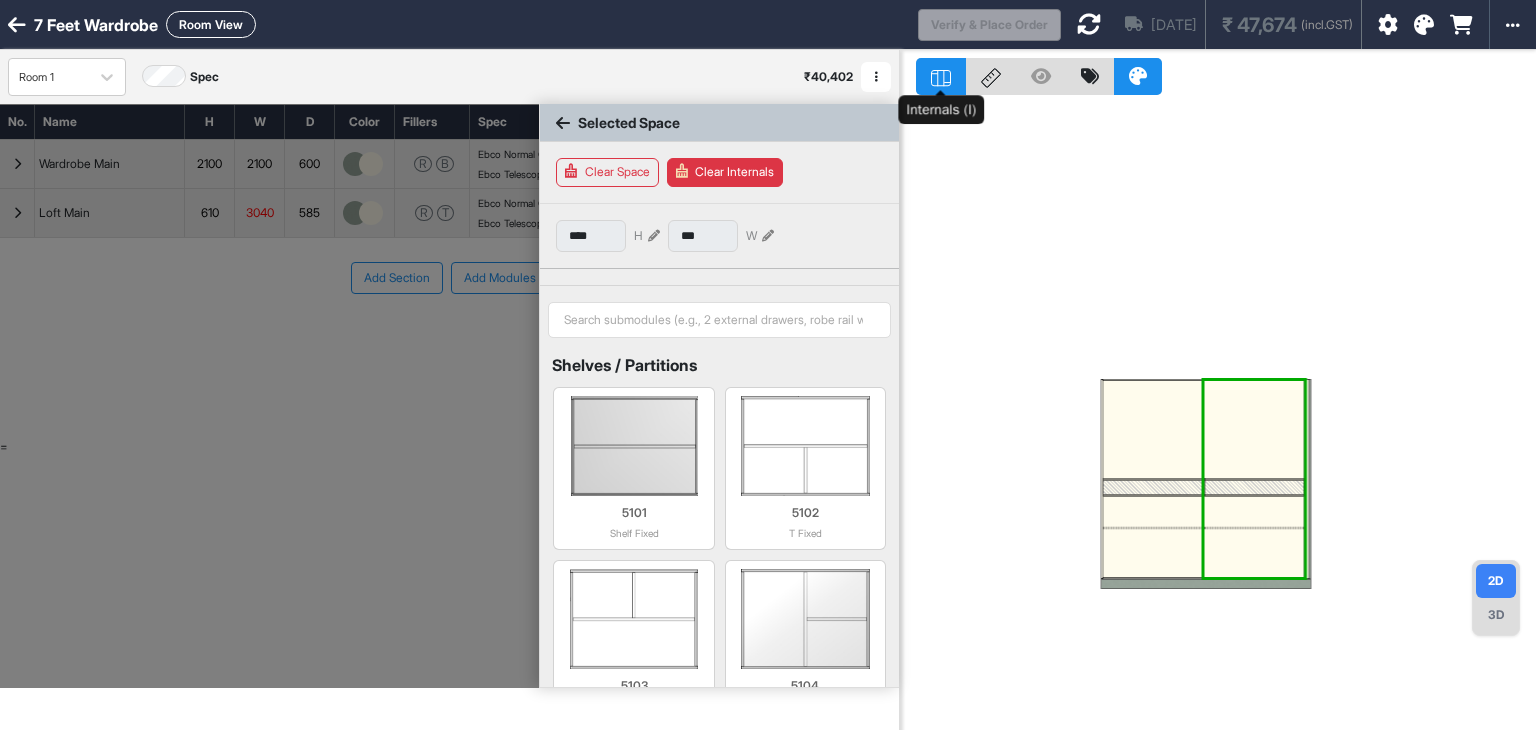 click 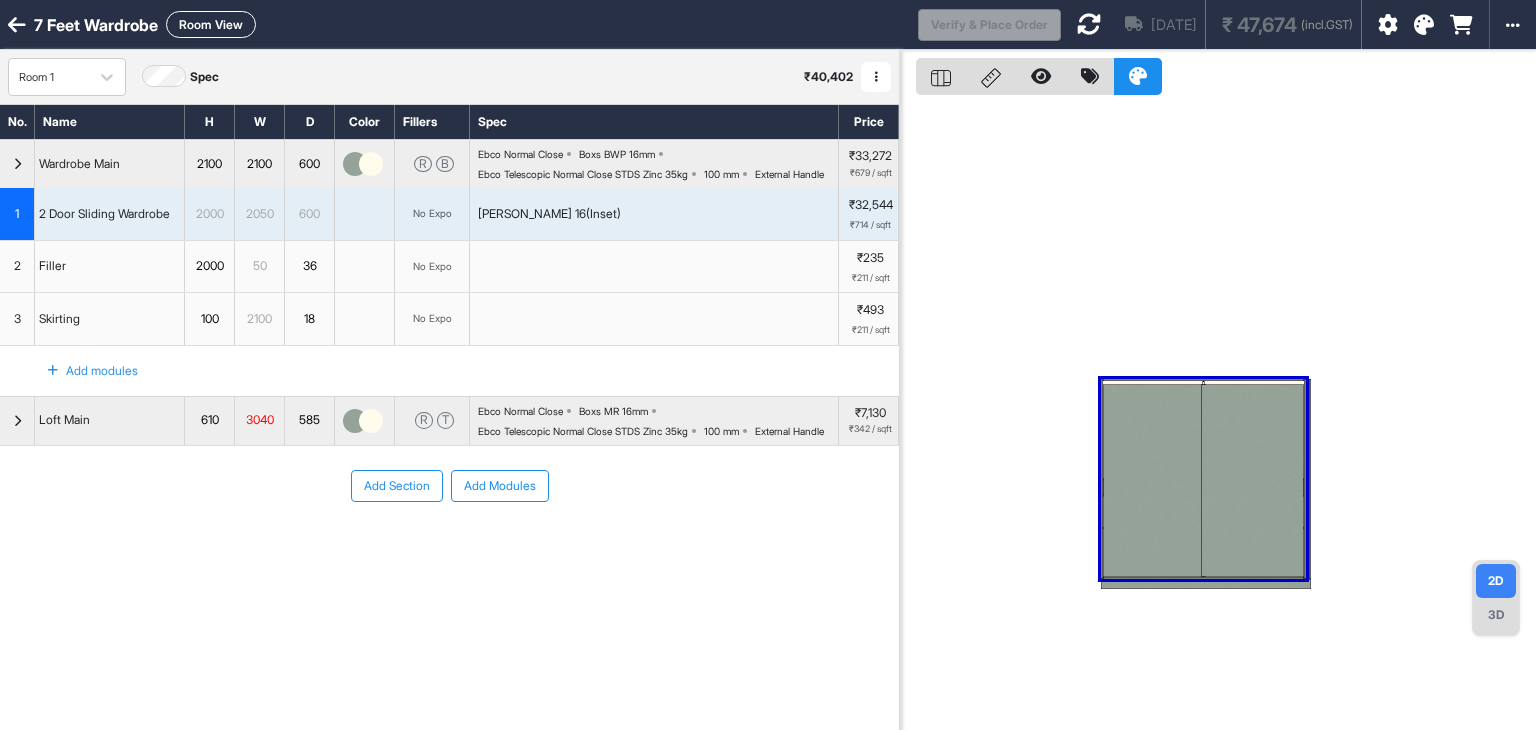 click at bounding box center (1154, 480) 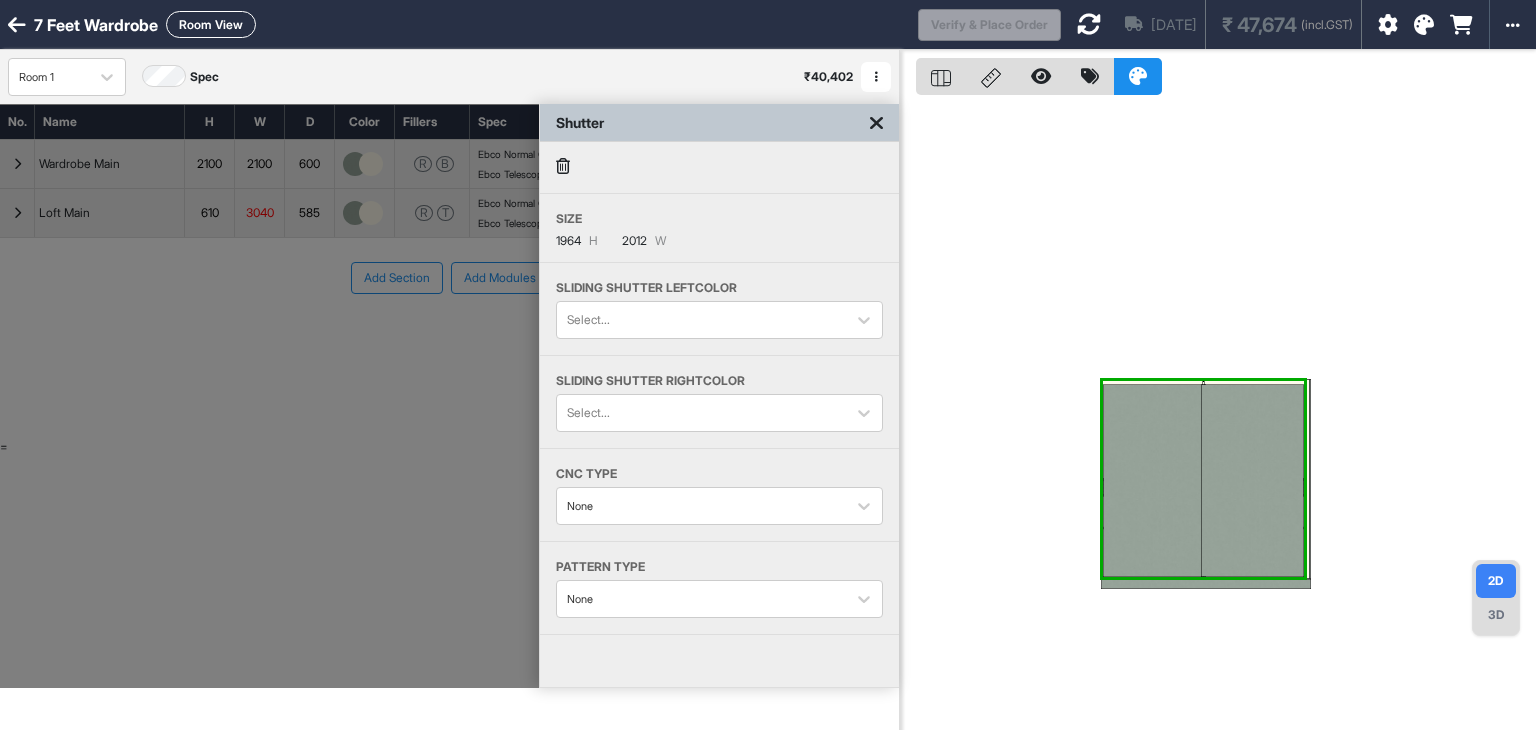 click at bounding box center [1154, 480] 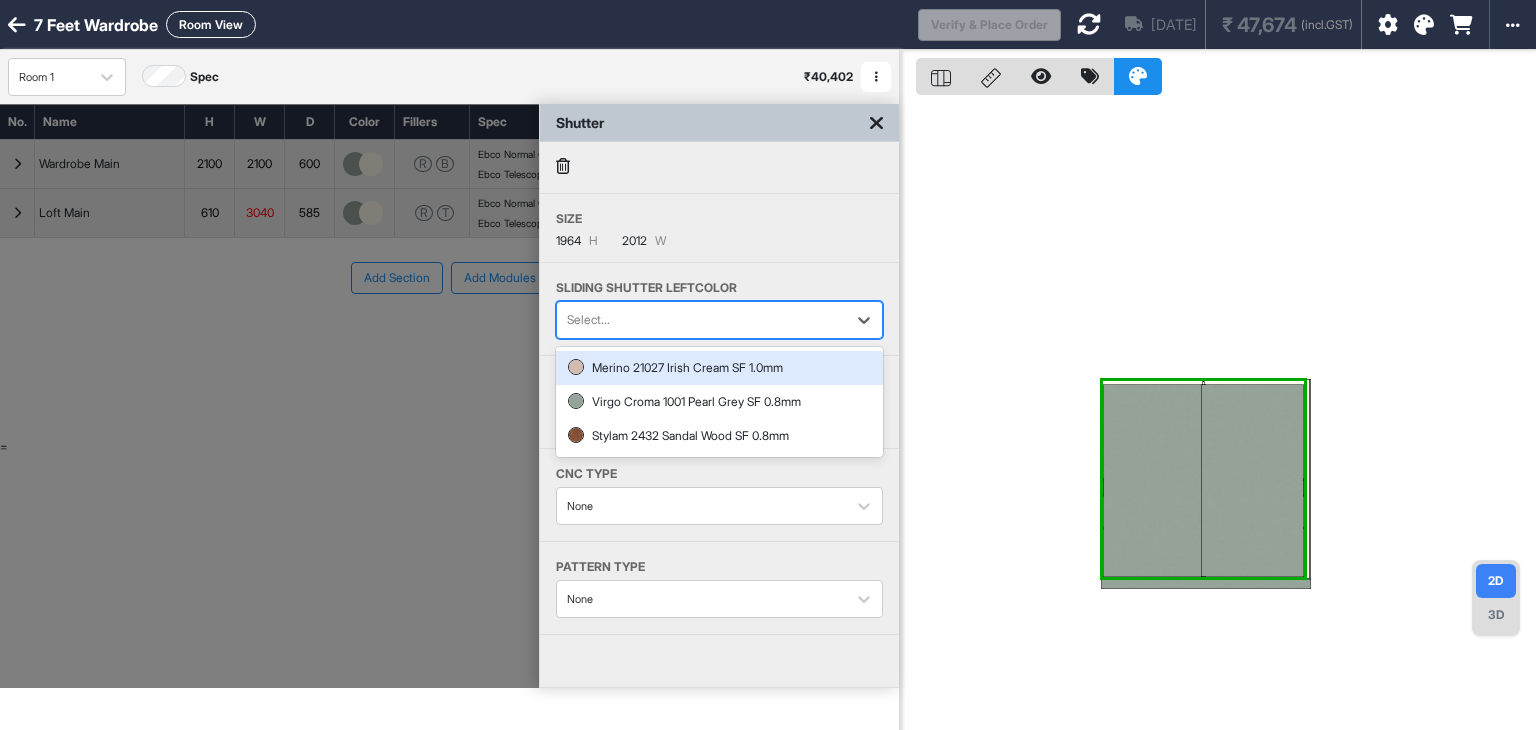 click at bounding box center [701, 320] 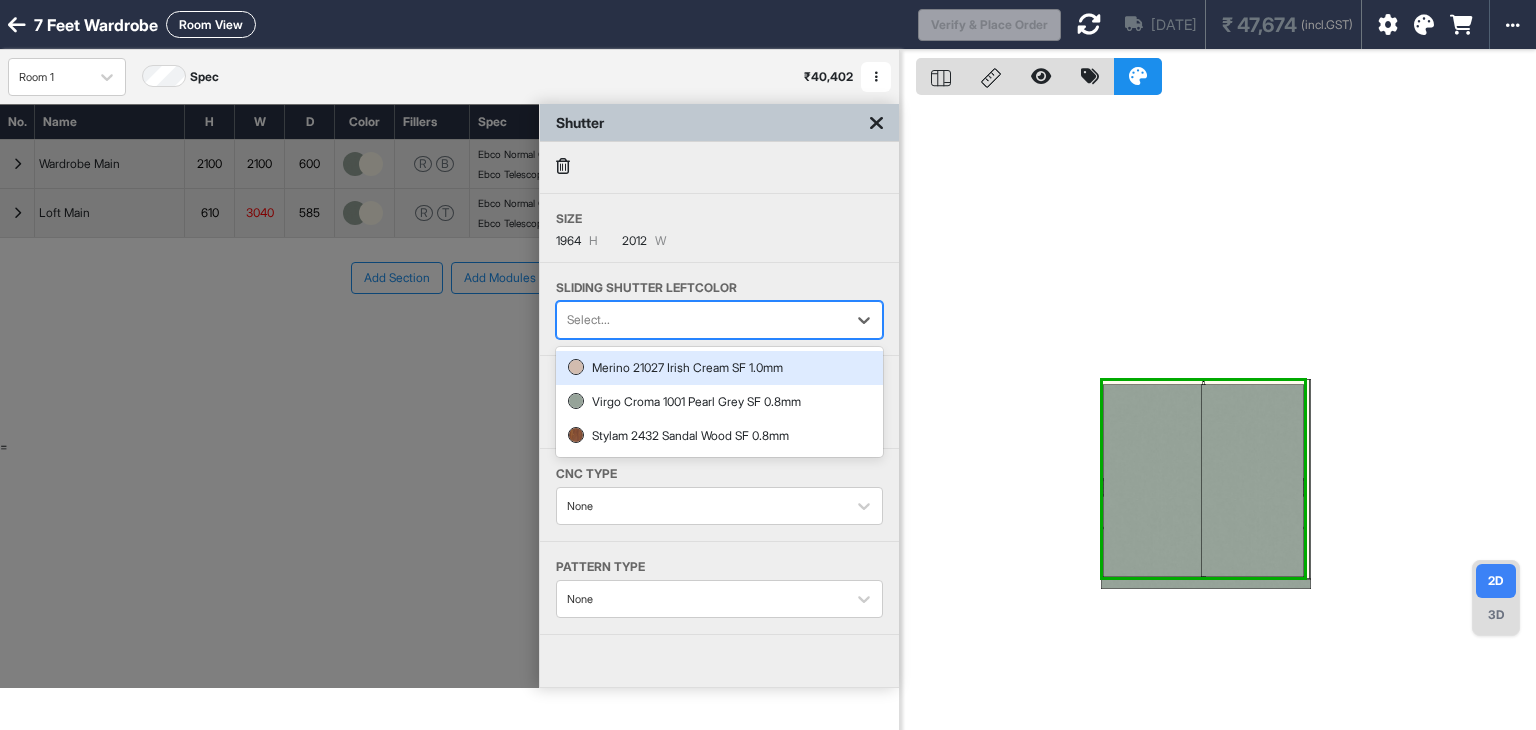 click at bounding box center [701, 320] 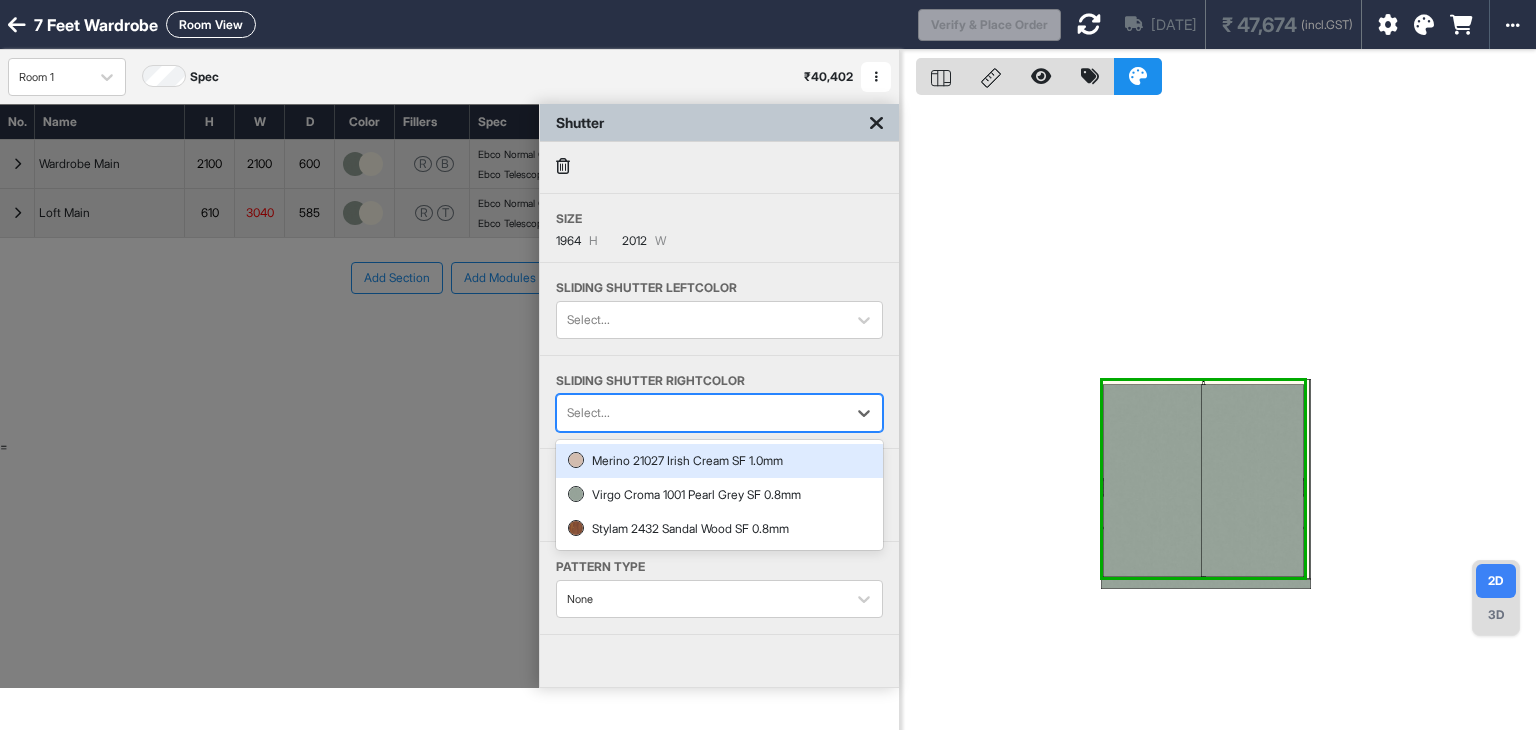 click at bounding box center (701, 413) 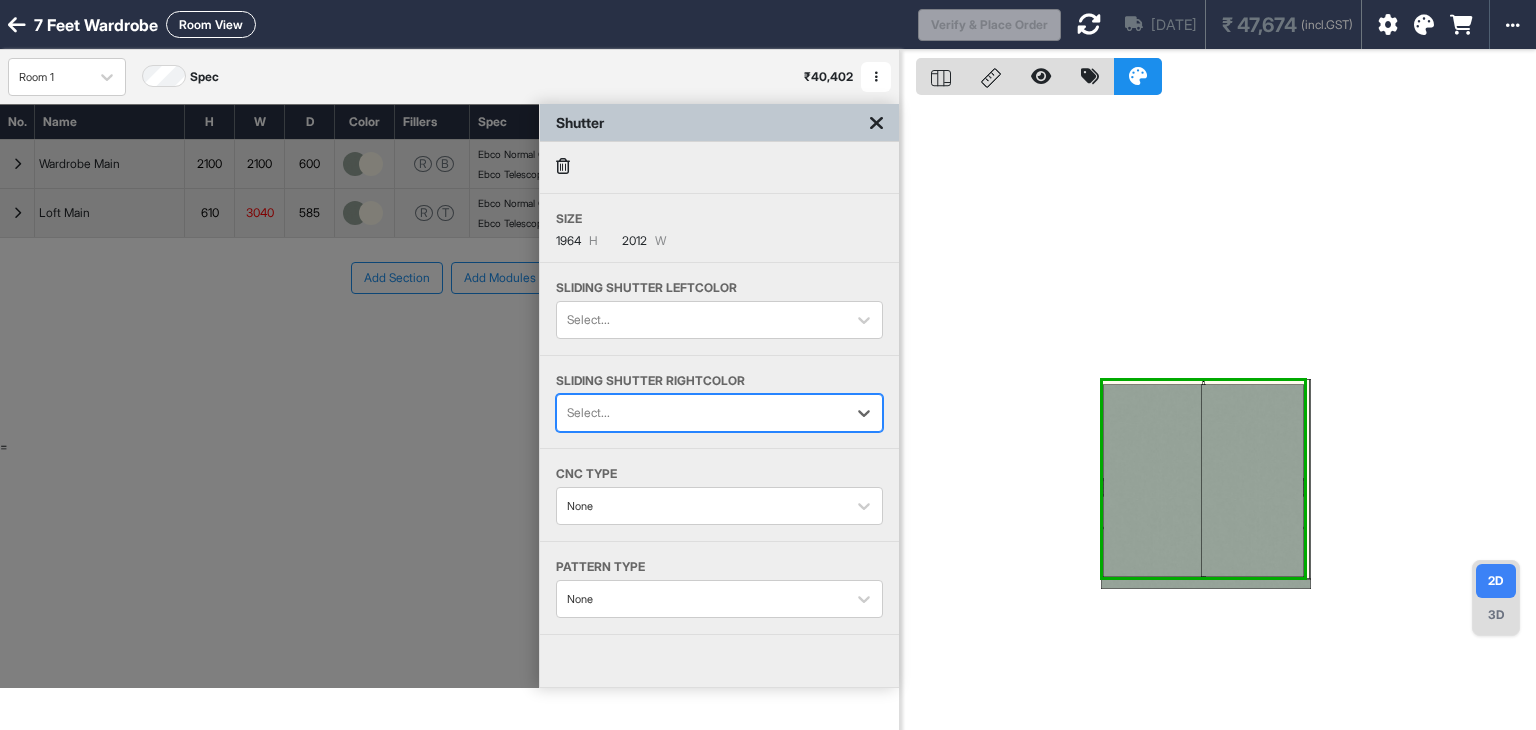 click at bounding box center [701, 413] 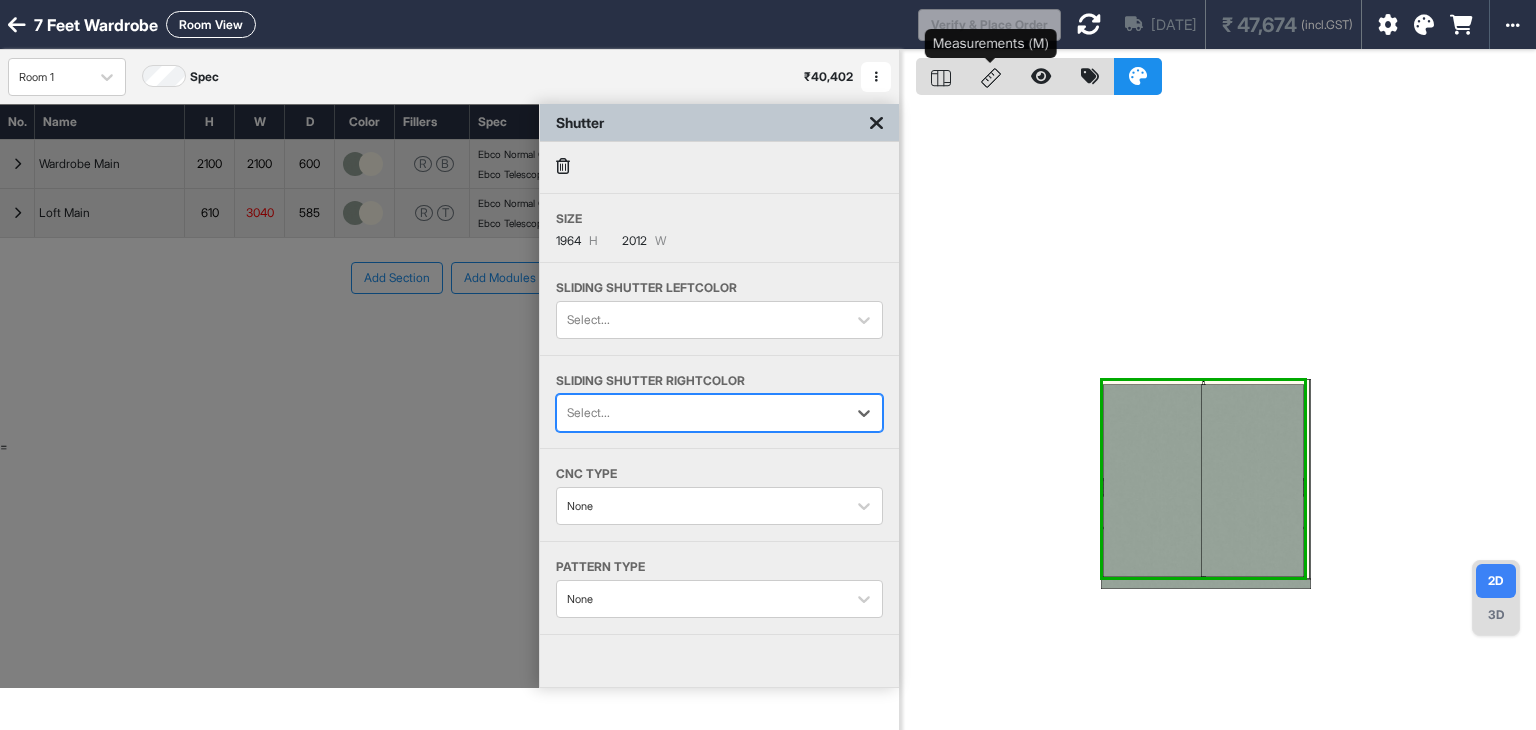 click at bounding box center [991, 76] 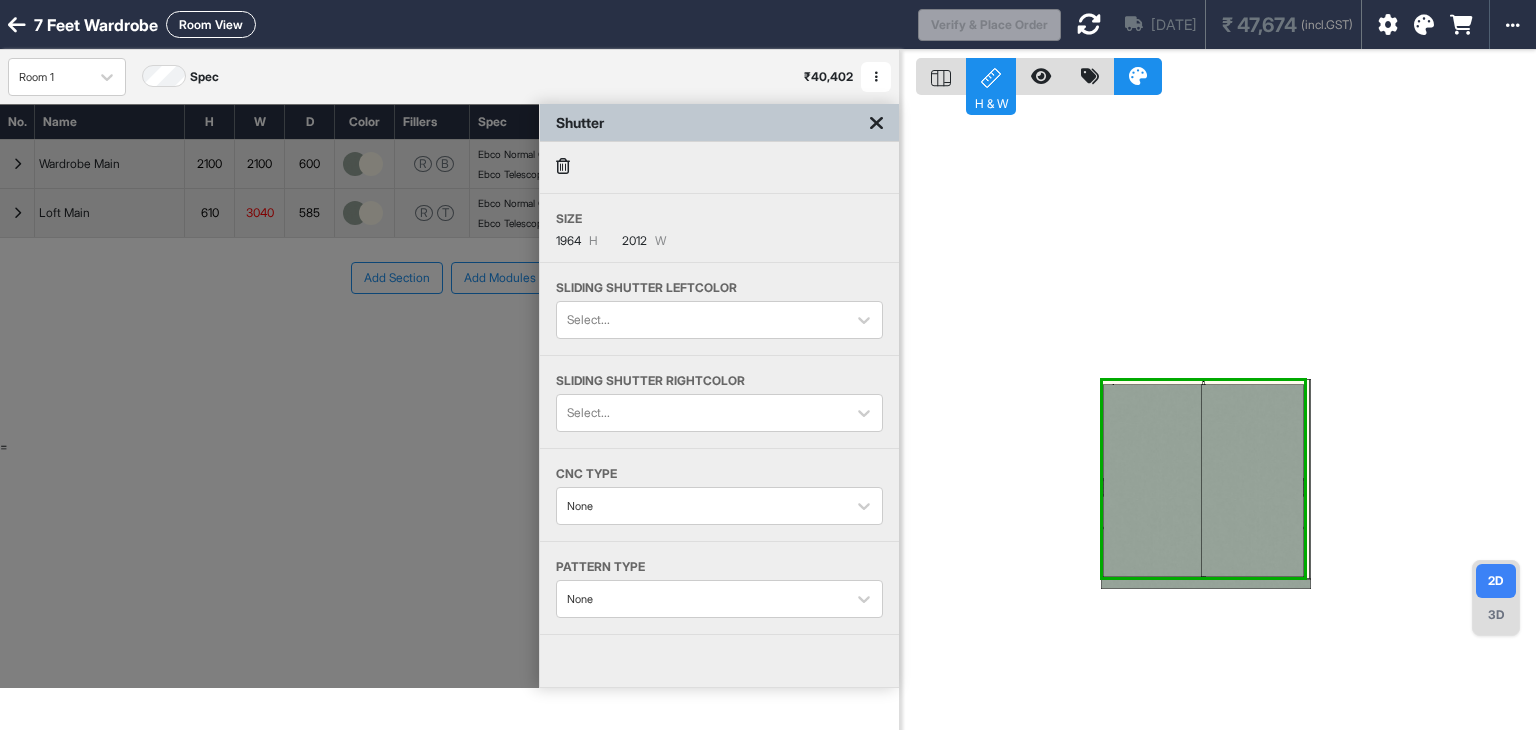 click at bounding box center (1154, 480) 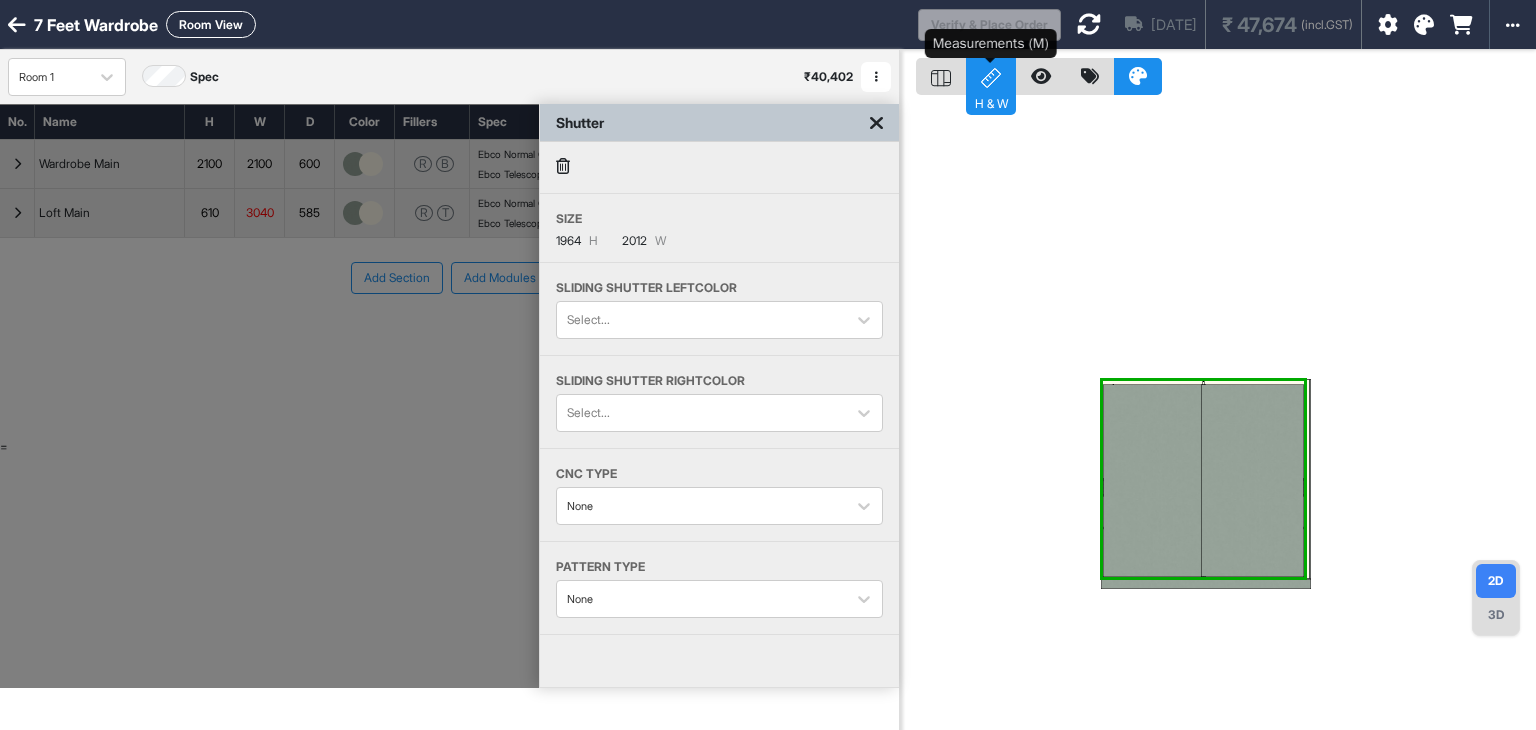 click on "H & W" at bounding box center (991, 76) 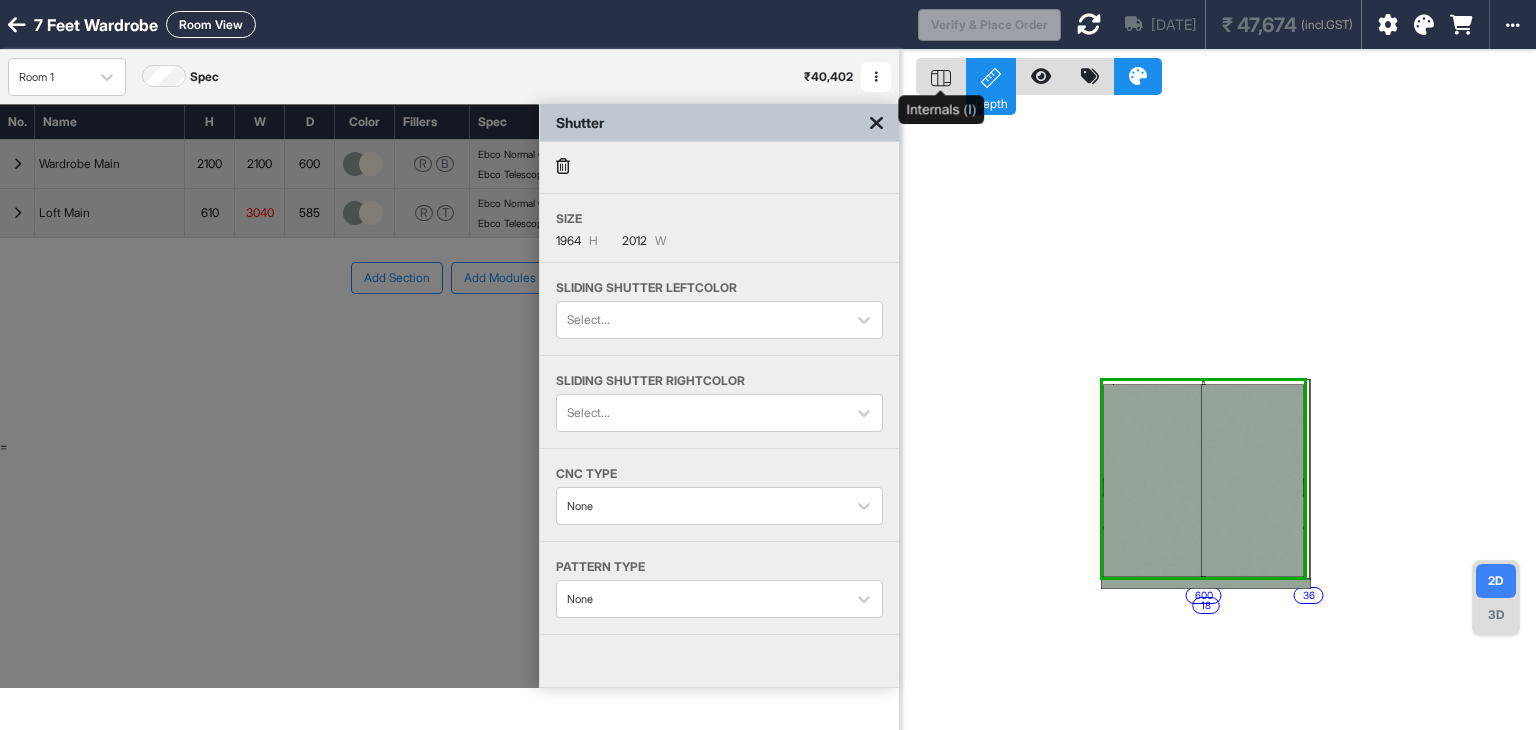 click 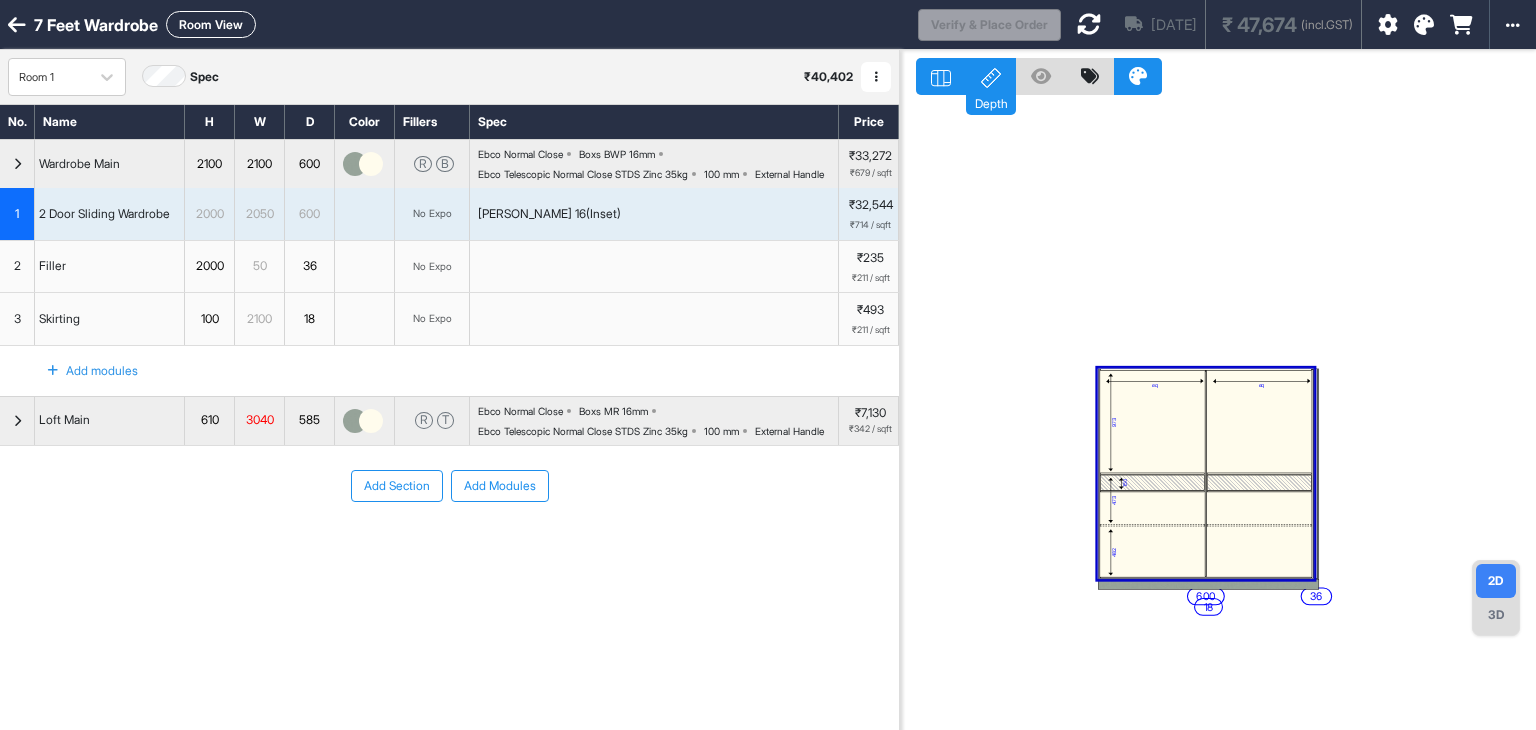 click at bounding box center [1099, 473] 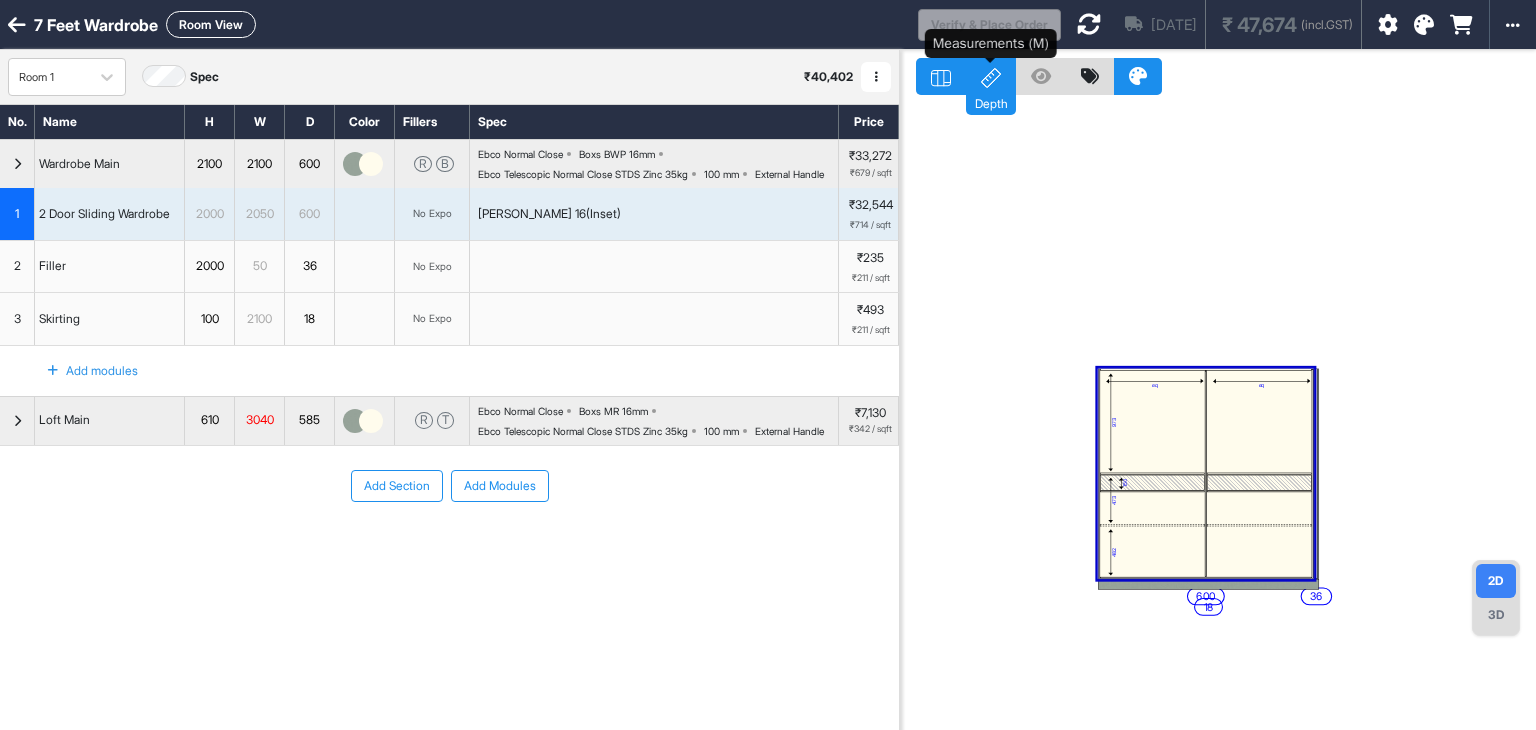 click on "Depth" at bounding box center [991, 102] 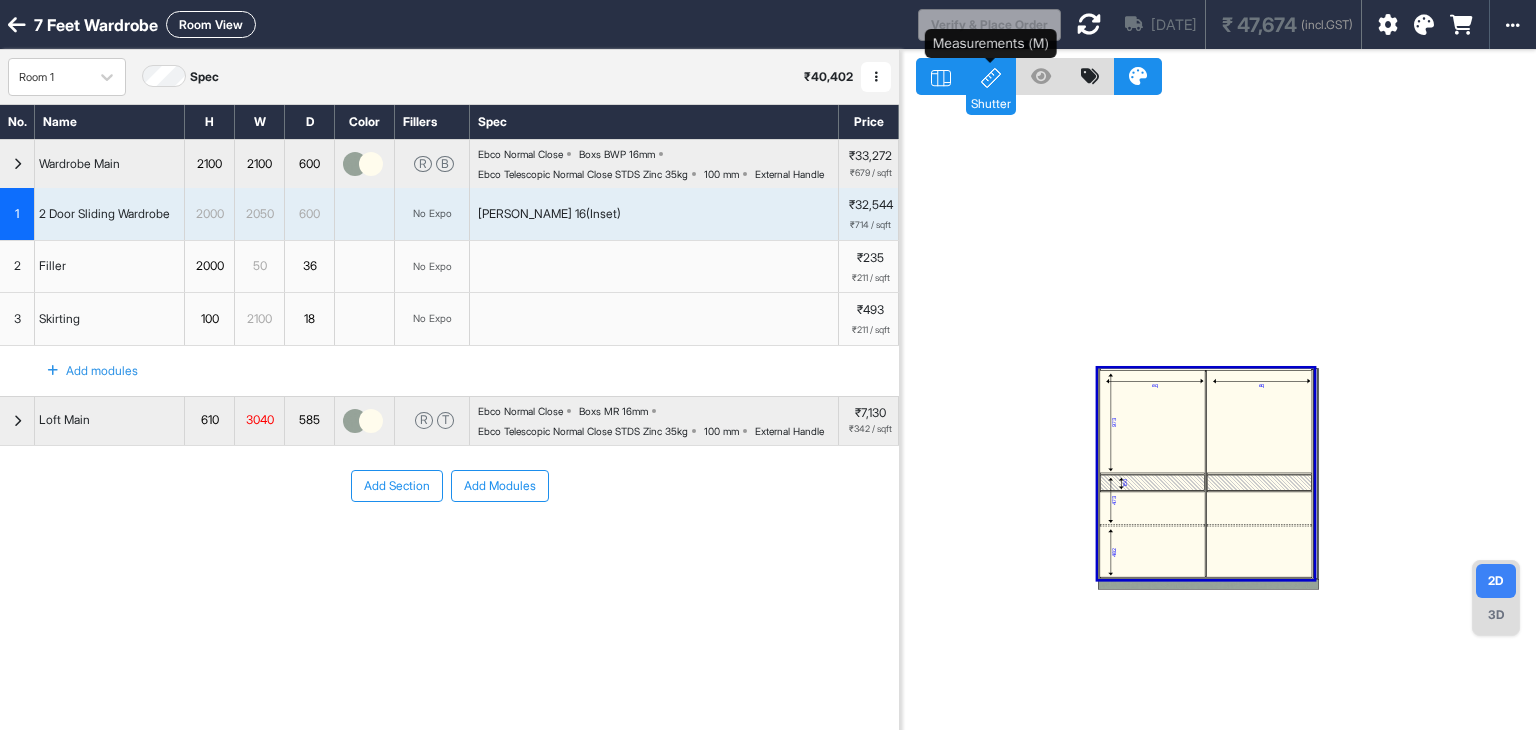 click on "Shutter" at bounding box center [991, 102] 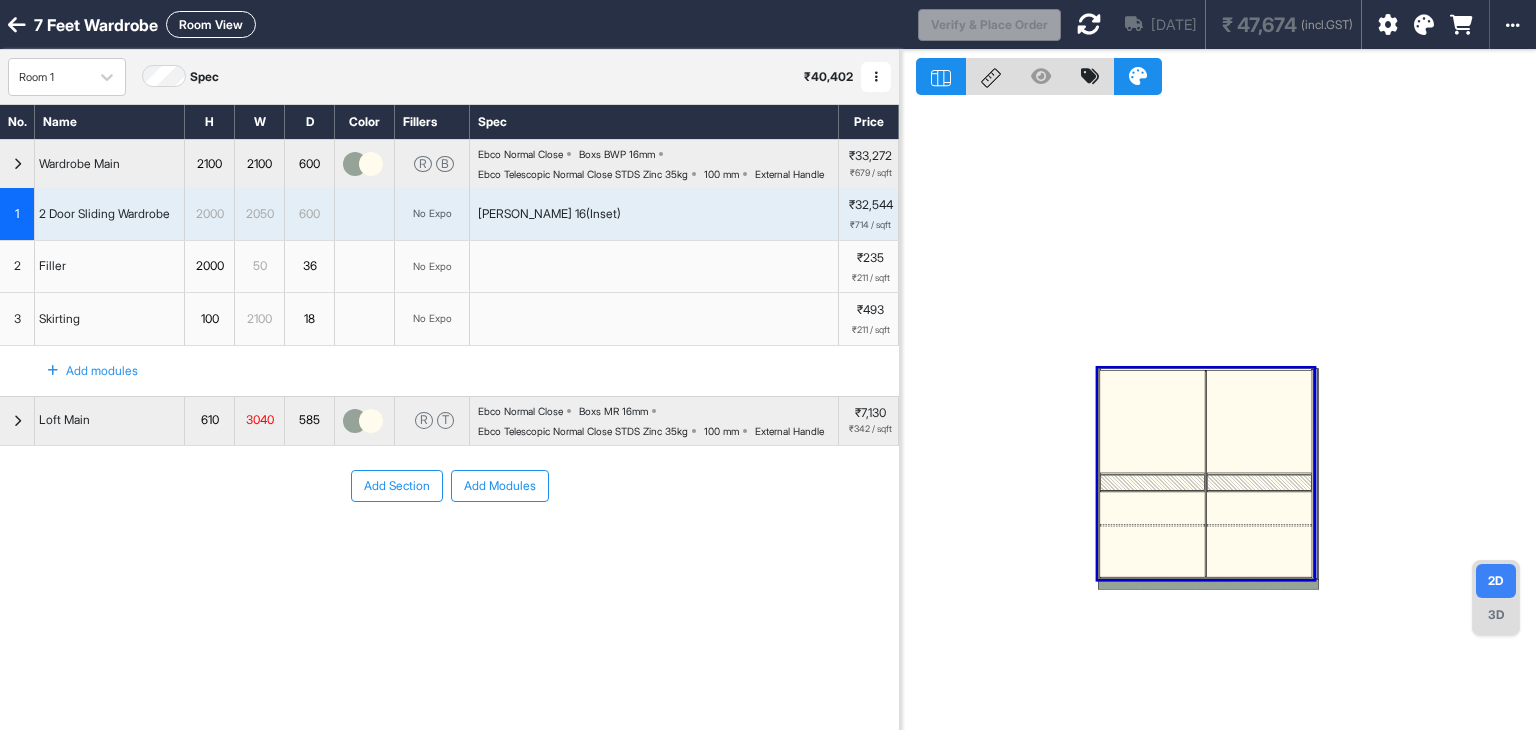 click at bounding box center [1259, 421] 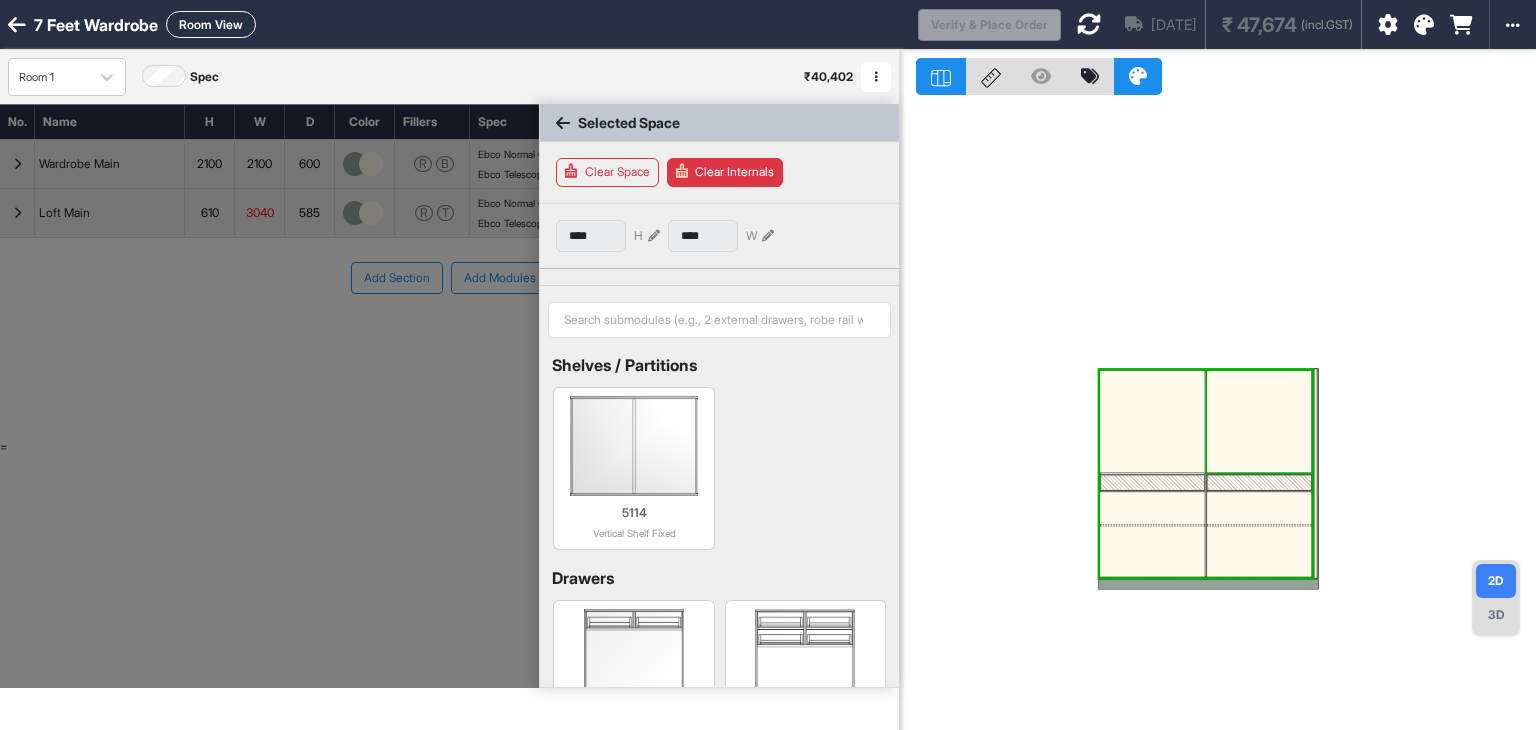 click at bounding box center (1259, 421) 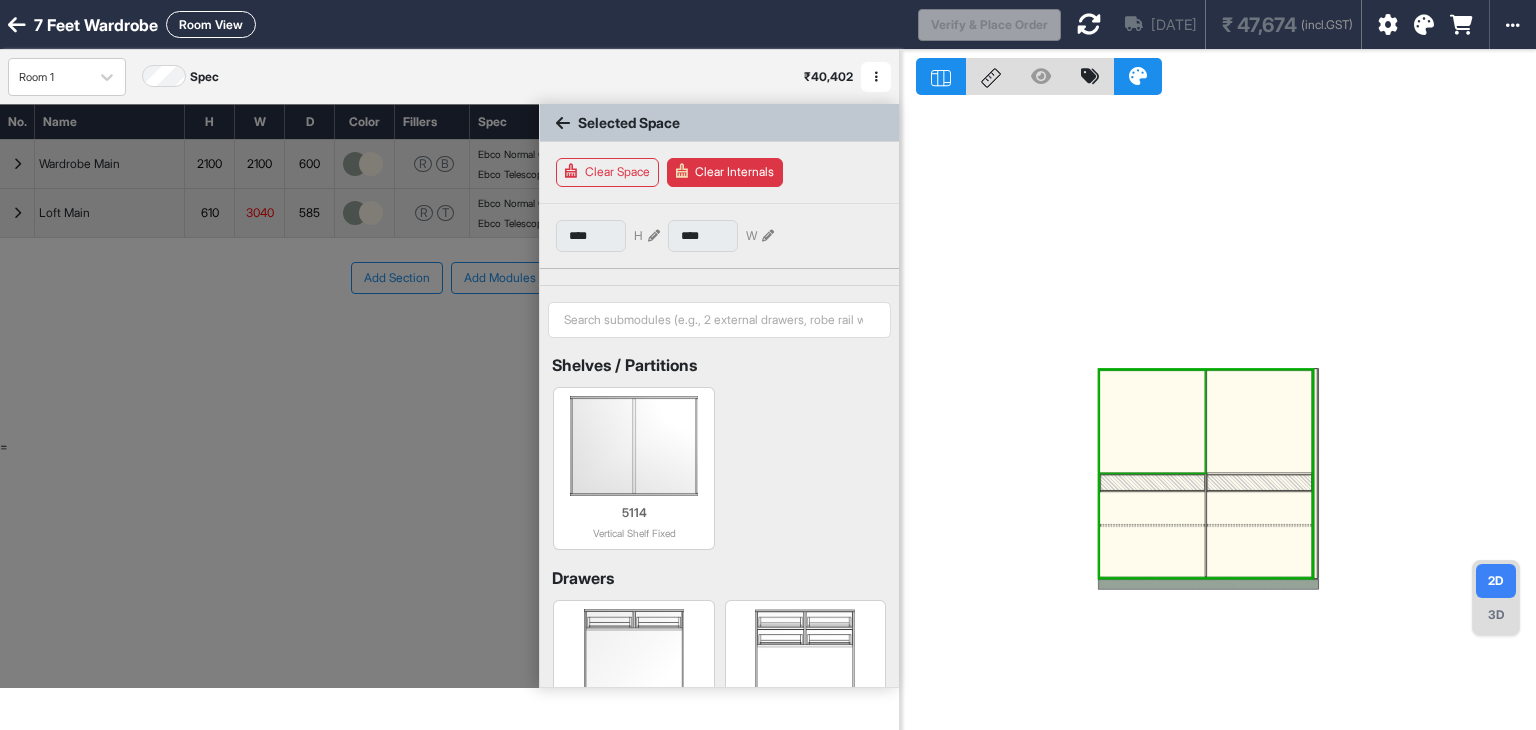 click at bounding box center [1152, 421] 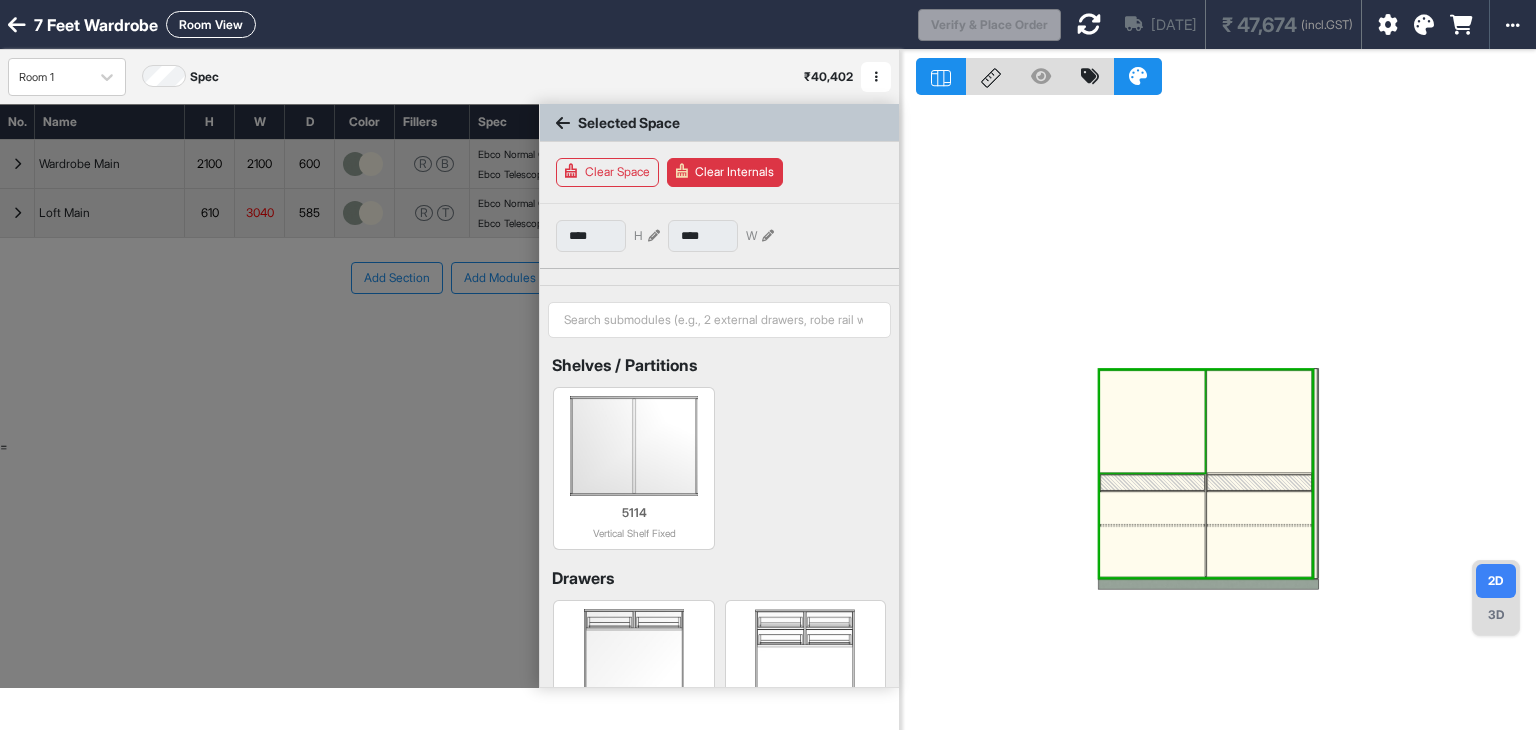 type on "***" 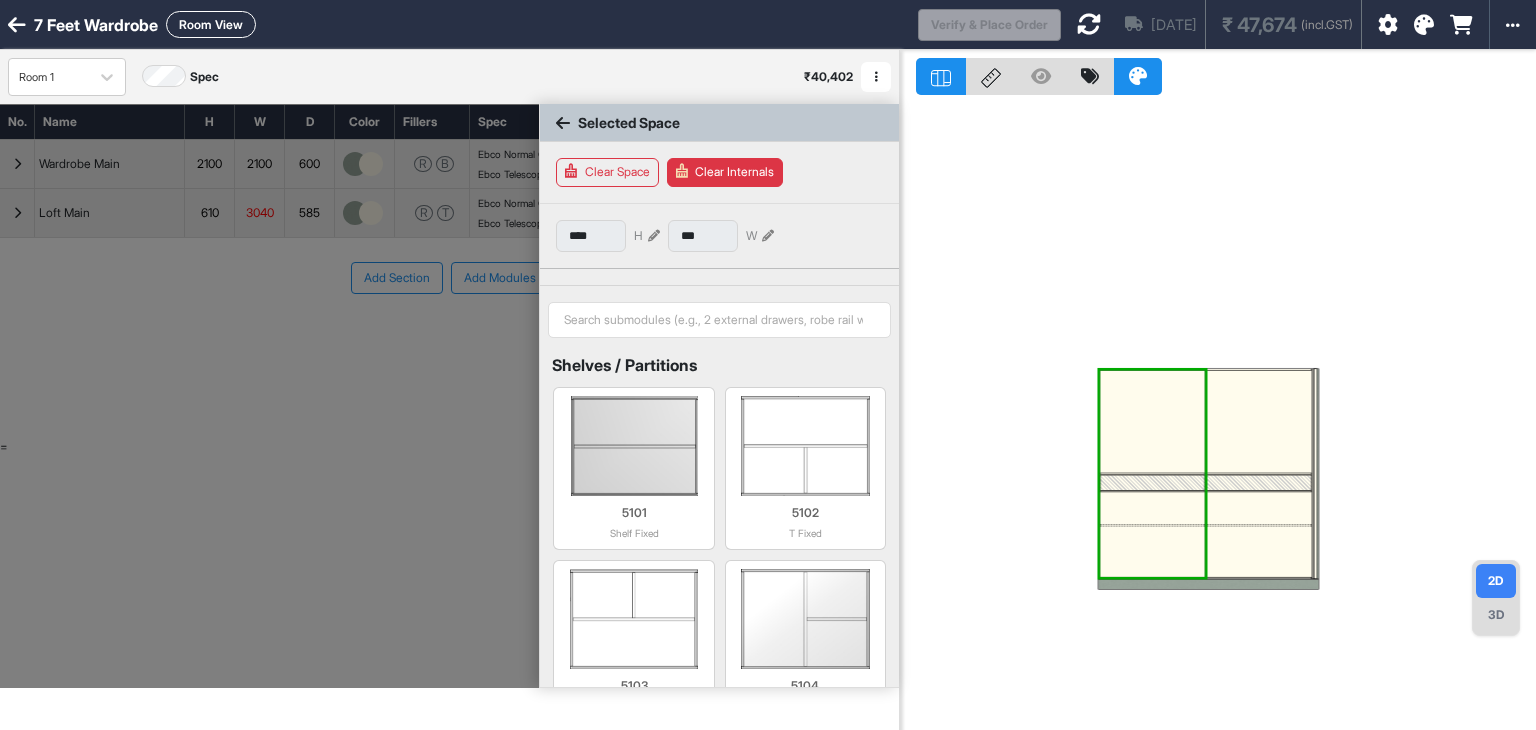 click at bounding box center [1259, 483] 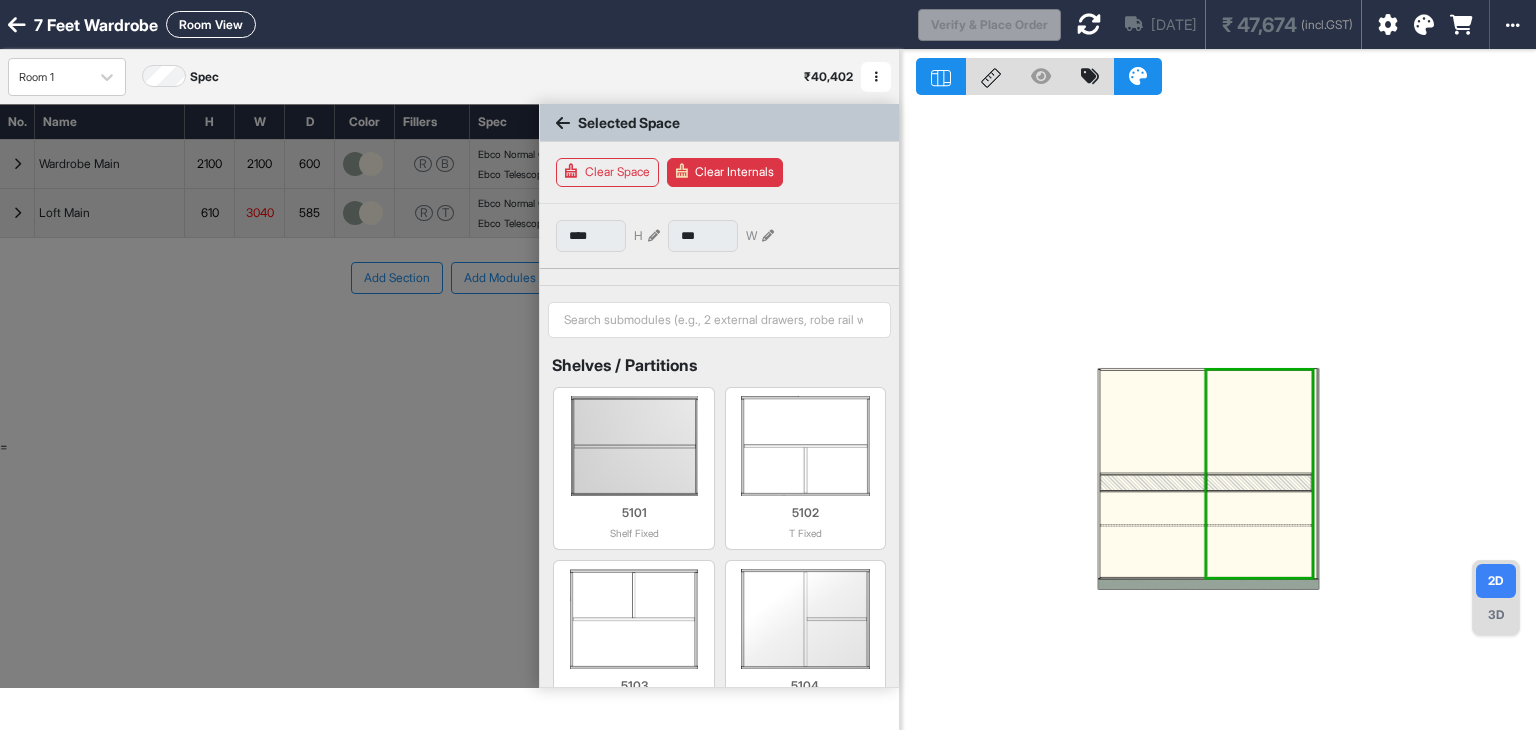 click at bounding box center (1259, 551) 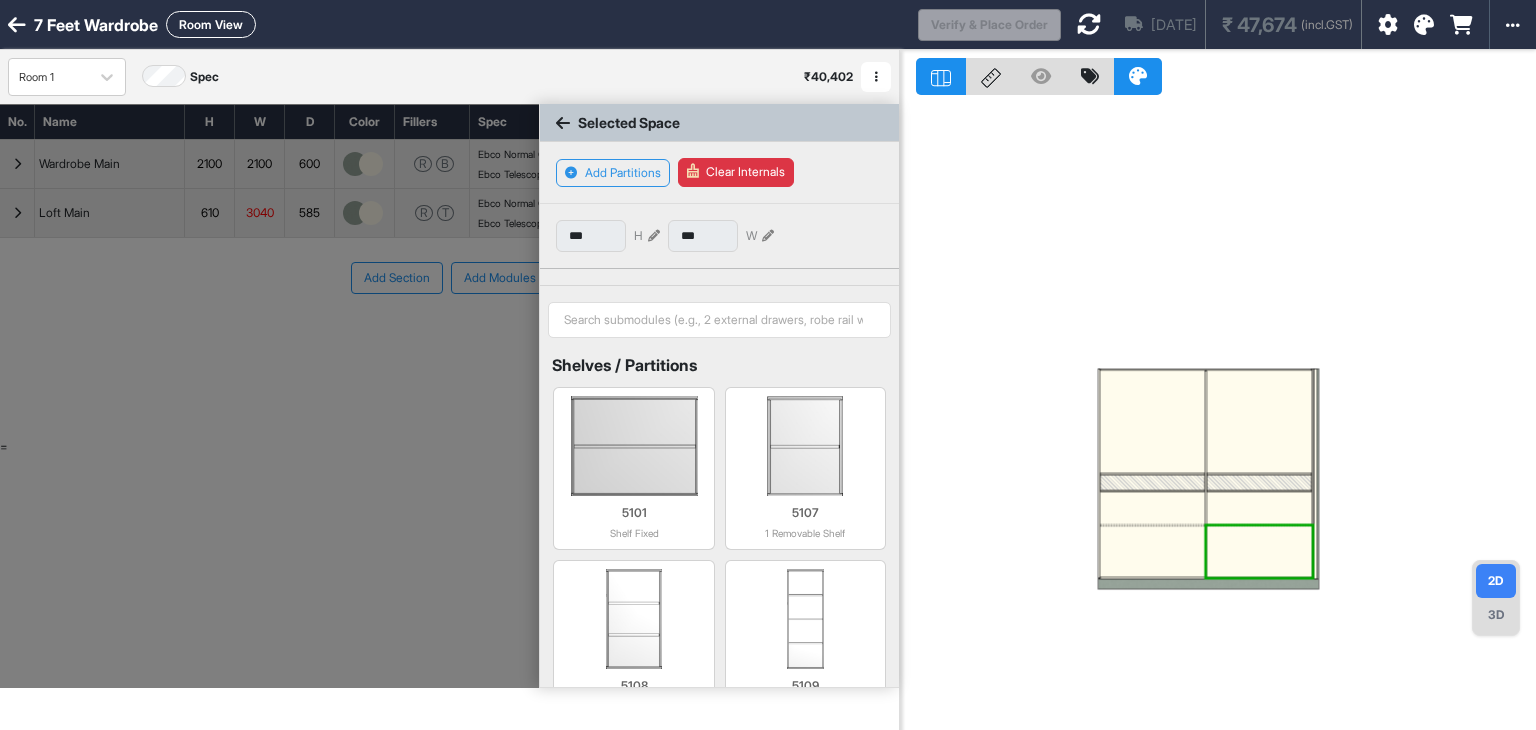 click at bounding box center [1152, 551] 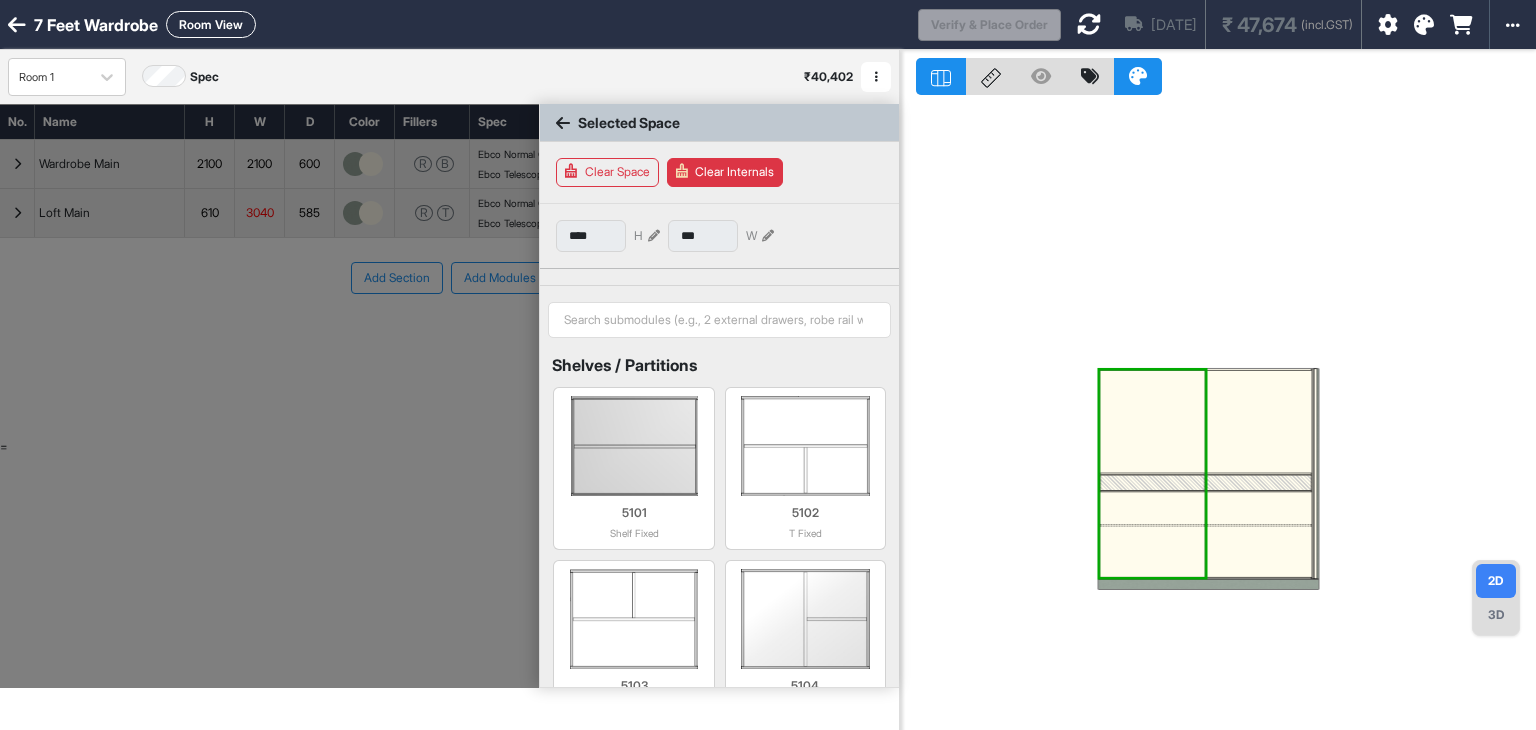click at bounding box center (1152, 551) 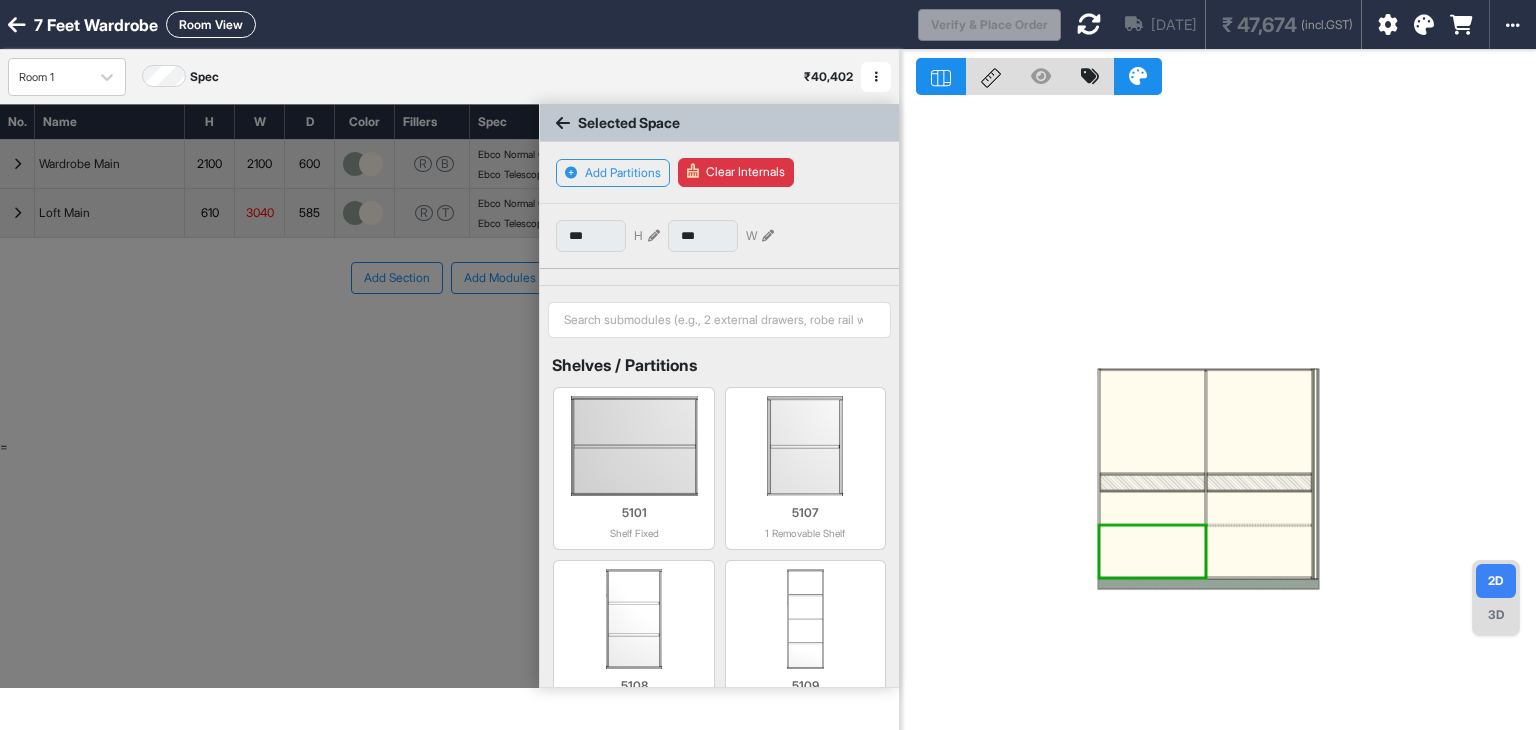 click at bounding box center [1152, 551] 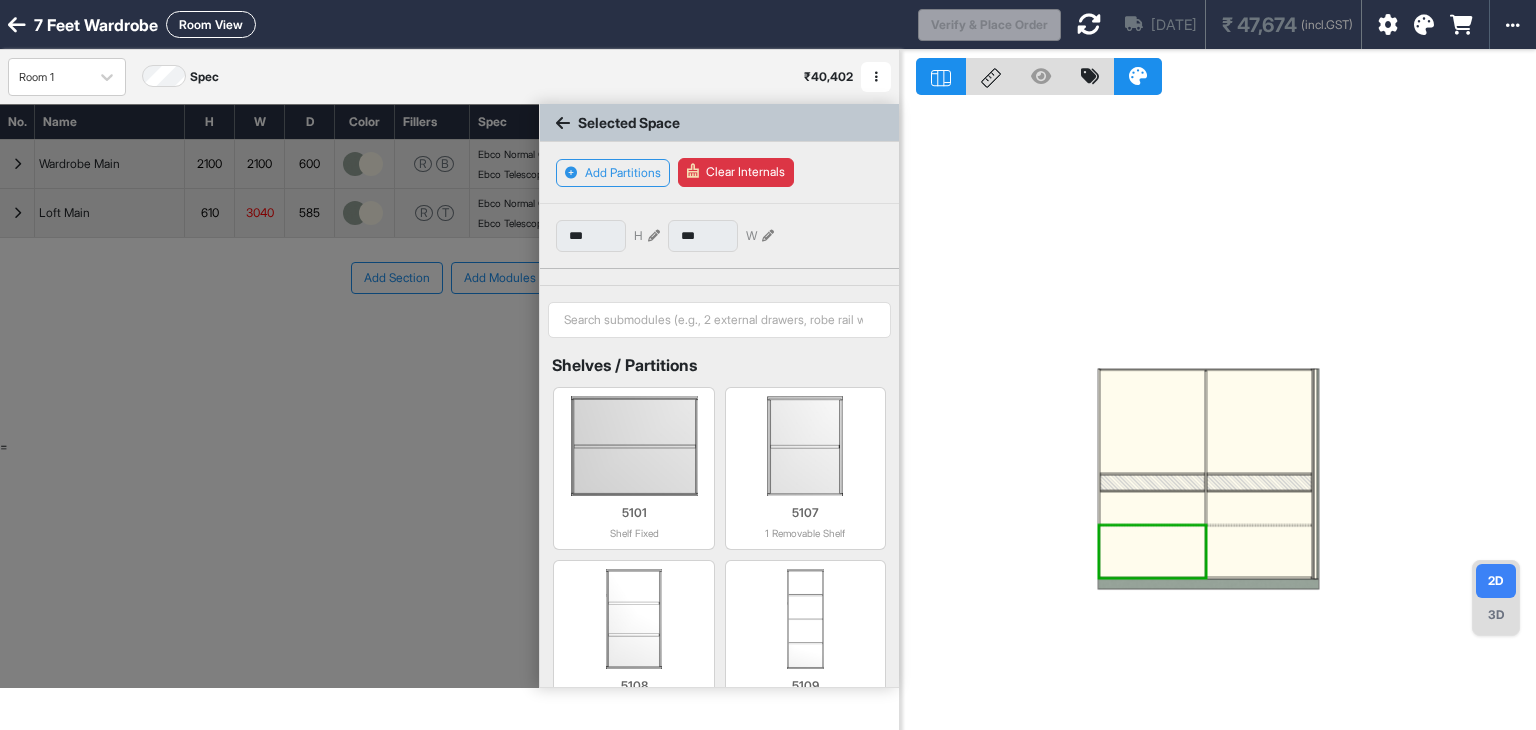 click at bounding box center (1316, 473) 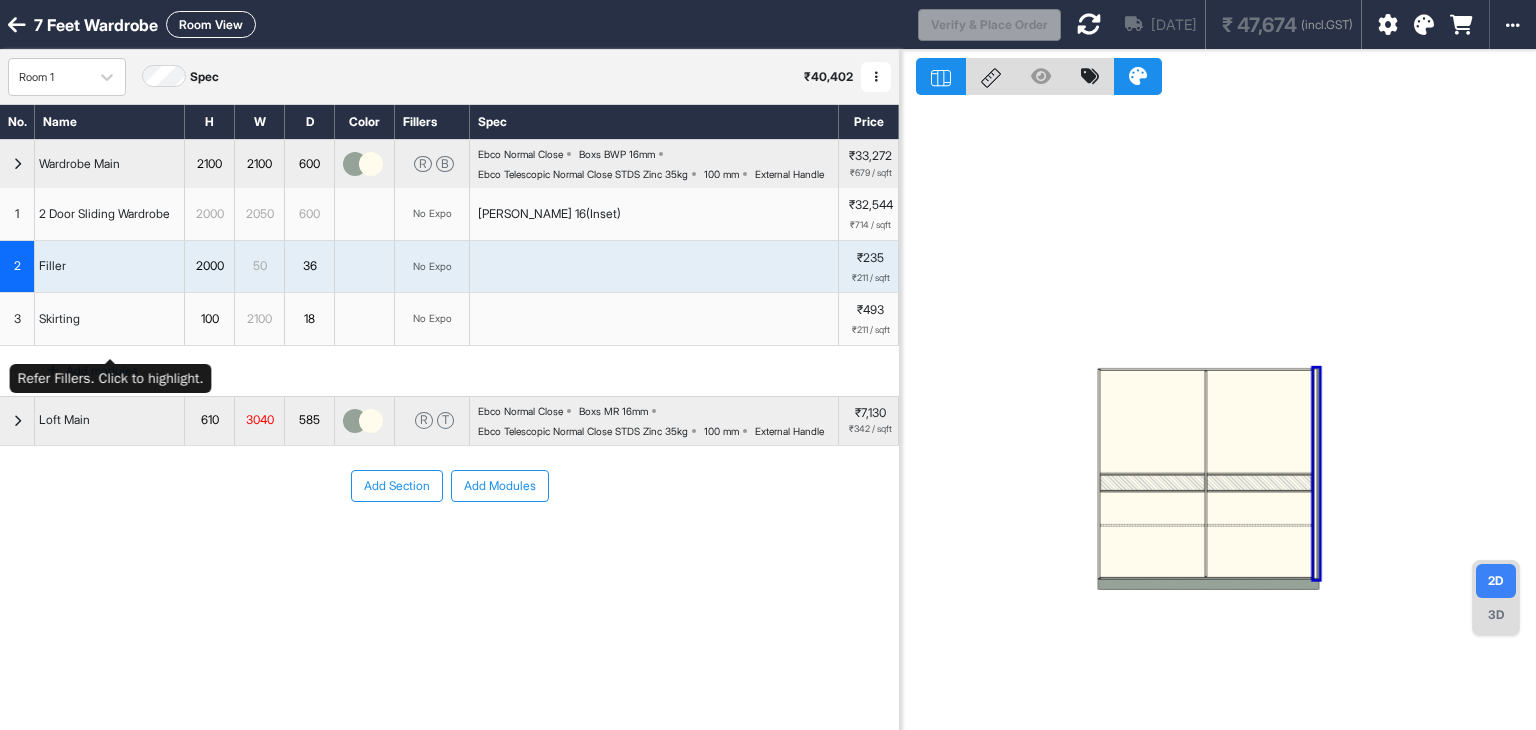 click on "Skirting" at bounding box center [110, 319] 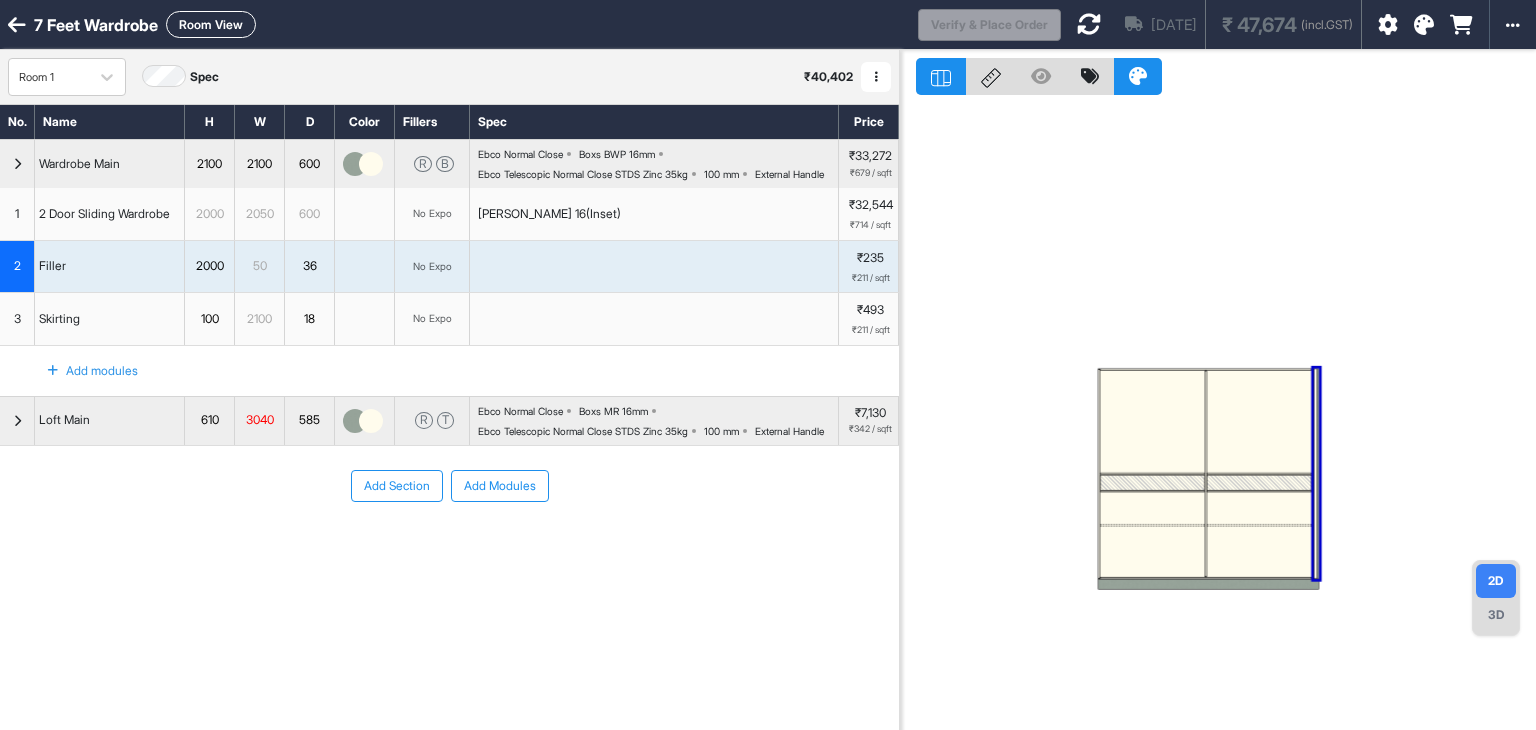 click on "[PERSON_NAME] 16(Inset)" at bounding box center [549, 214] 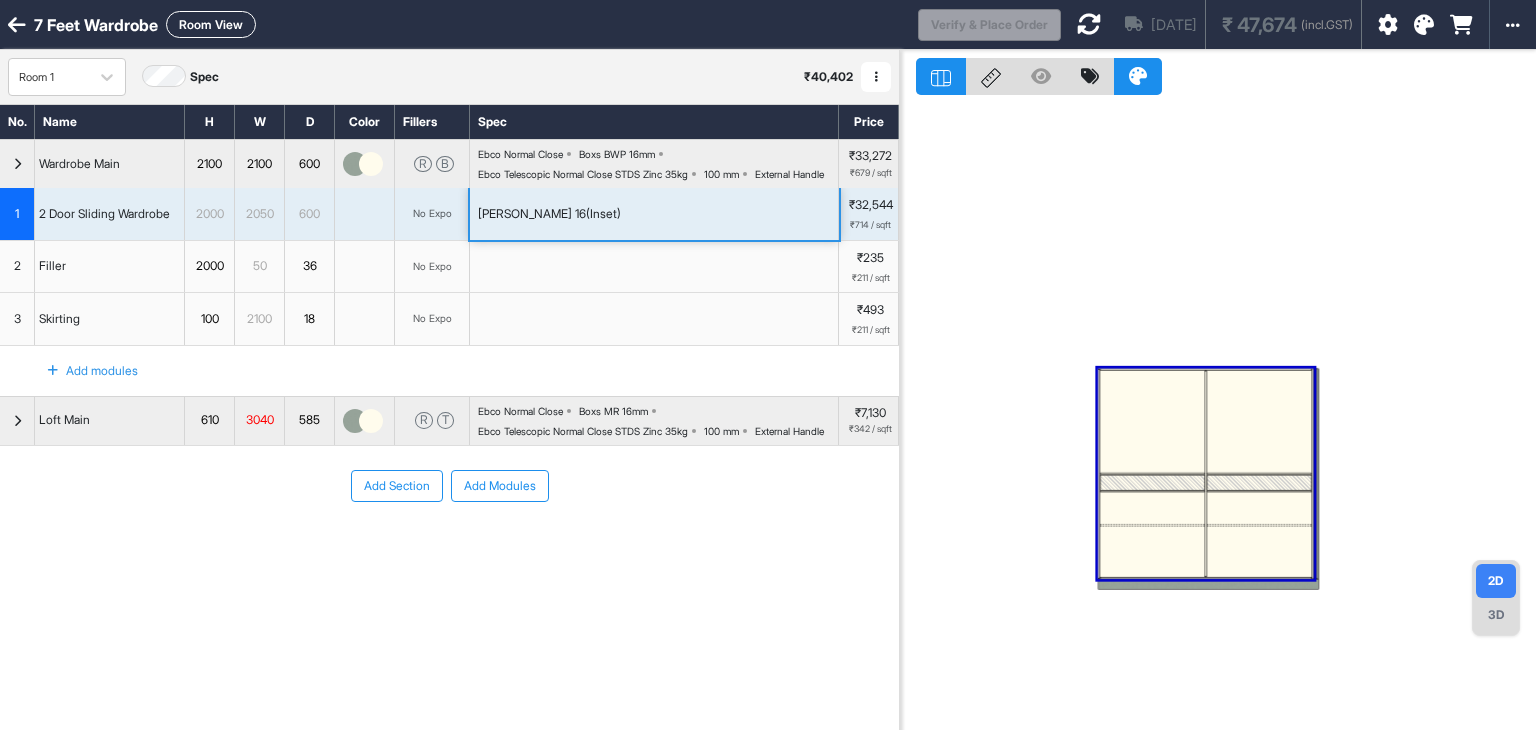 click on "[PERSON_NAME] 16(Inset)" at bounding box center (549, 214) 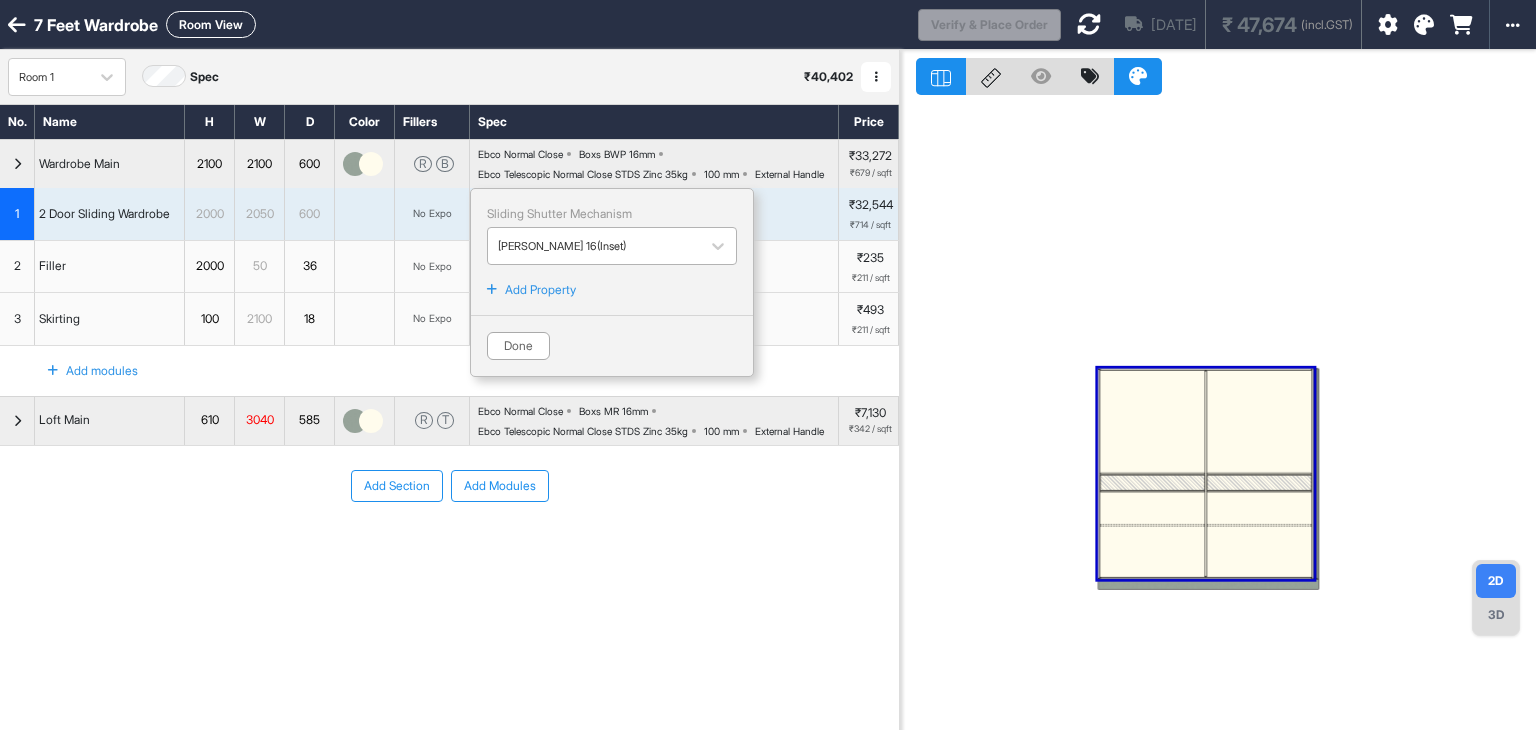 click at bounding box center (594, 246) 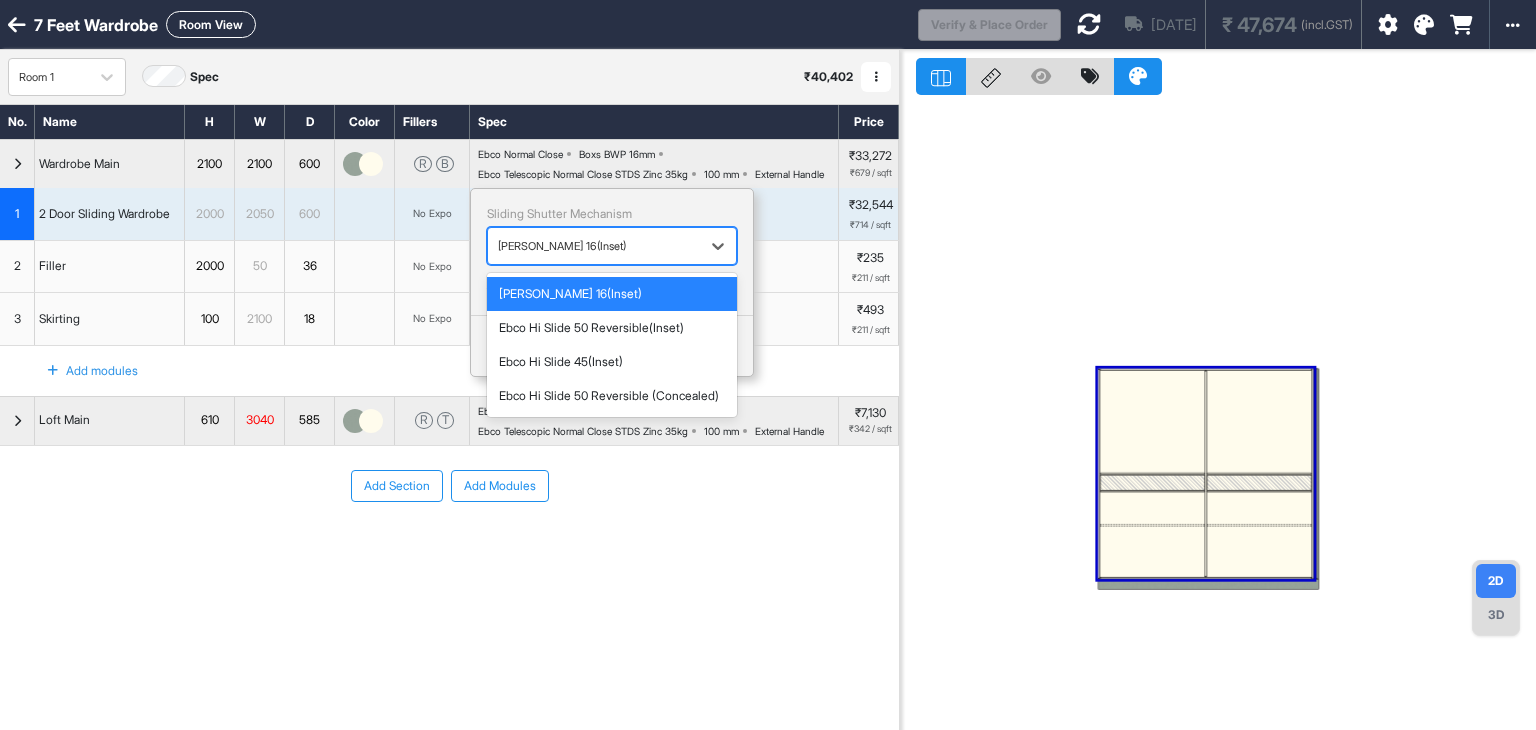 click on "[PERSON_NAME] 16(Inset)" at bounding box center [612, 294] 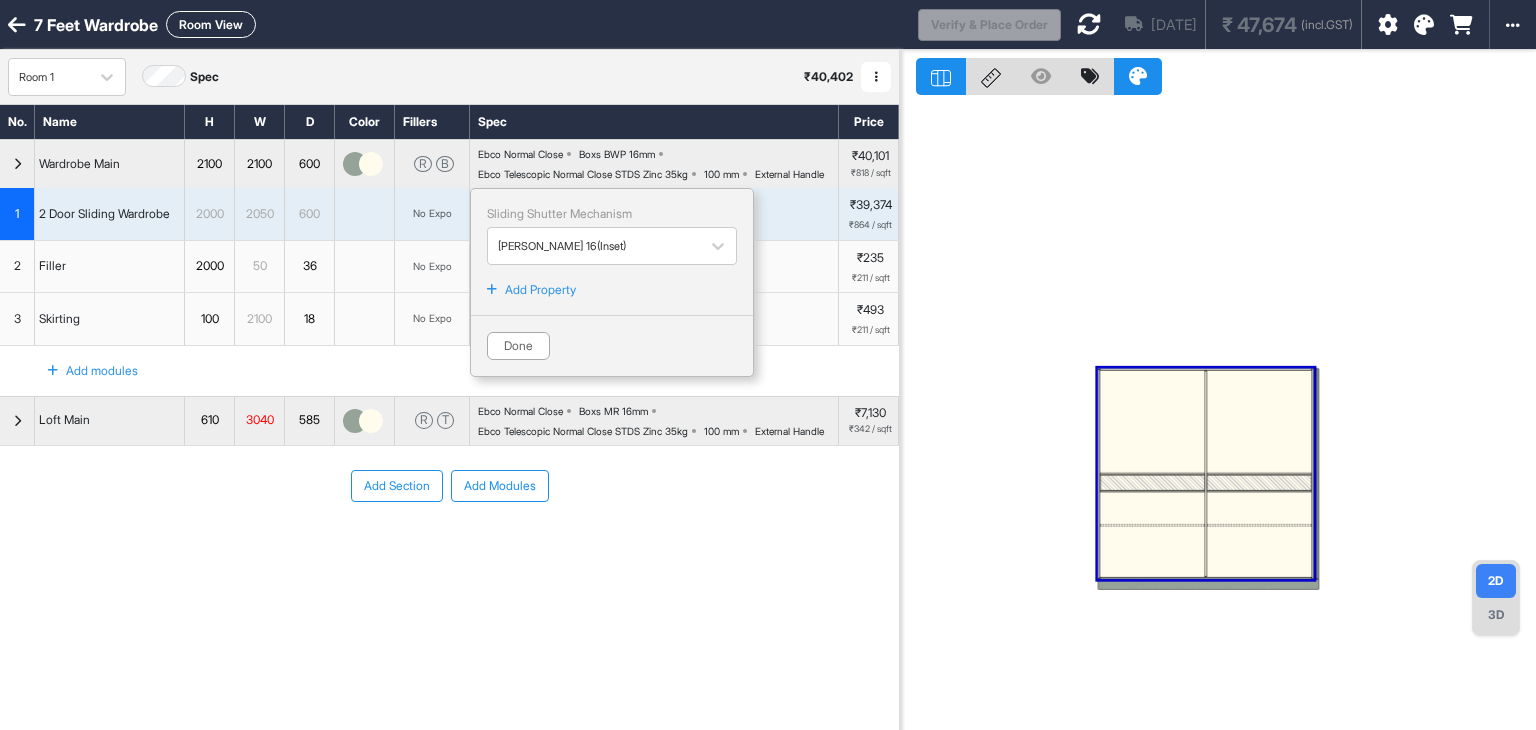 click on "No Expo" at bounding box center (432, 213) 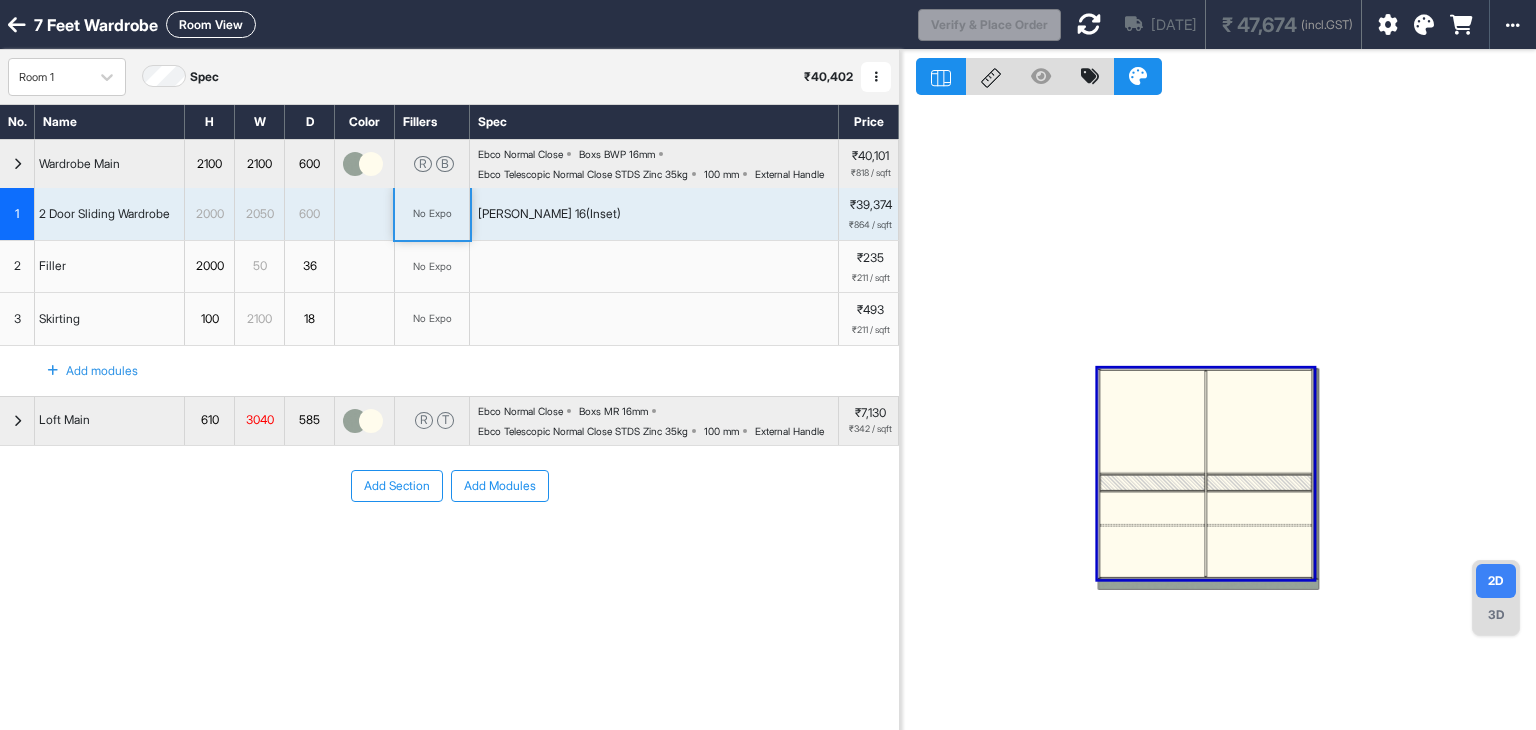 click on "No Expo" at bounding box center (432, 213) 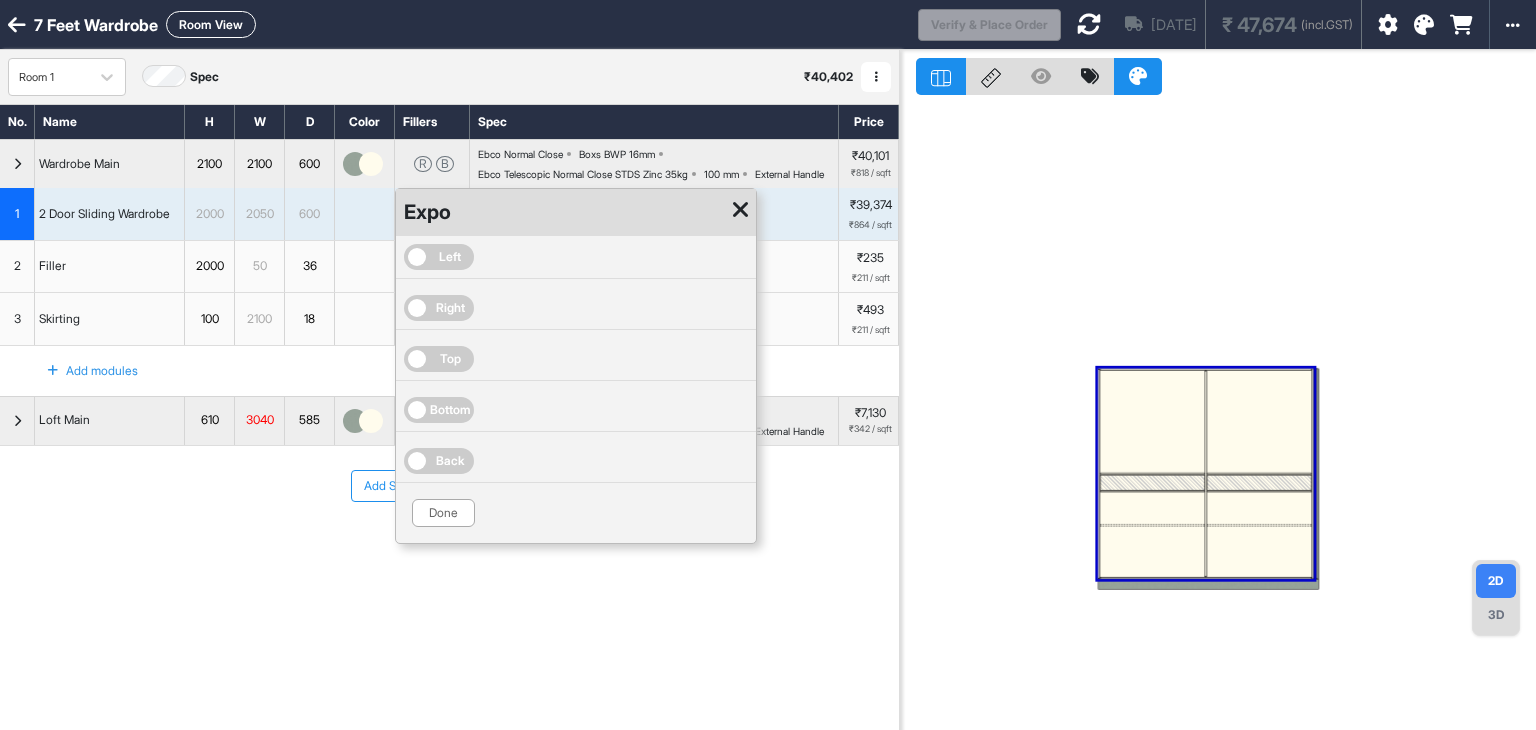 click at bounding box center [740, 210] 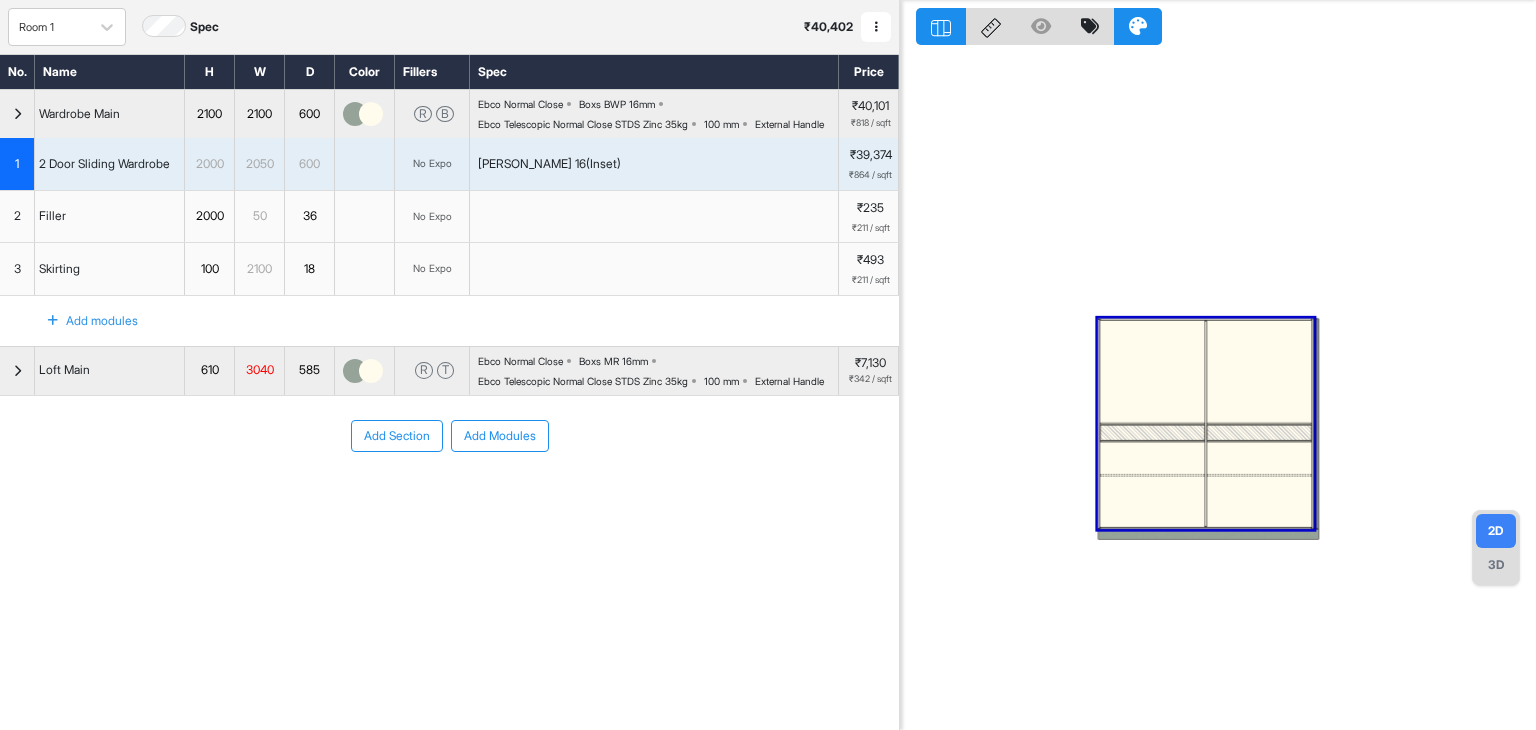 scroll, scrollTop: 0, scrollLeft: 0, axis: both 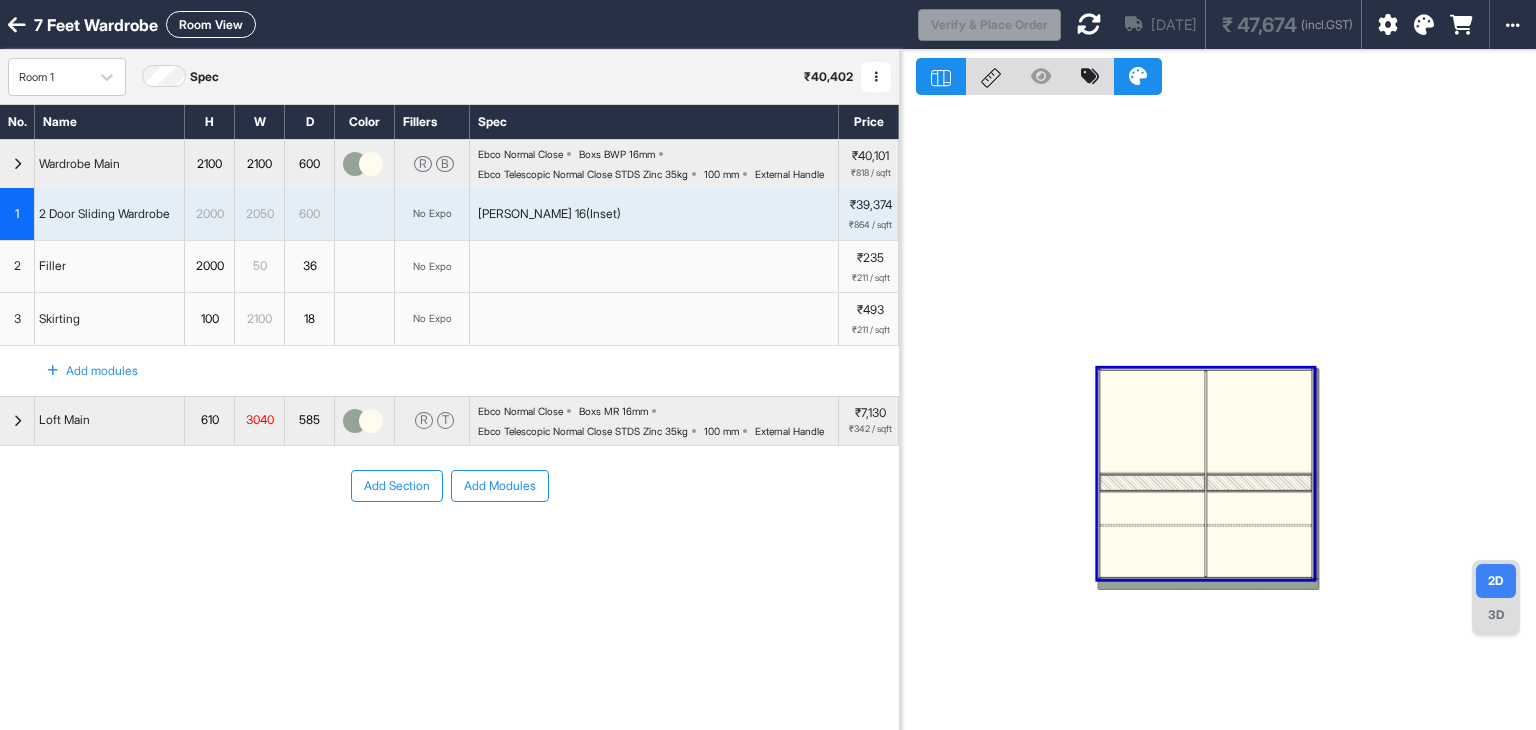 click on "No Expo" at bounding box center [432, 213] 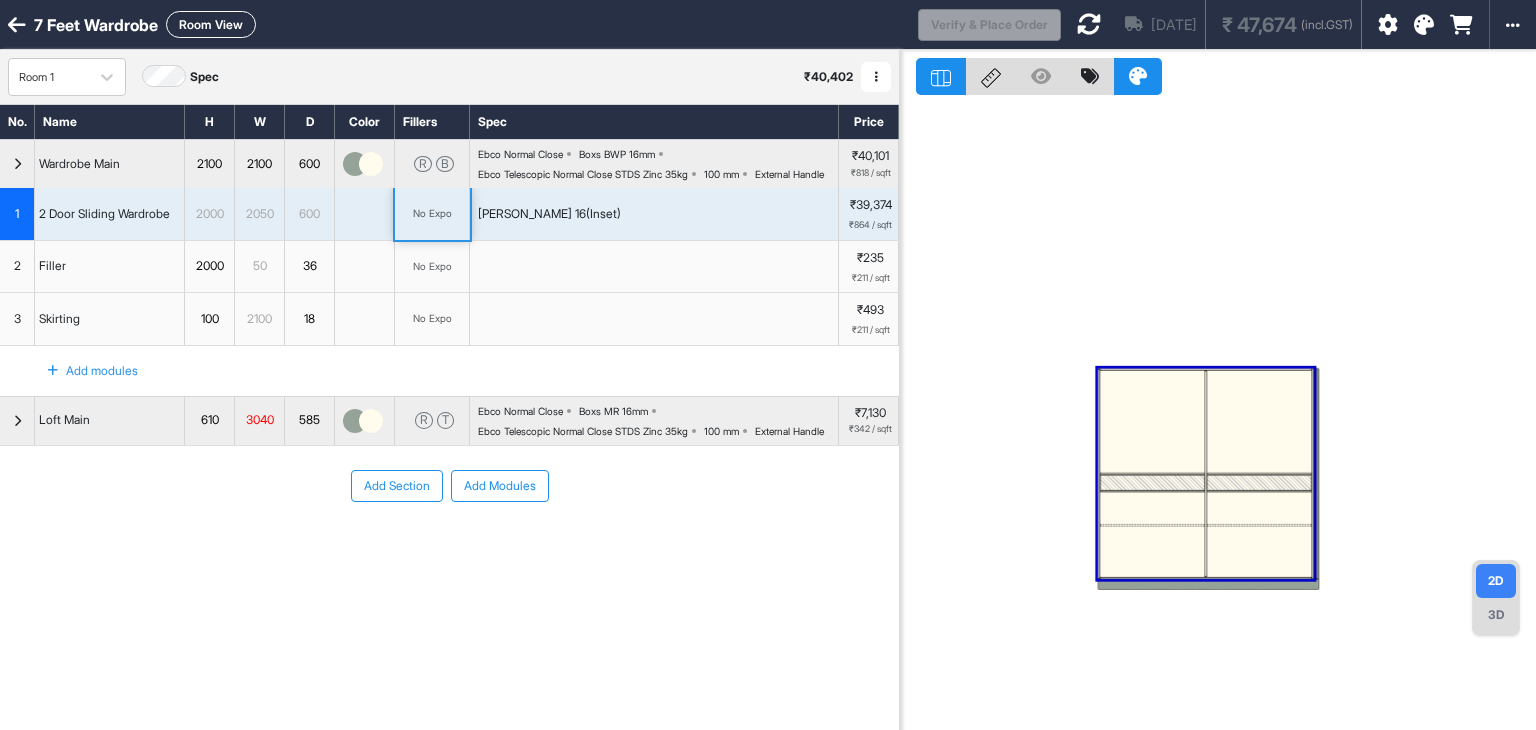 click on "No Expo" at bounding box center (432, 213) 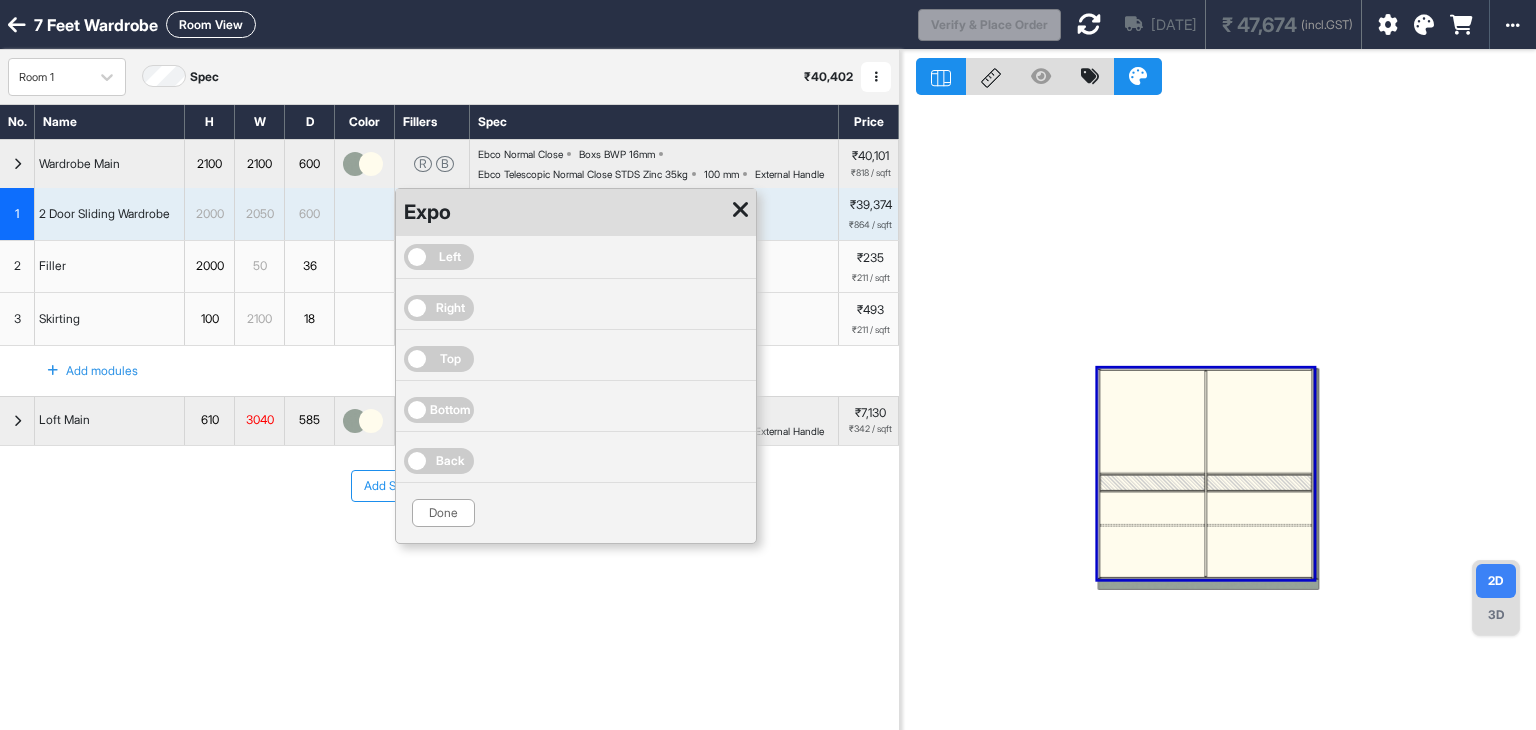 click on "Left" at bounding box center [450, 257] 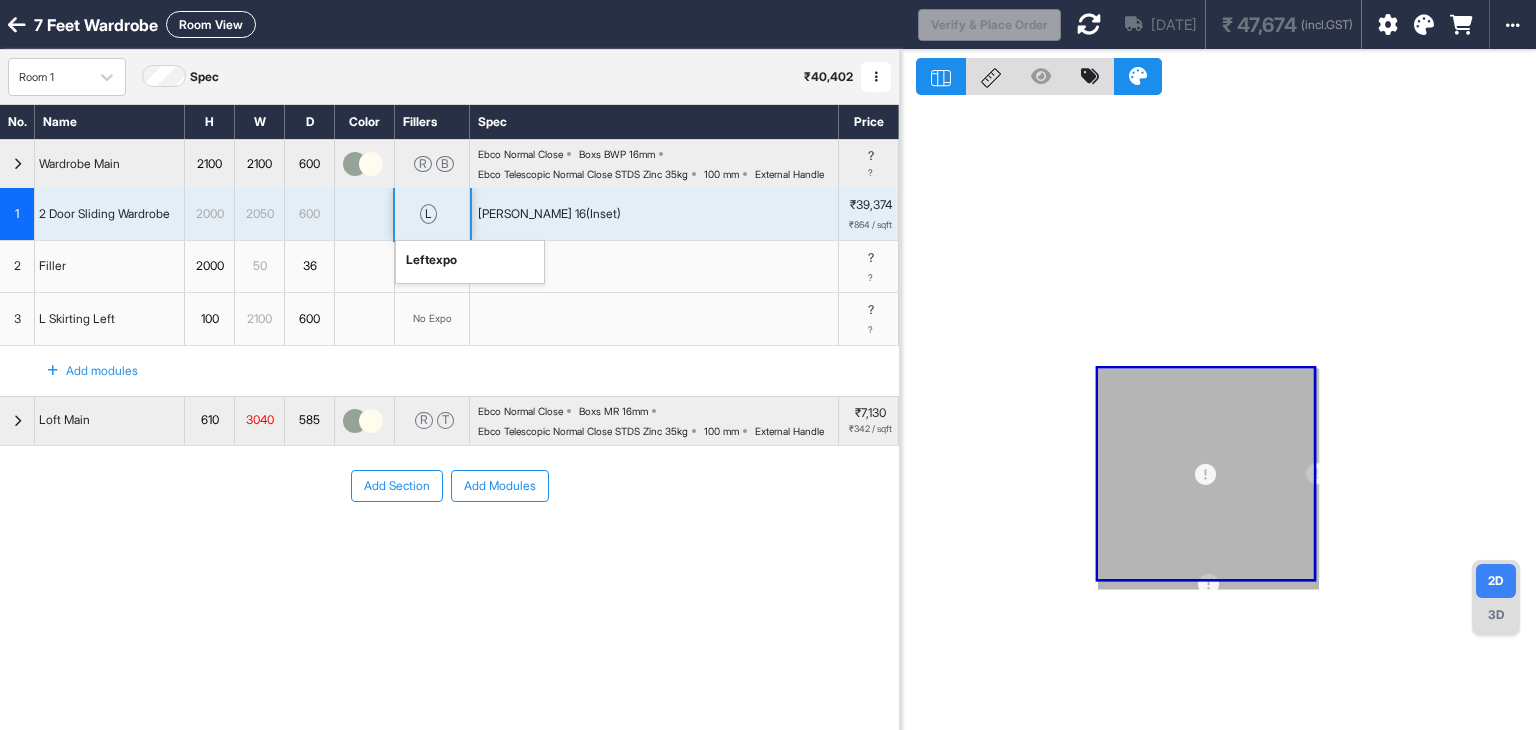 click on "left  expo" at bounding box center [470, 262] 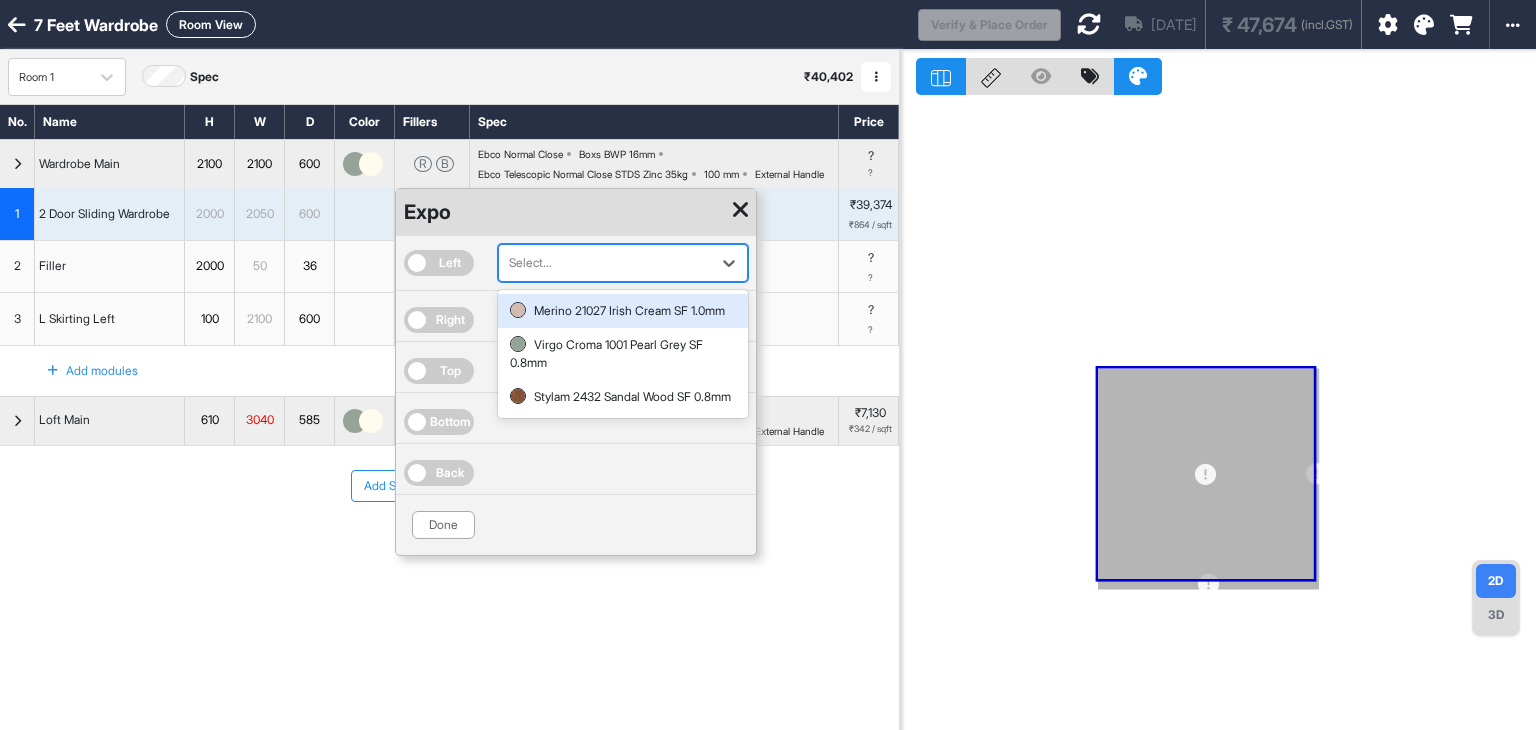 click at bounding box center [605, 263] 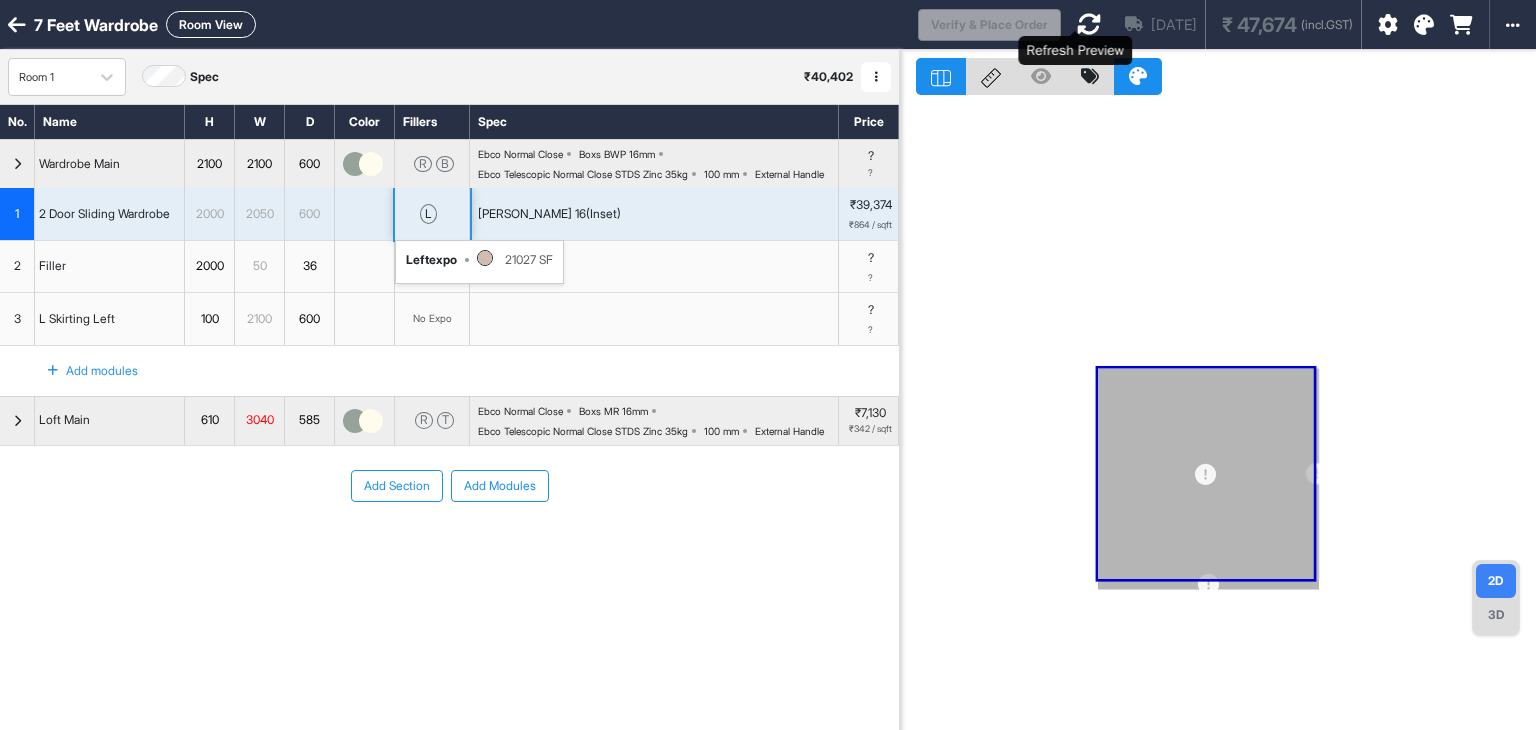 click at bounding box center (1089, 24) 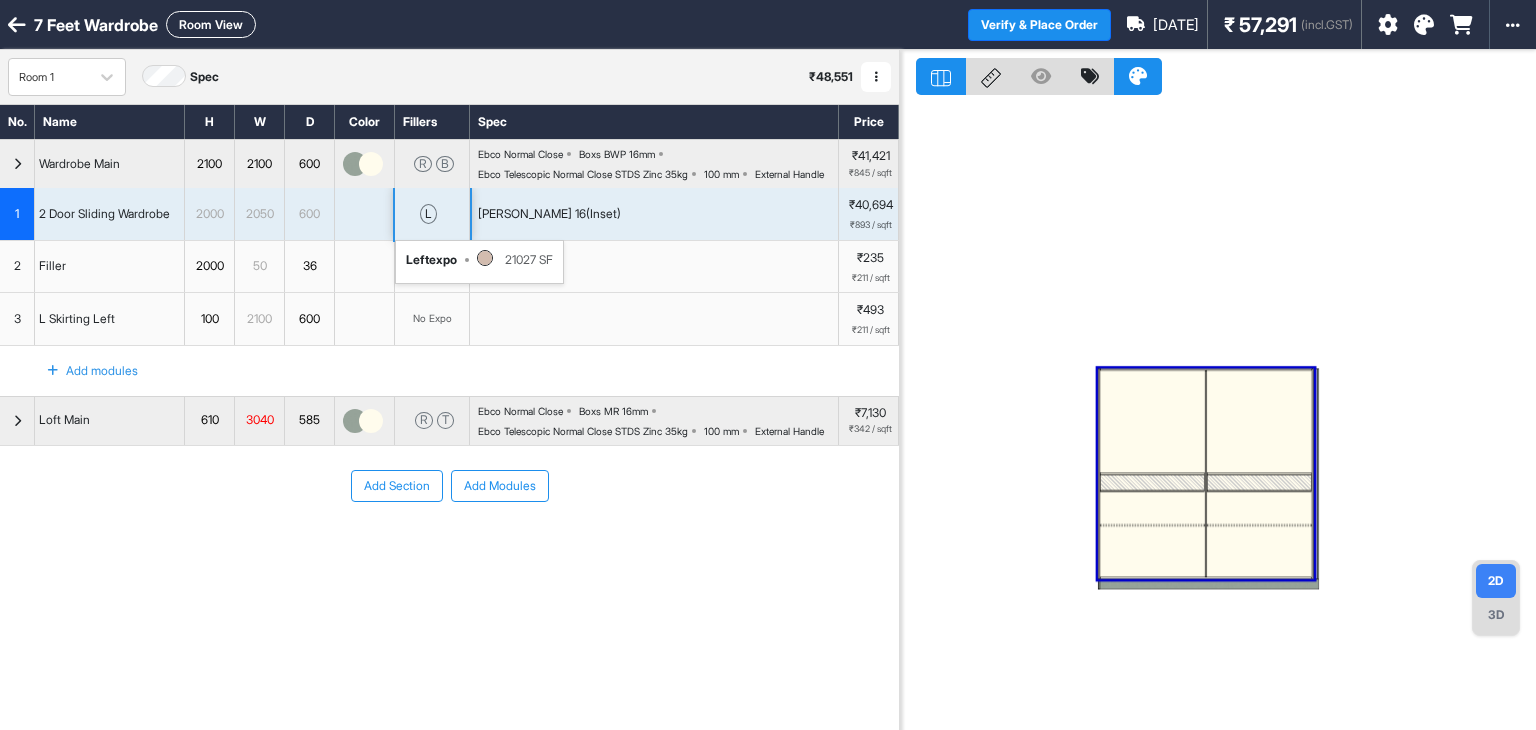 click on "3D" at bounding box center [1496, 615] 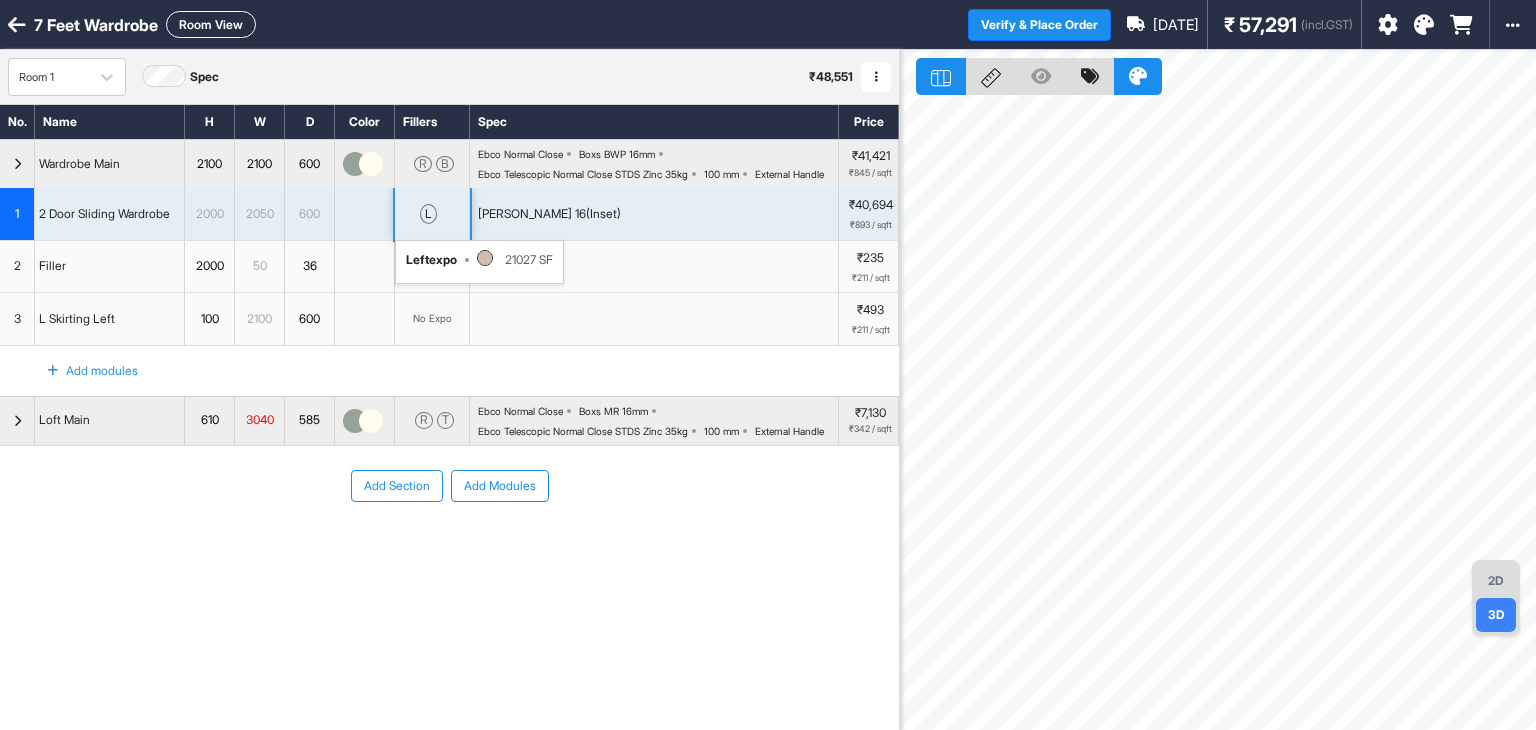 click on "2D" at bounding box center (1496, 581) 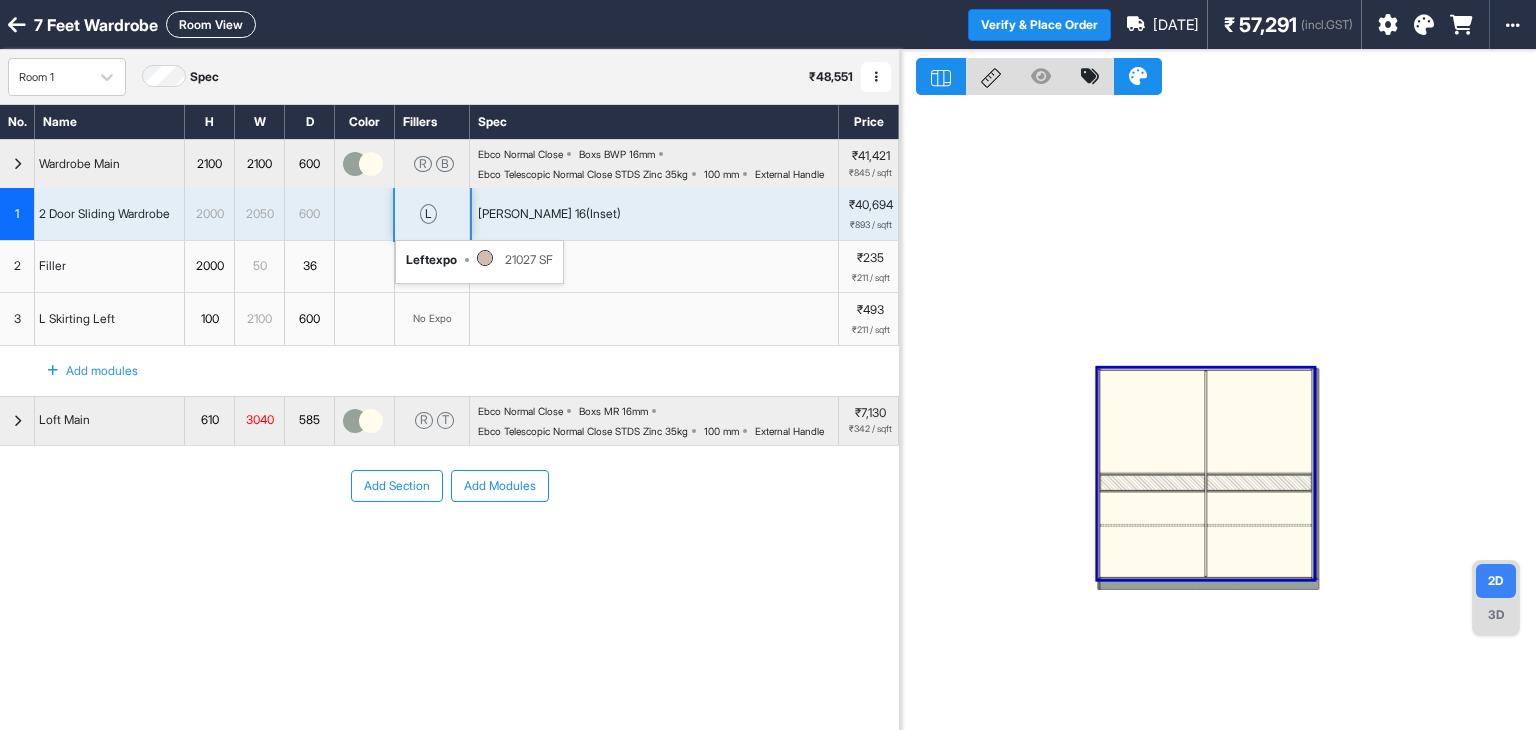click at bounding box center (1152, 483) 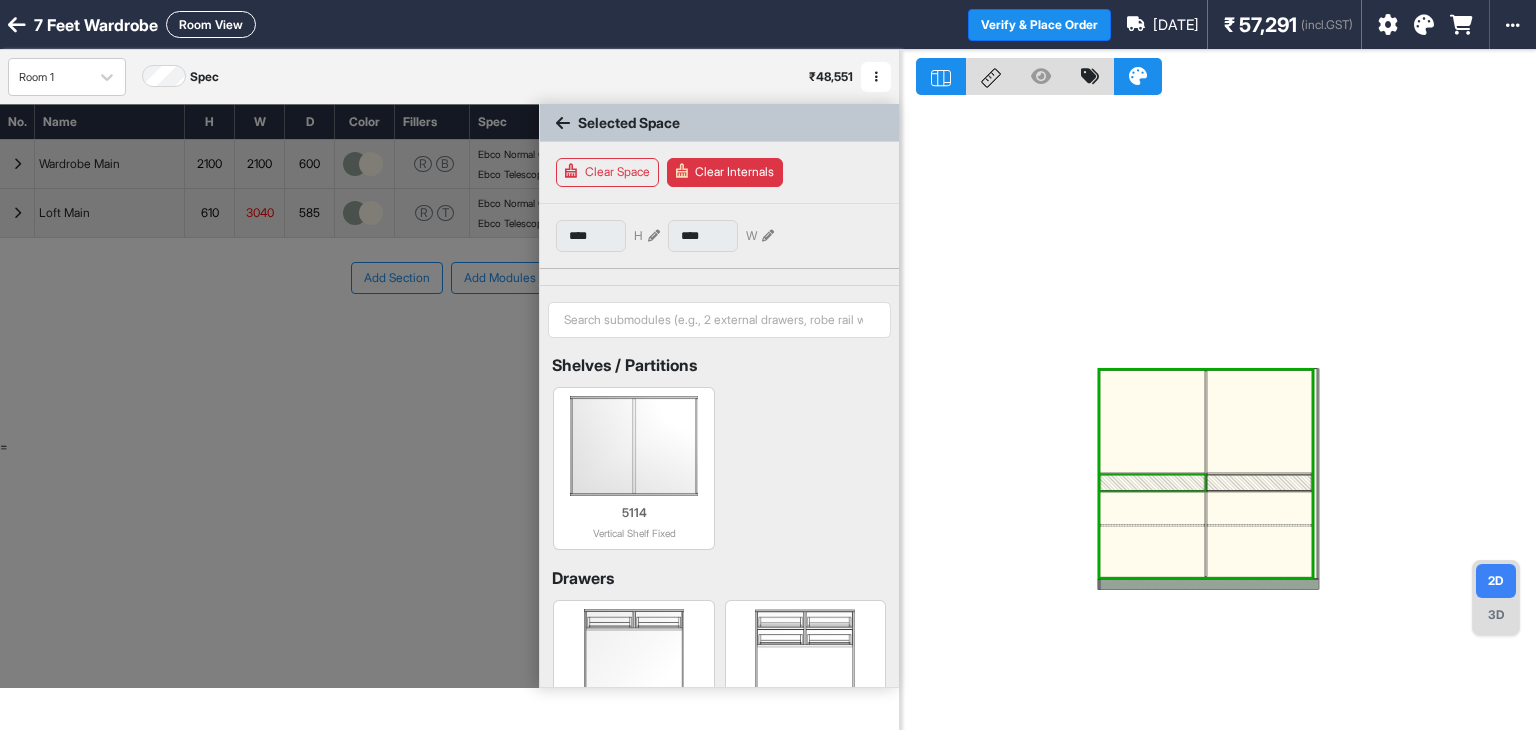 click at bounding box center (1152, 483) 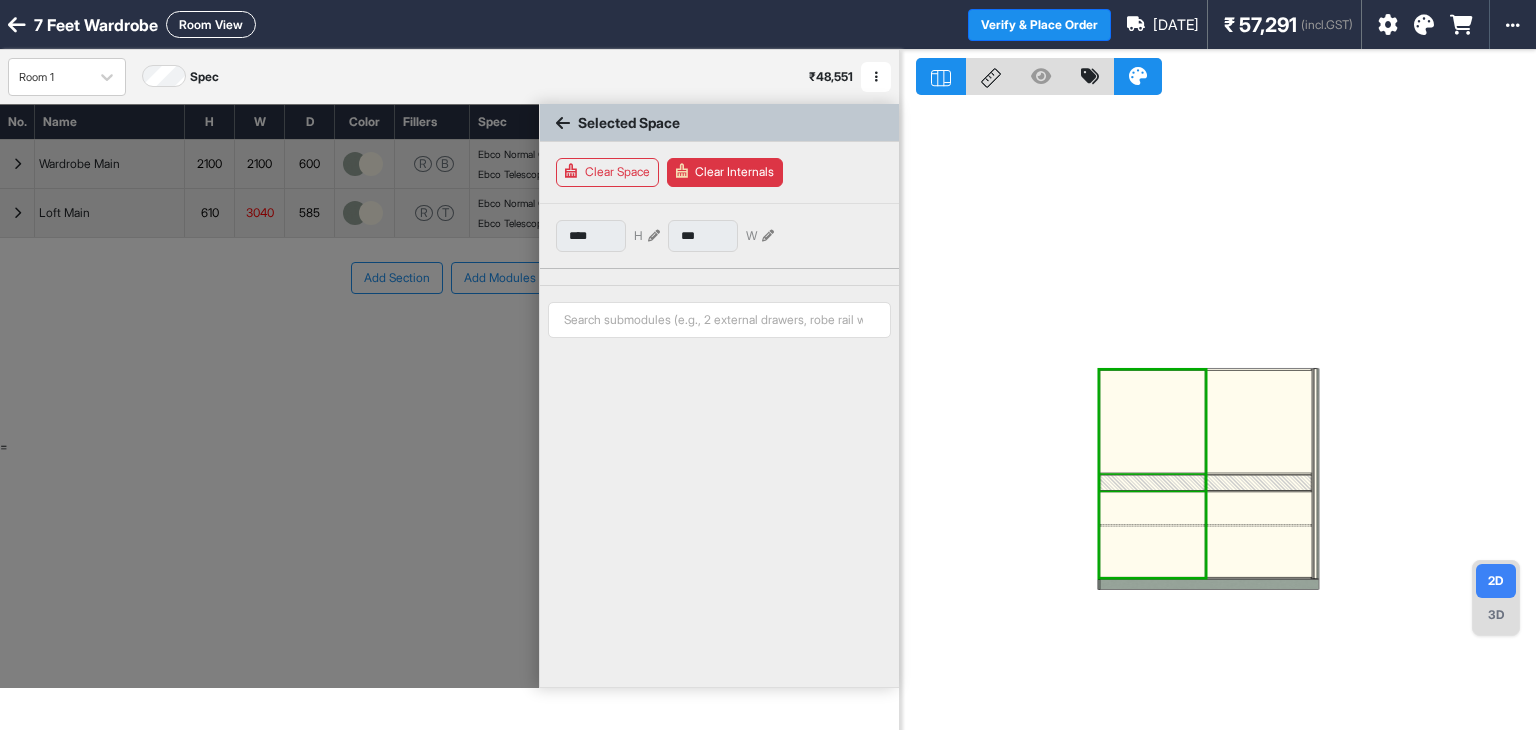 type on "***" 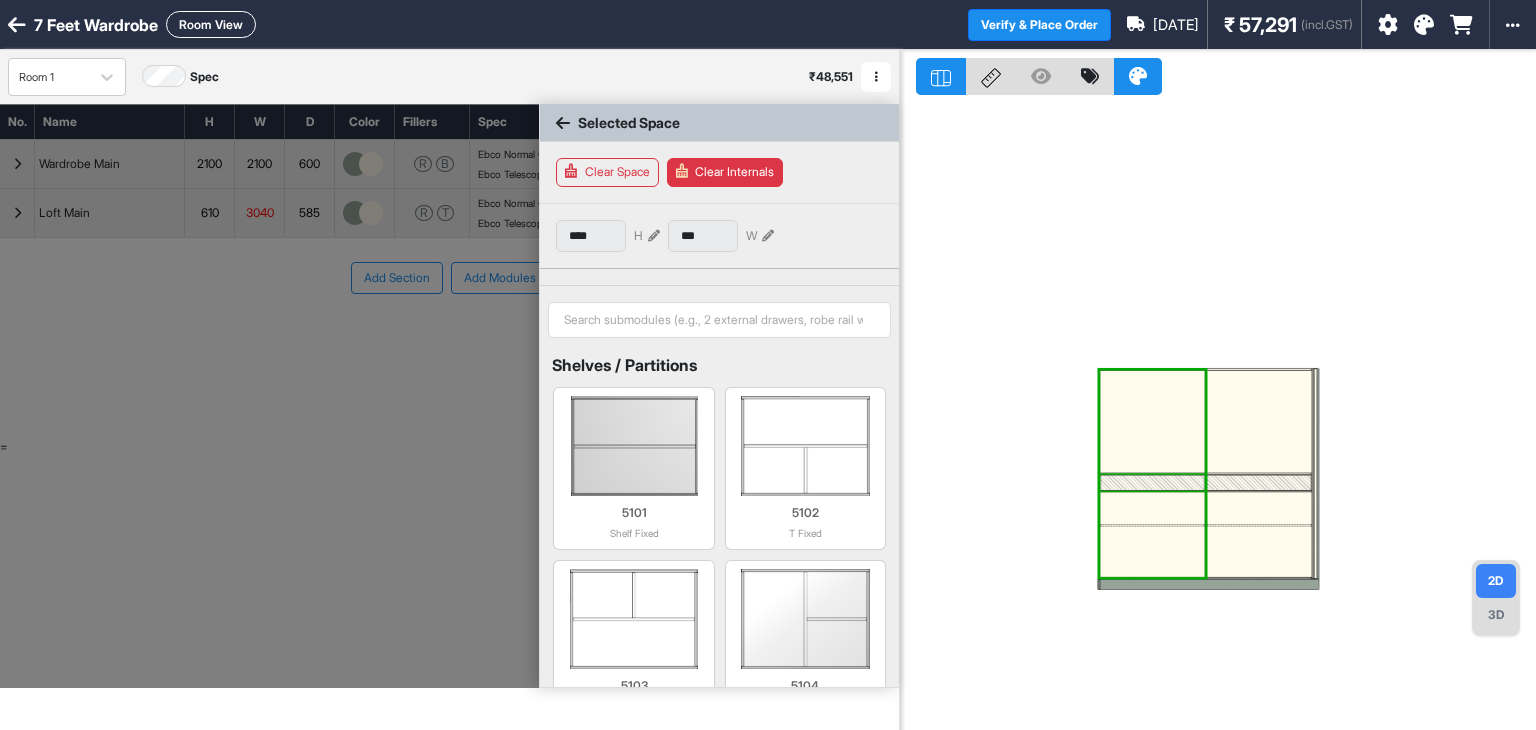 click at bounding box center (1152, 483) 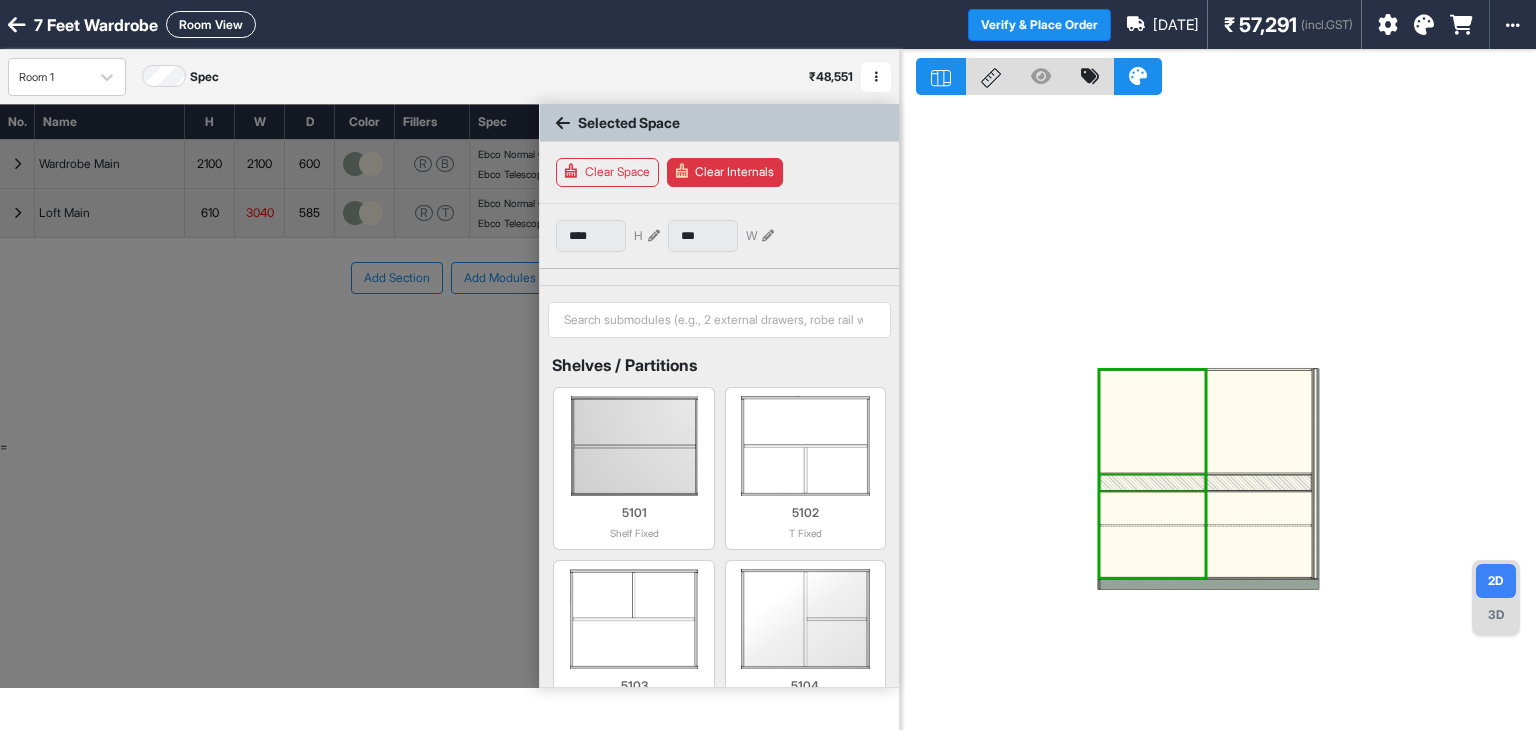click at bounding box center (1152, 483) 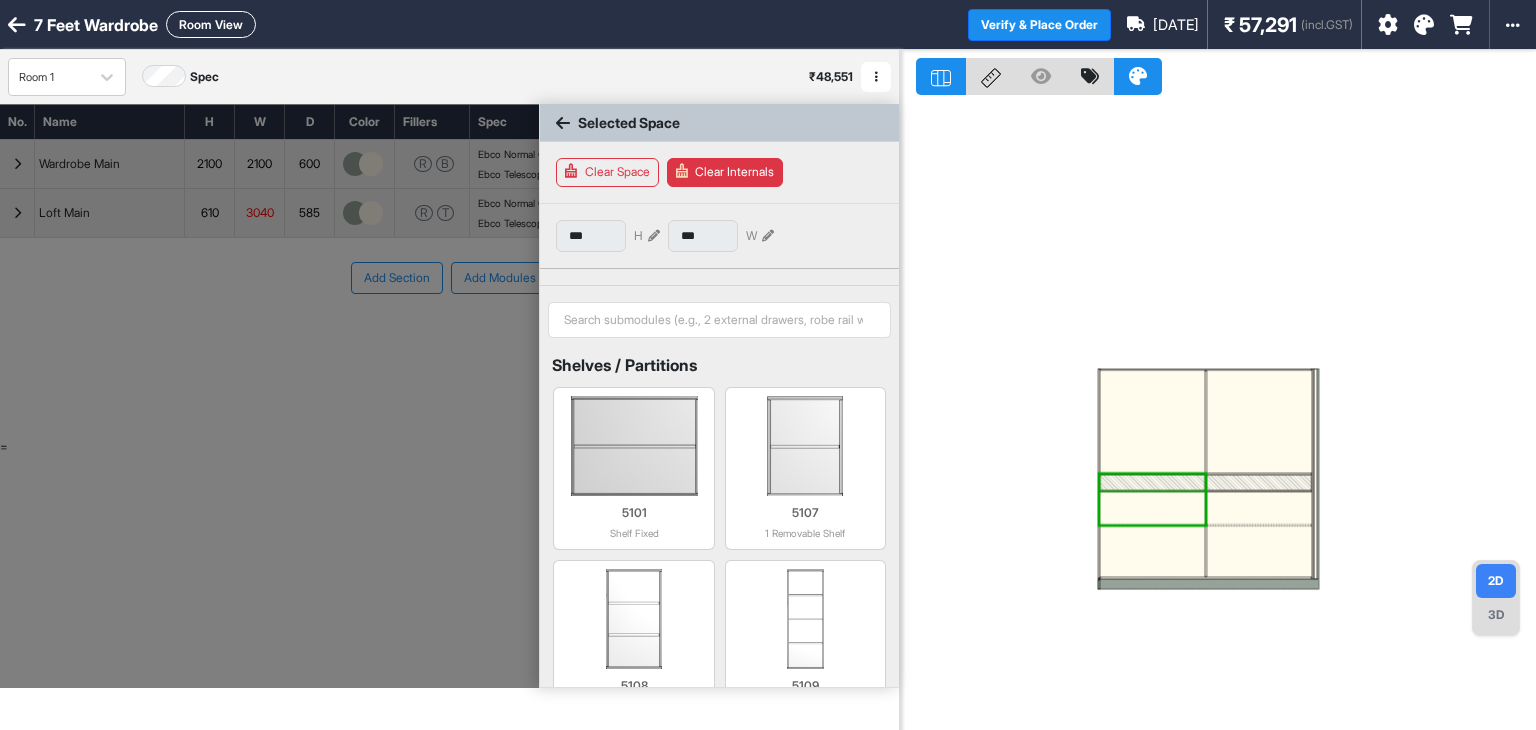 click at bounding box center (1152, 483) 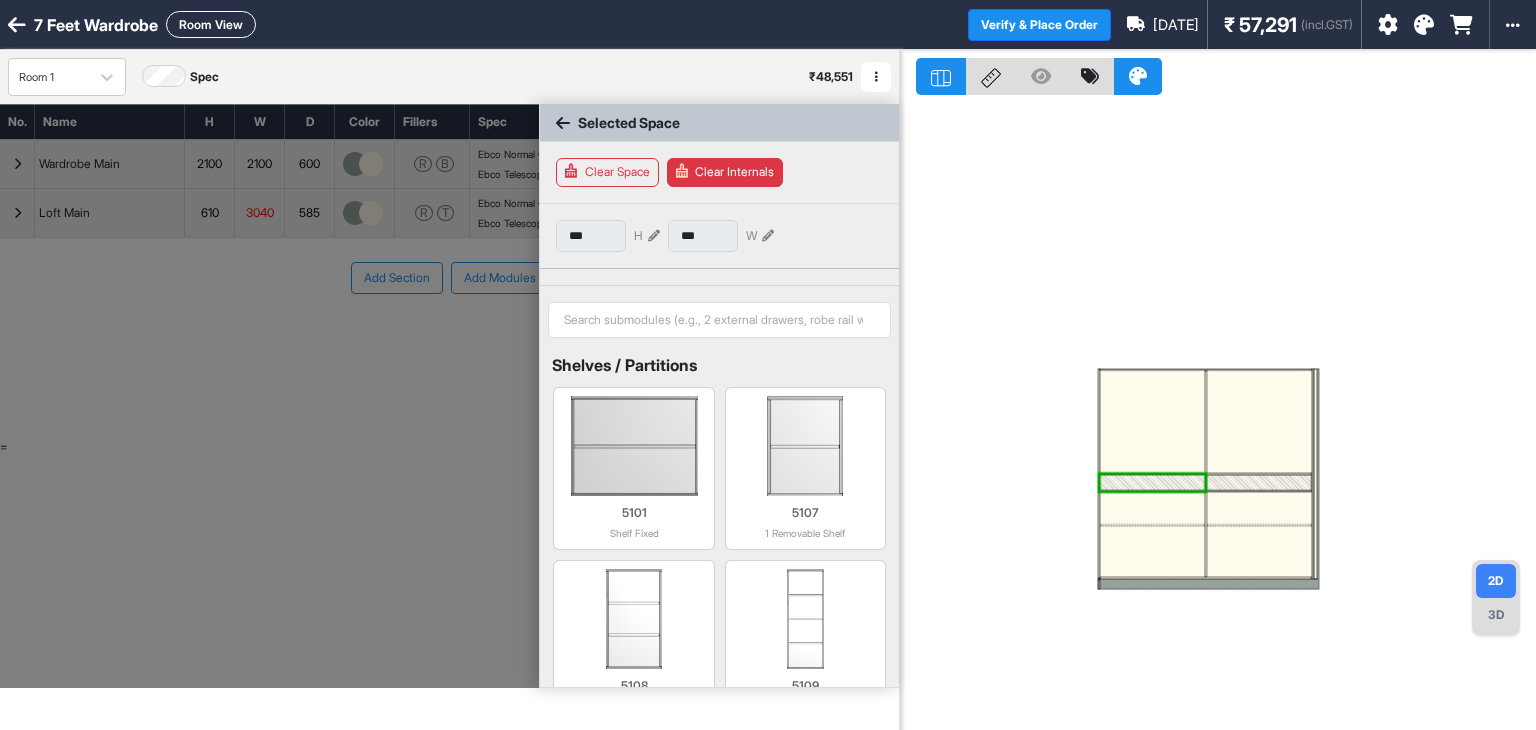 type on "***" 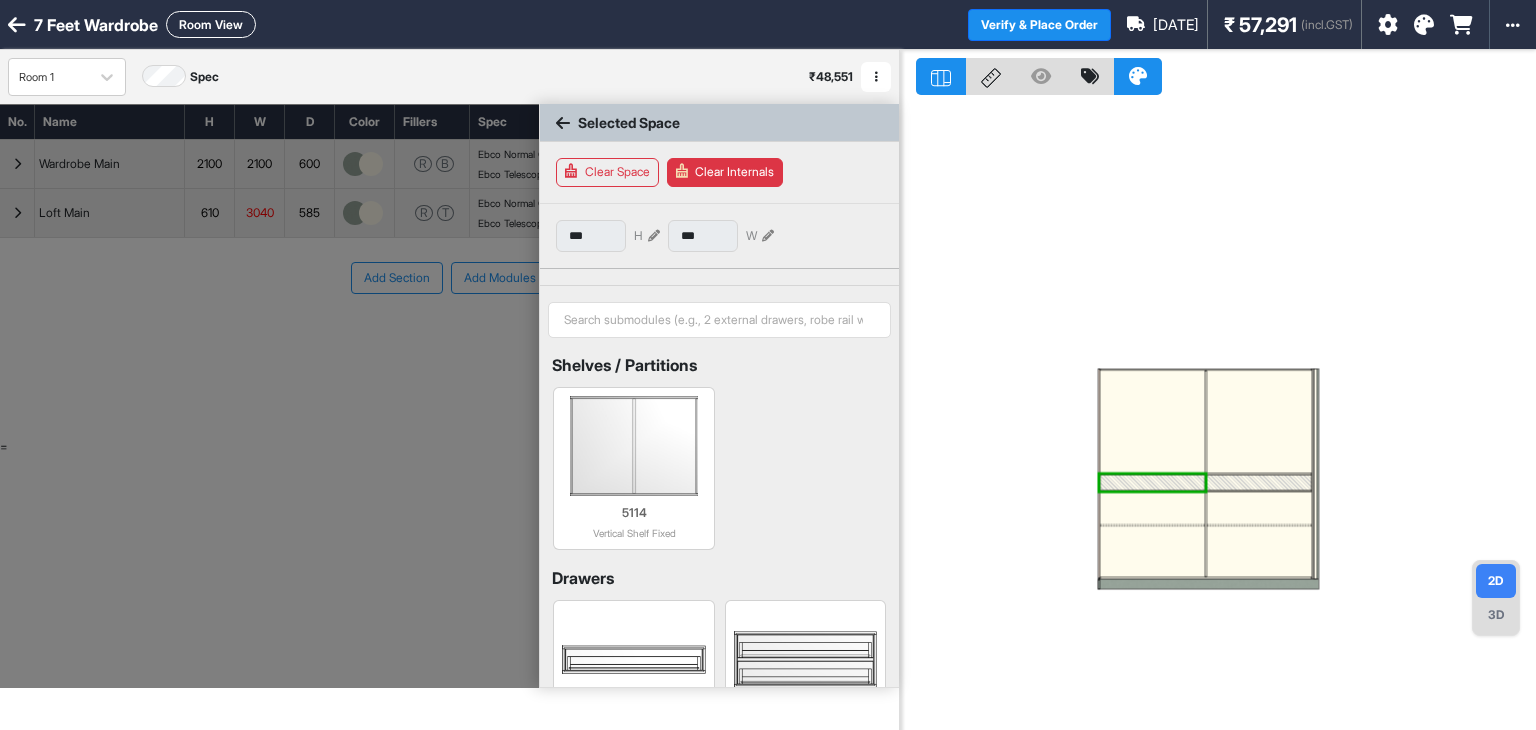 click at bounding box center [1152, 483] 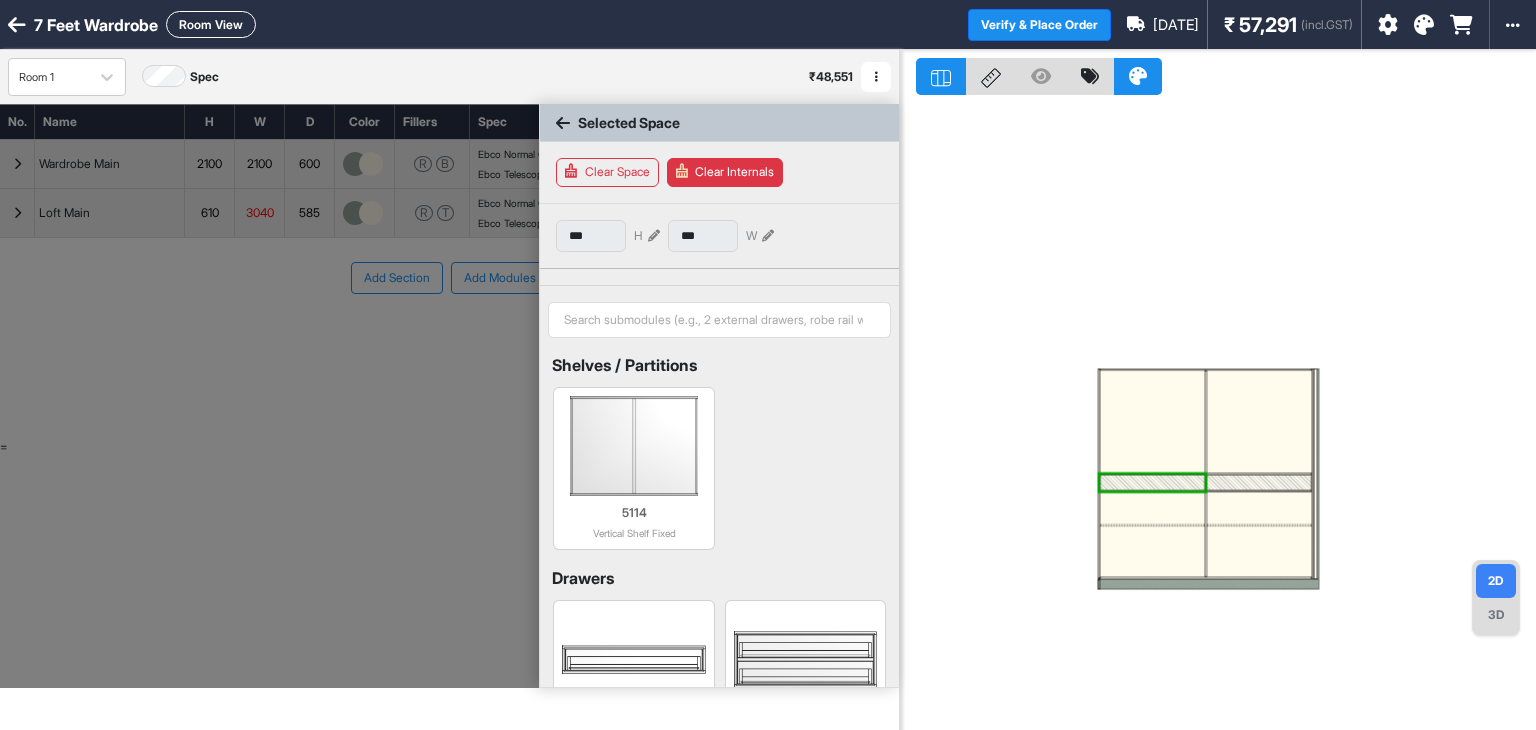 click at bounding box center [1152, 525] 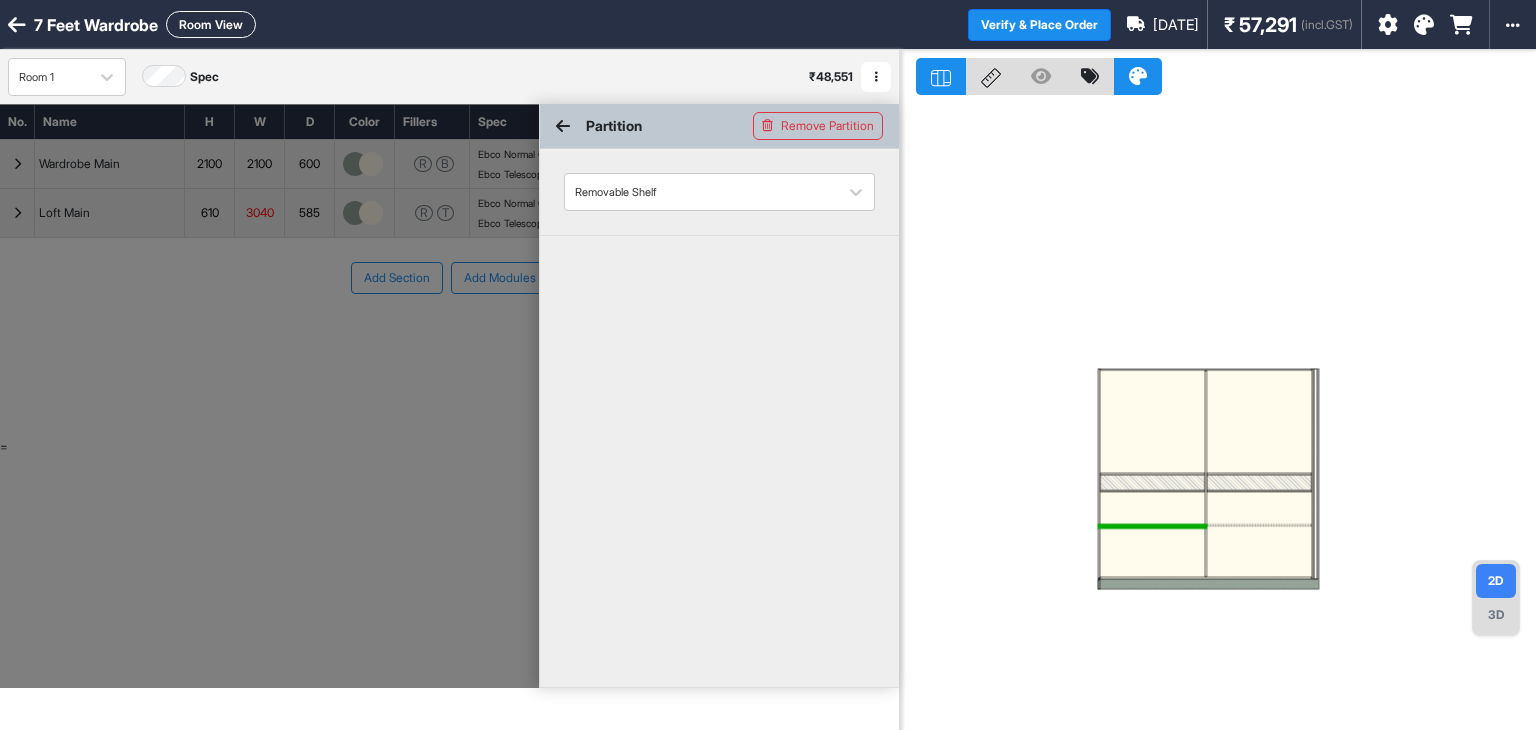 click at bounding box center [1152, 525] 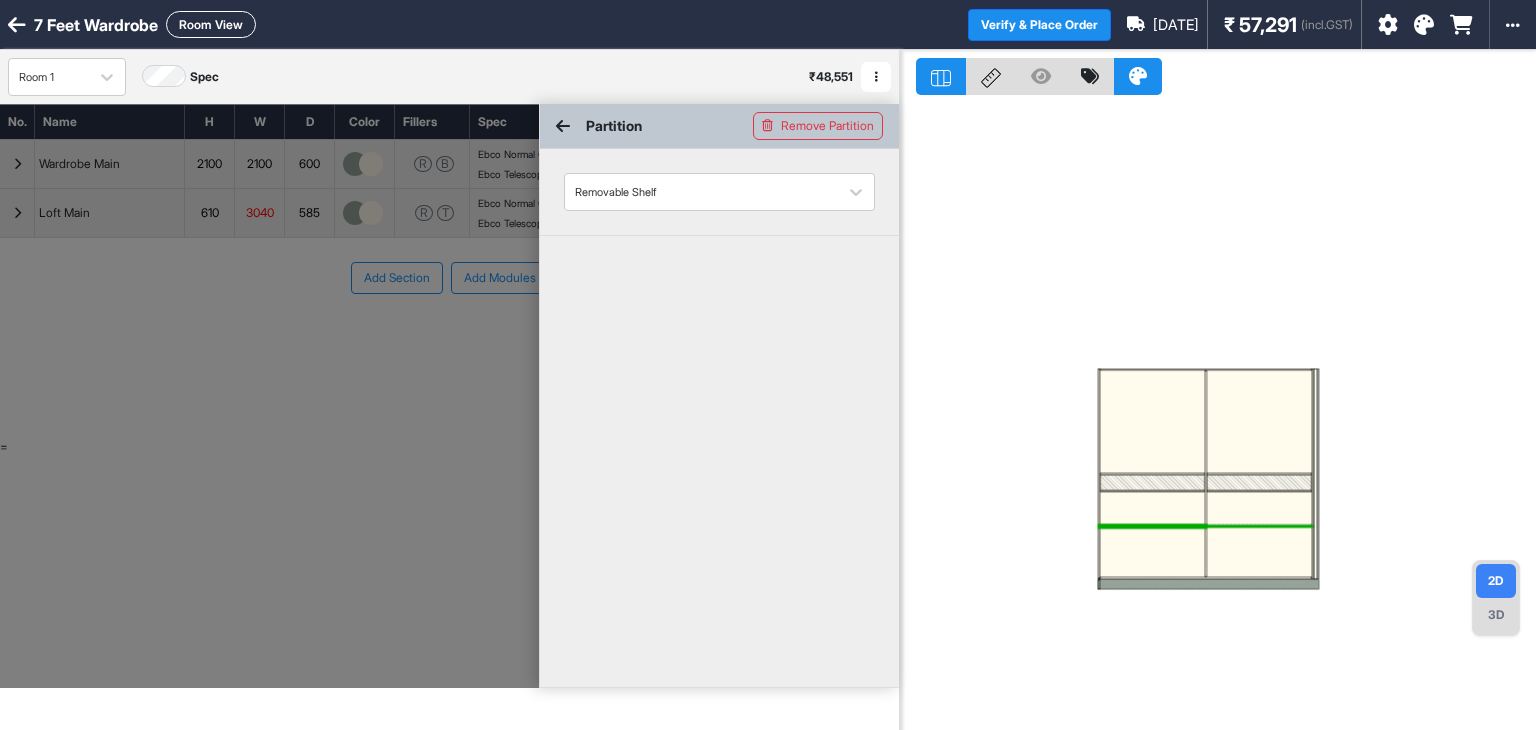 click at bounding box center (1259, 525) 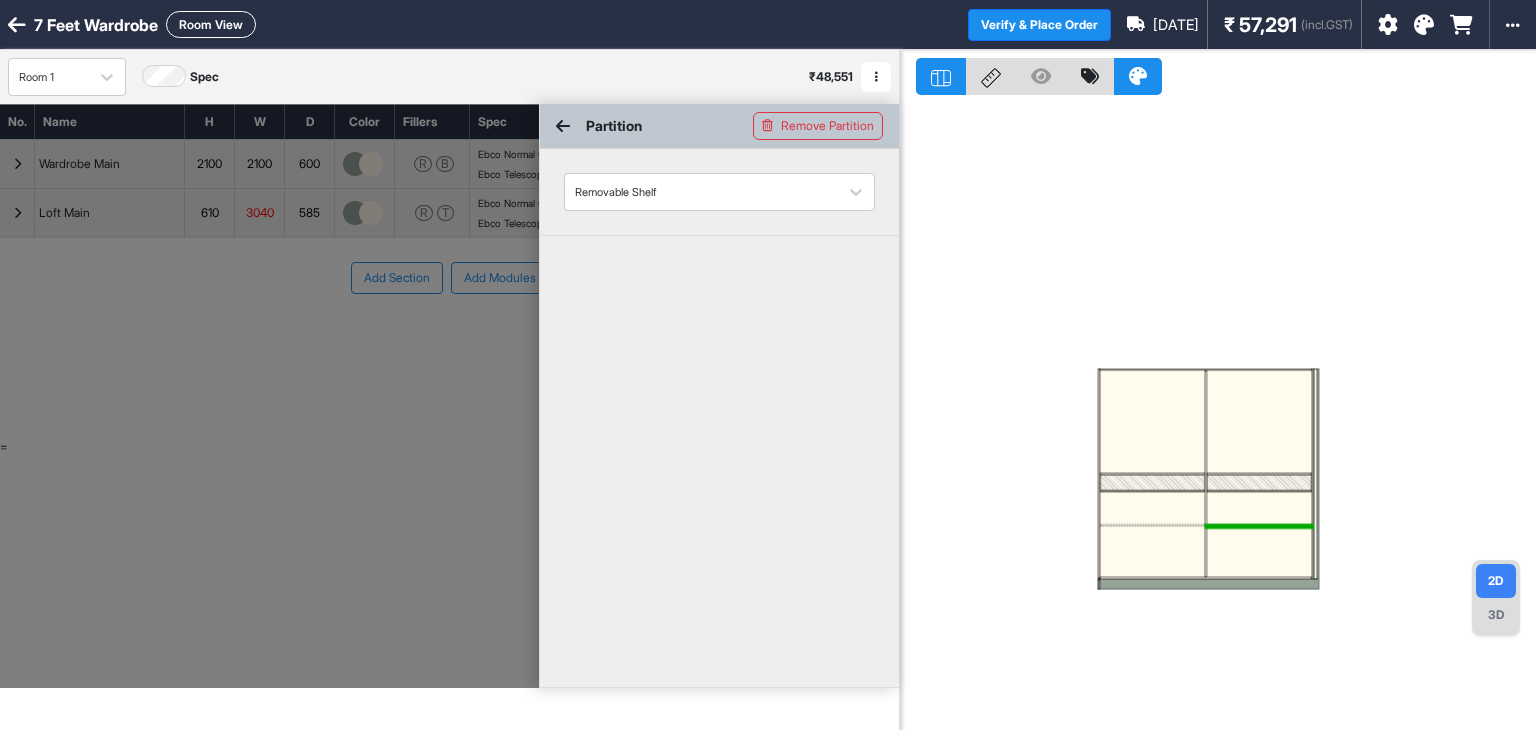 click at bounding box center [563, 126] 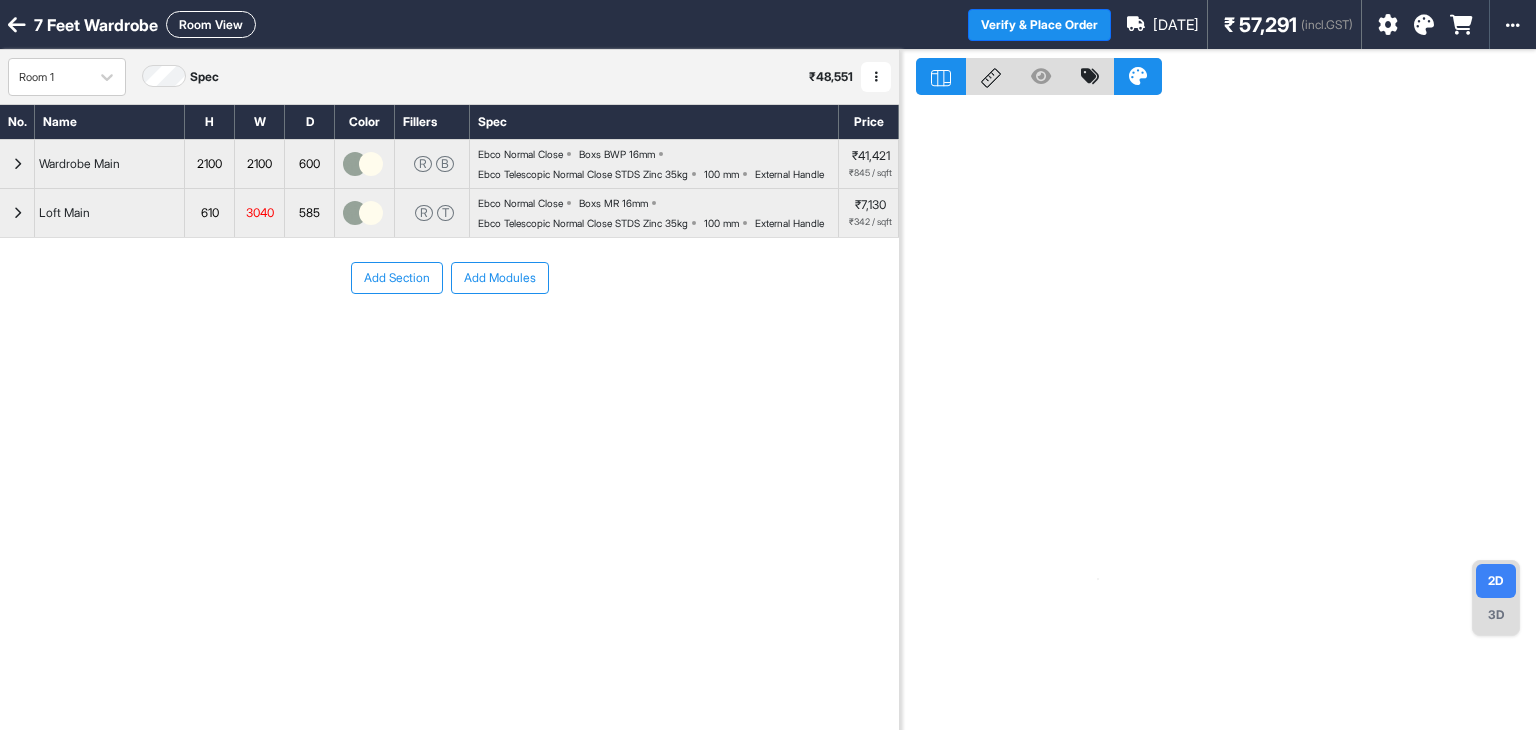 click at bounding box center [17, 164] 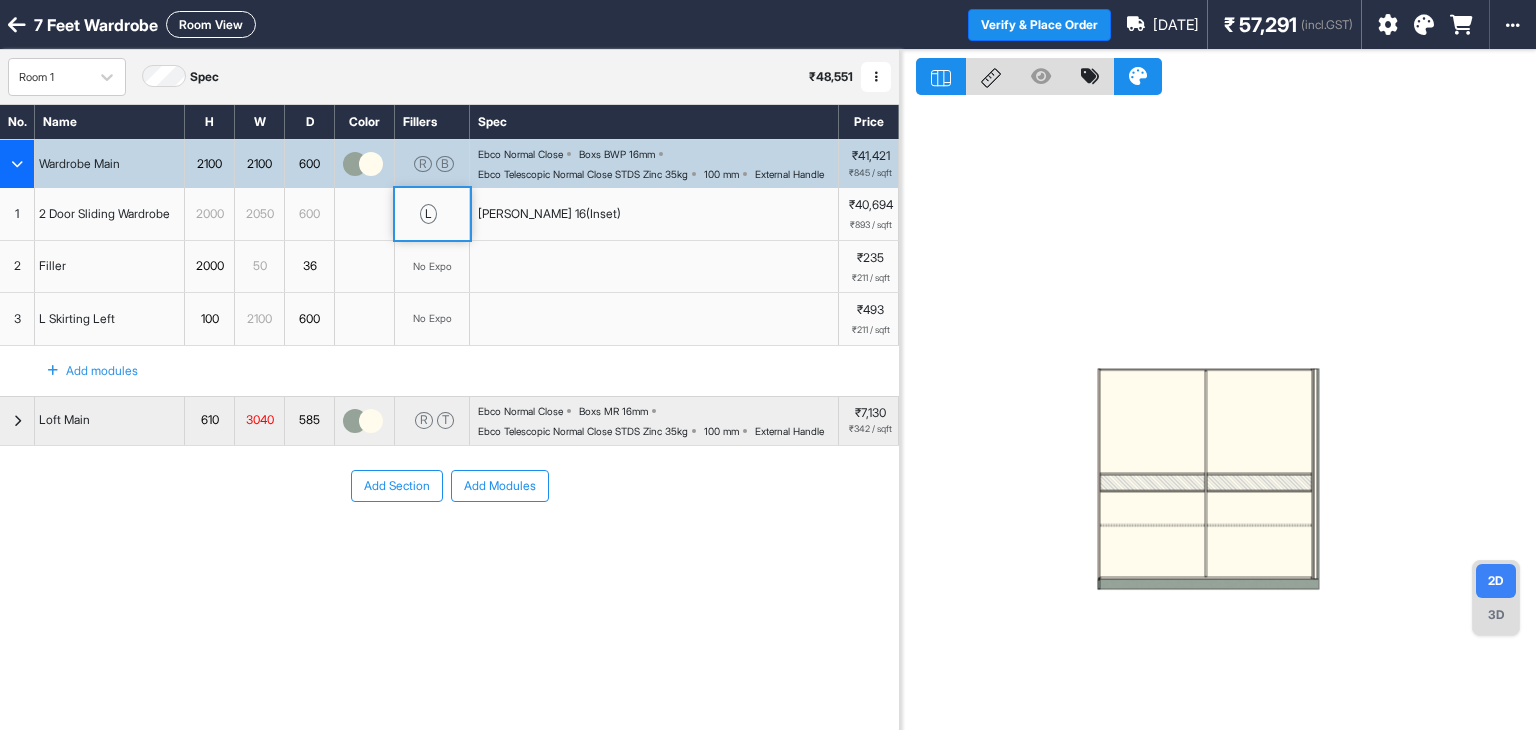 click on "3D" at bounding box center [1496, 615] 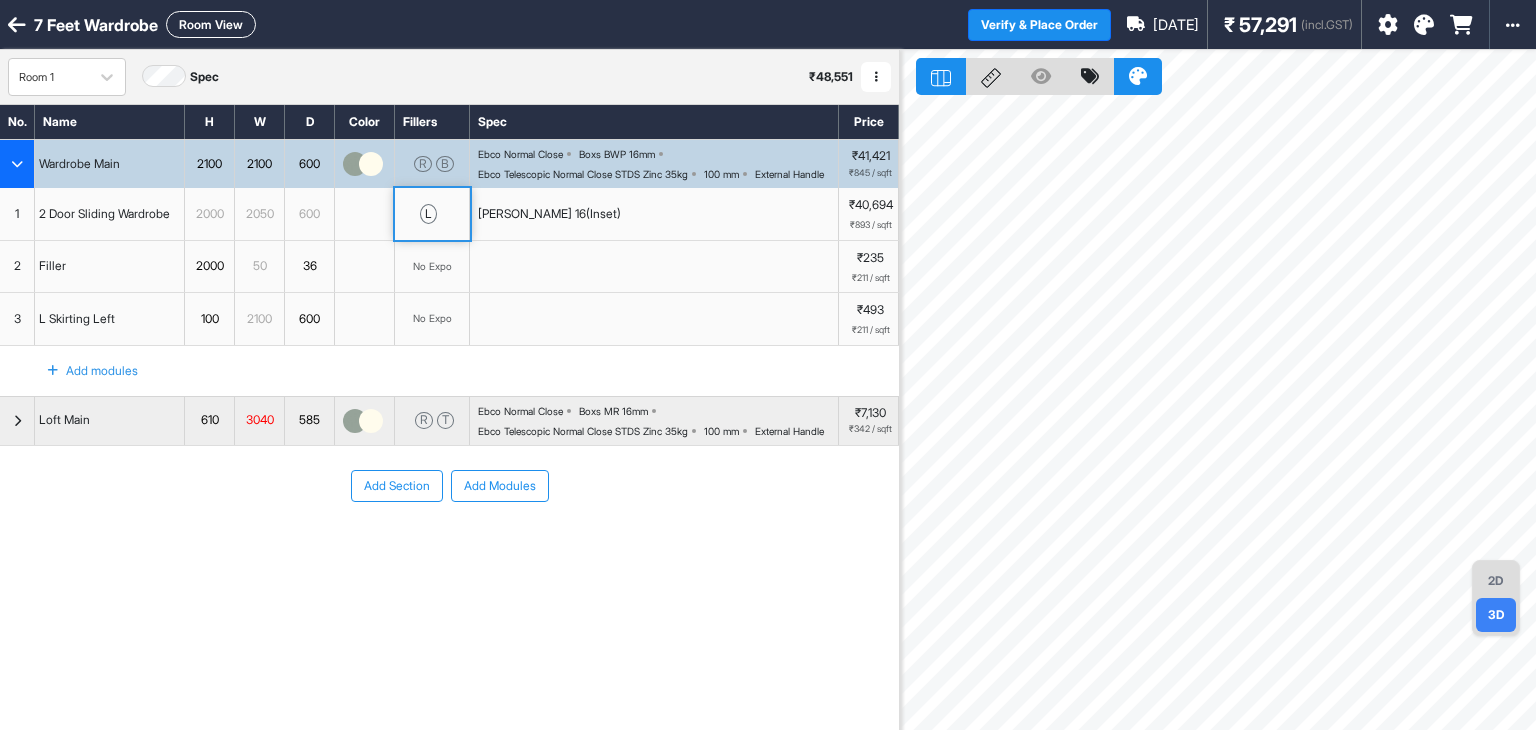 click on "2D" at bounding box center [1496, 581] 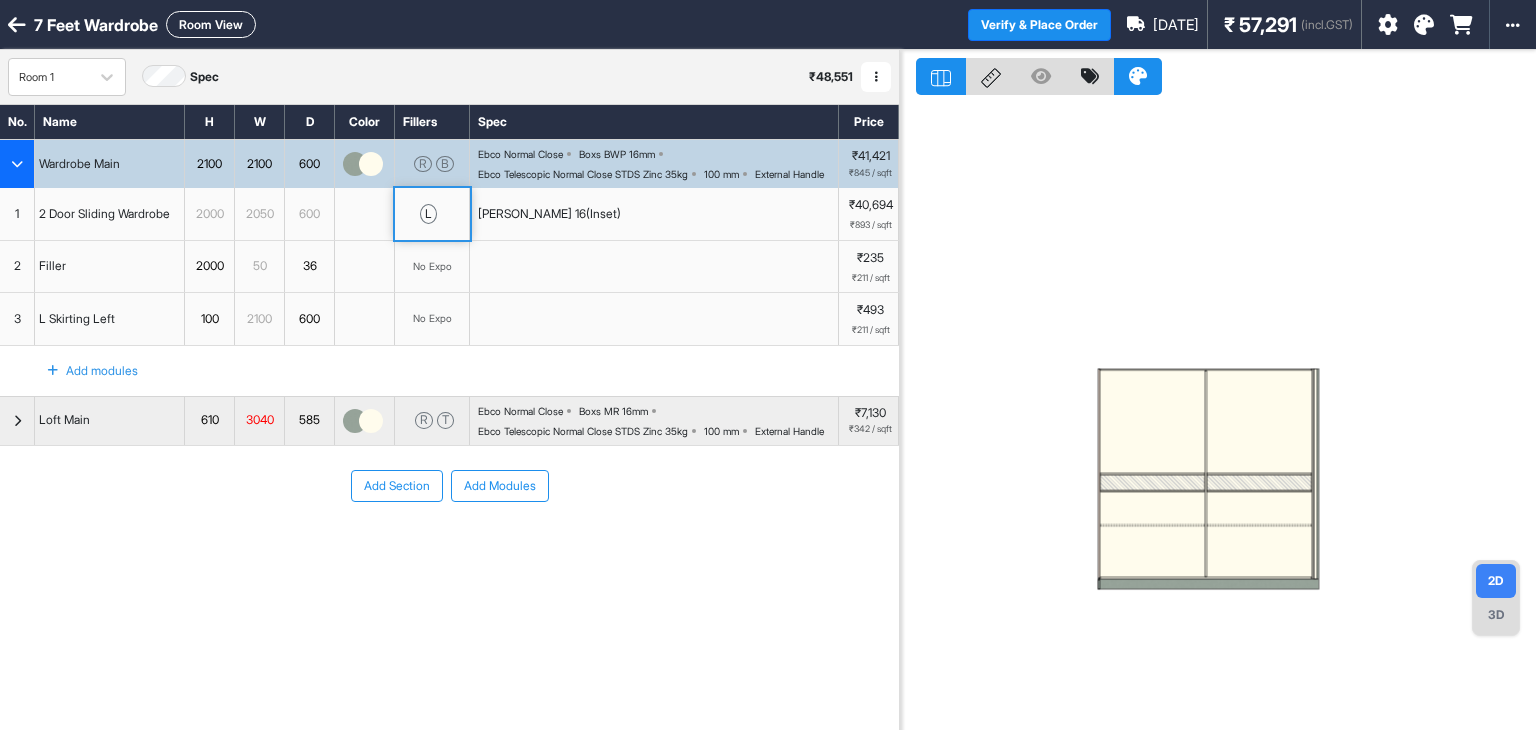 click at bounding box center (1206, 473) 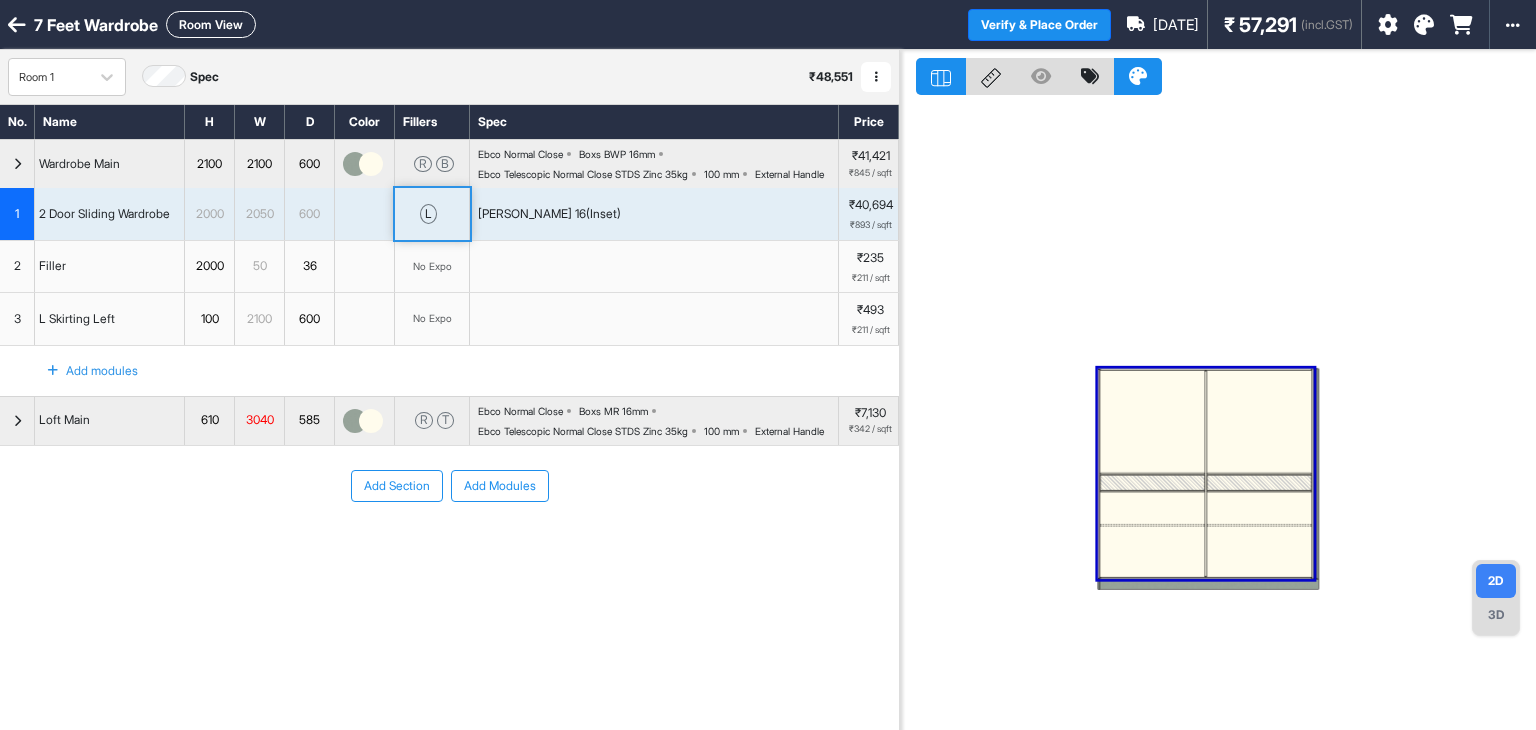 click at bounding box center [1206, 473] 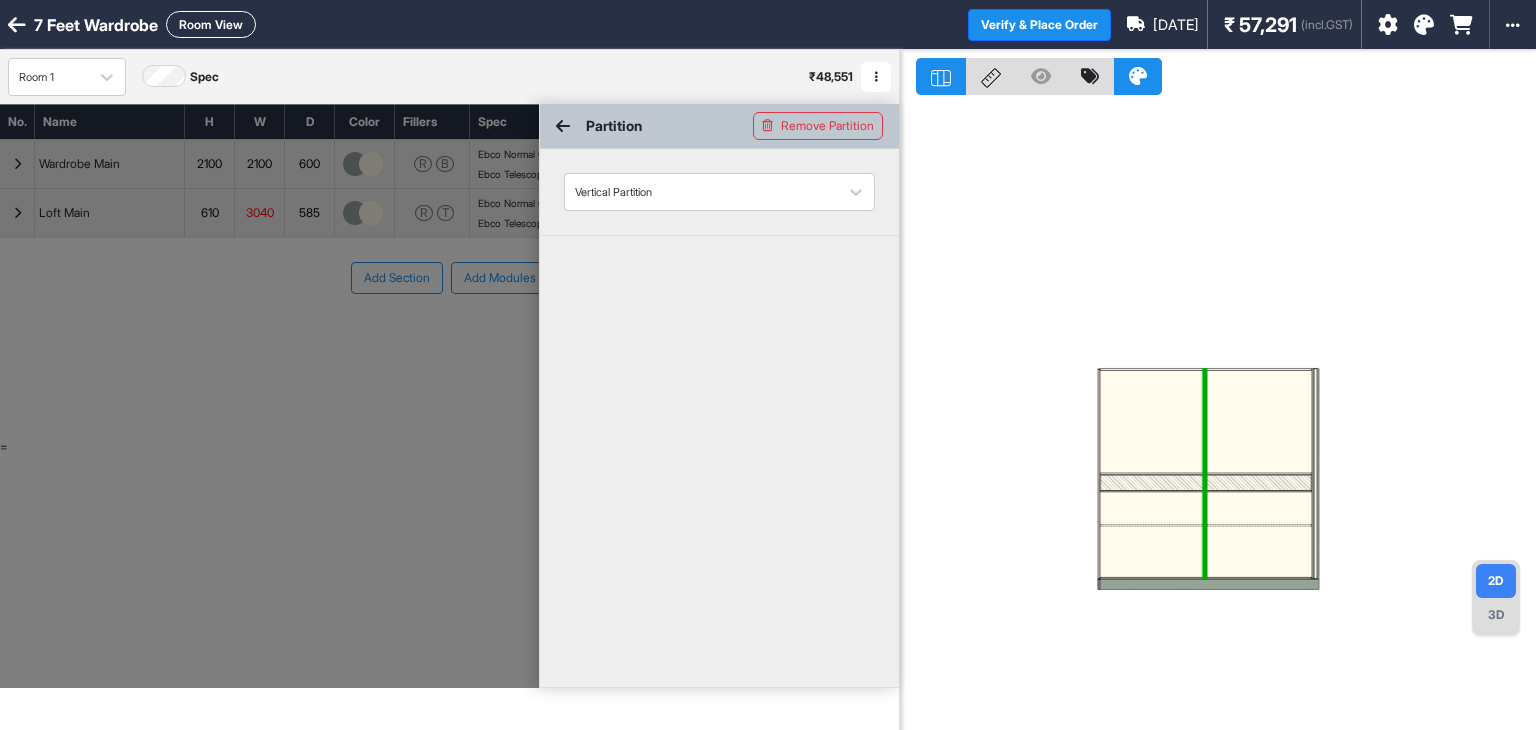 click at bounding box center (1206, 473) 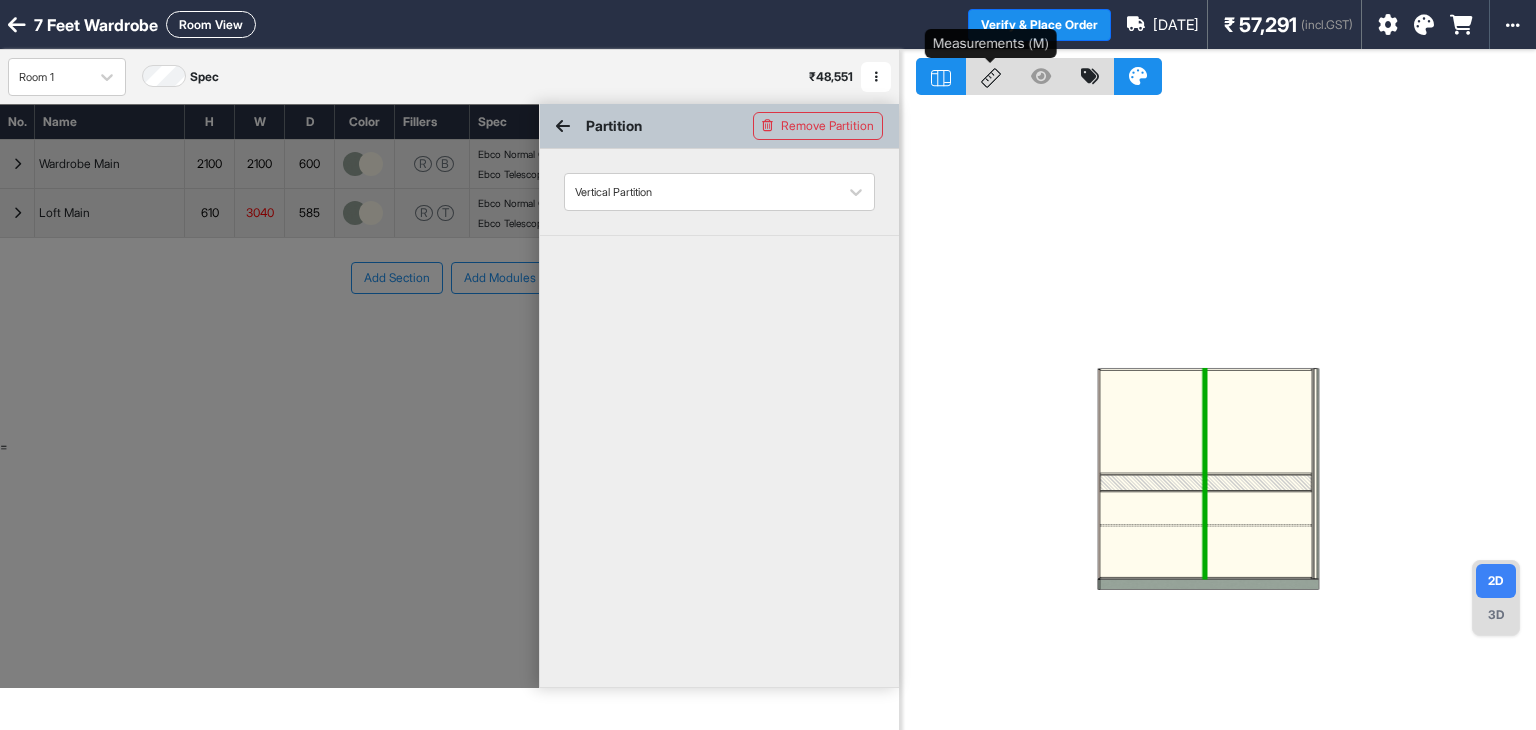 click at bounding box center [991, 76] 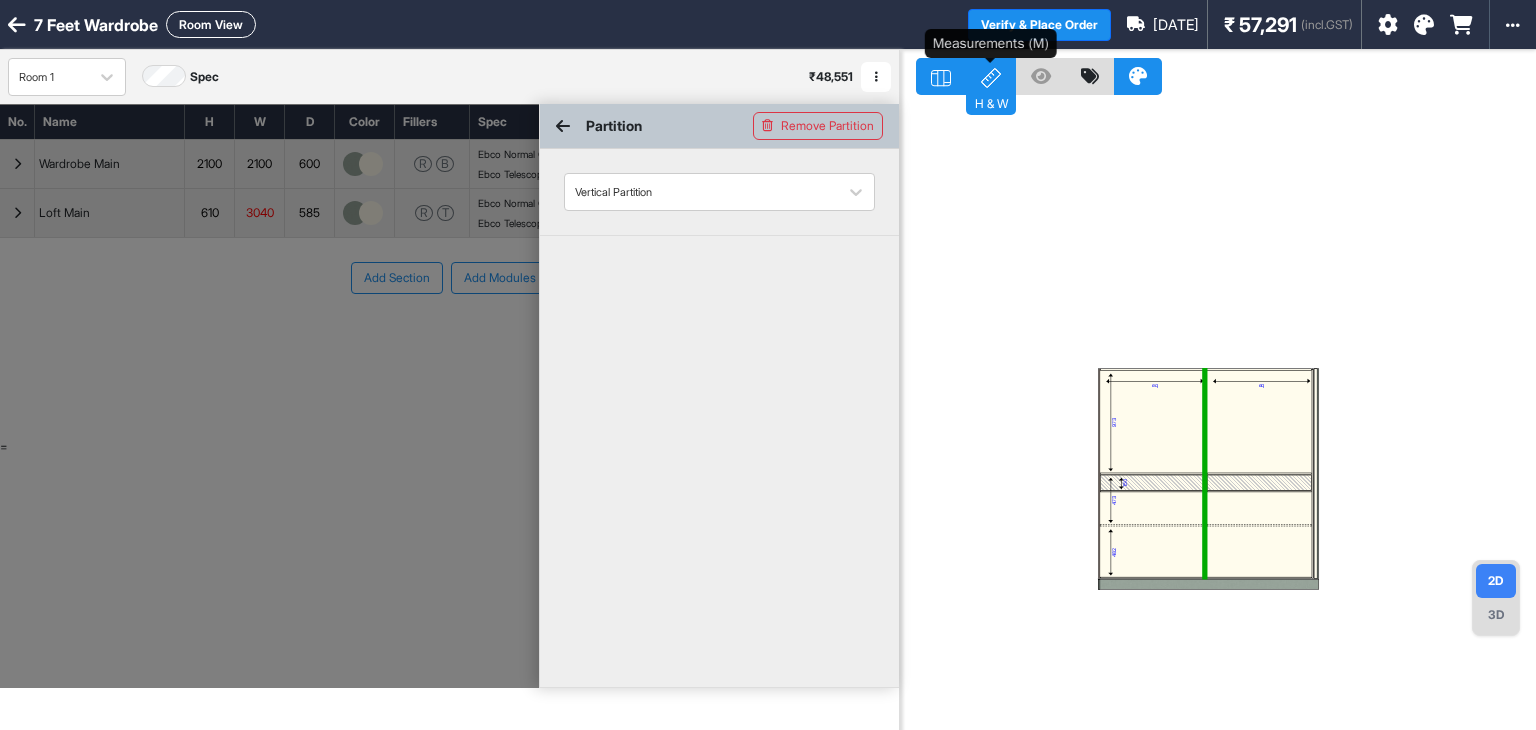 click 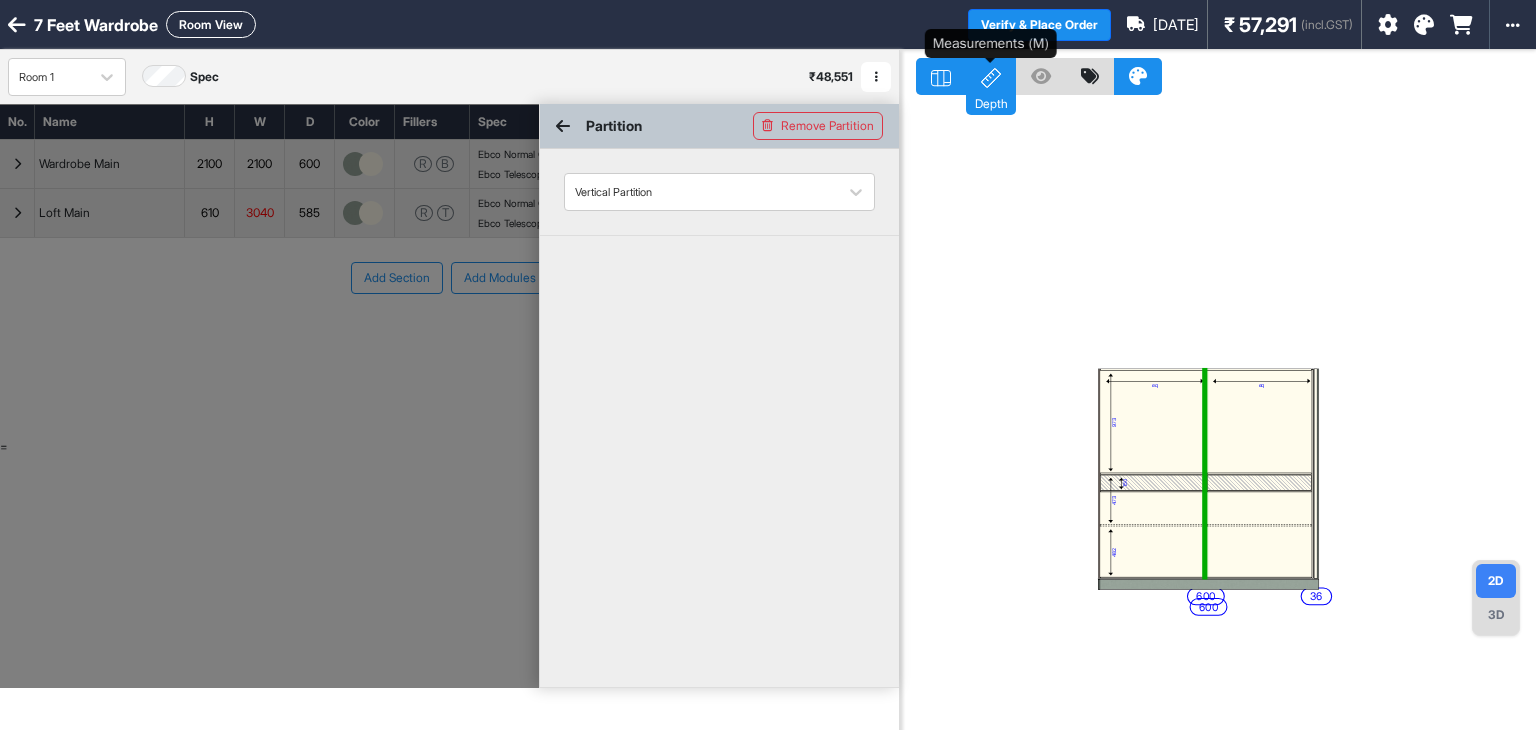 click 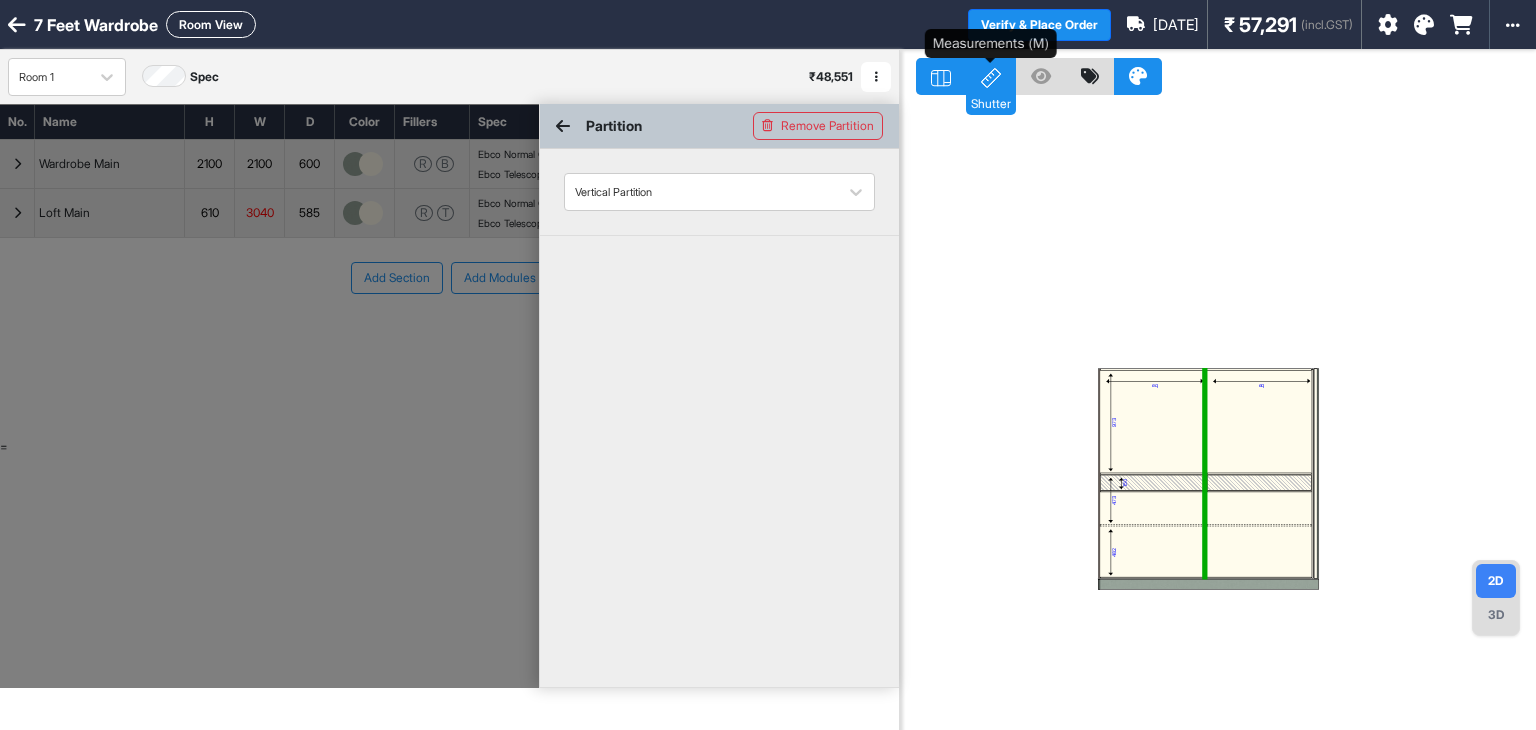 click 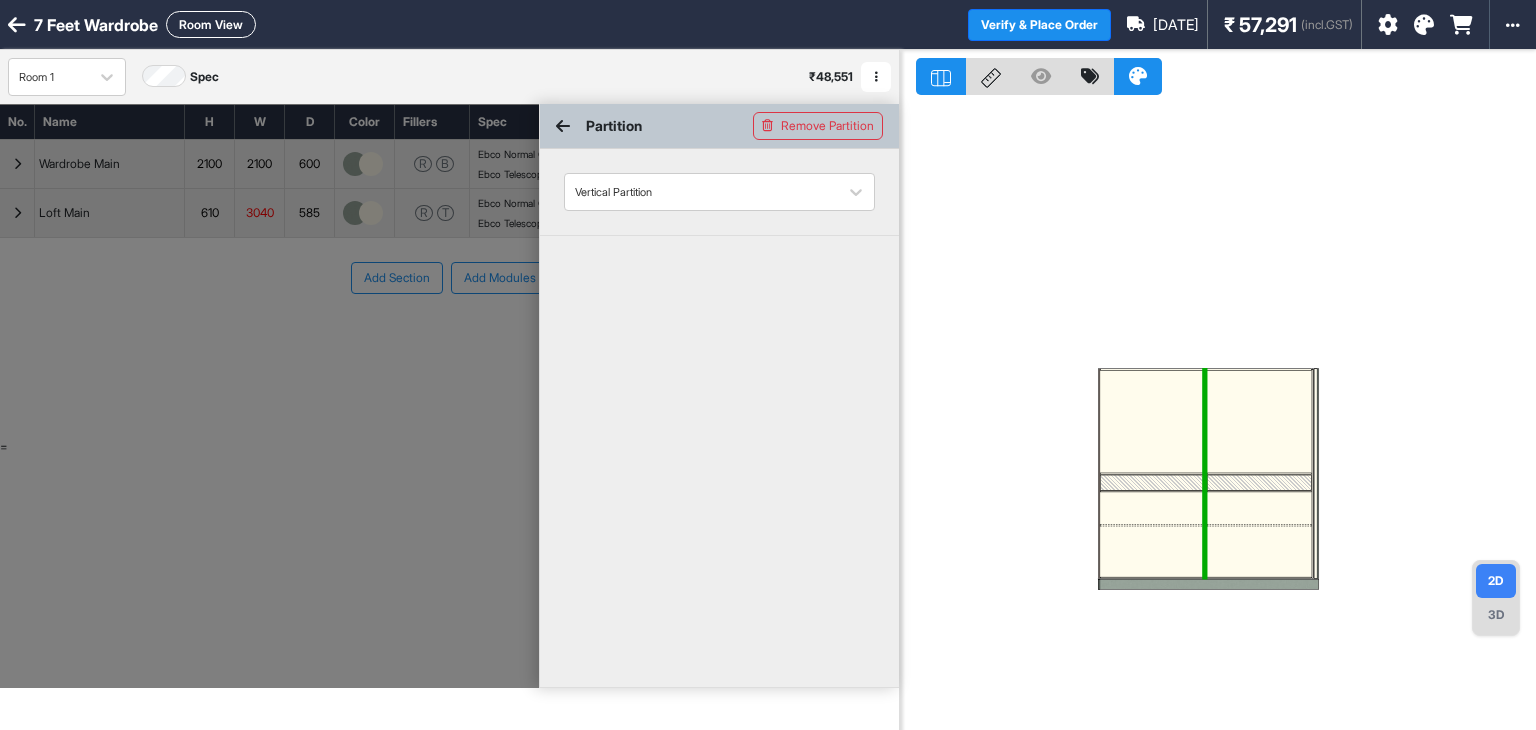 click at bounding box center [1152, 421] 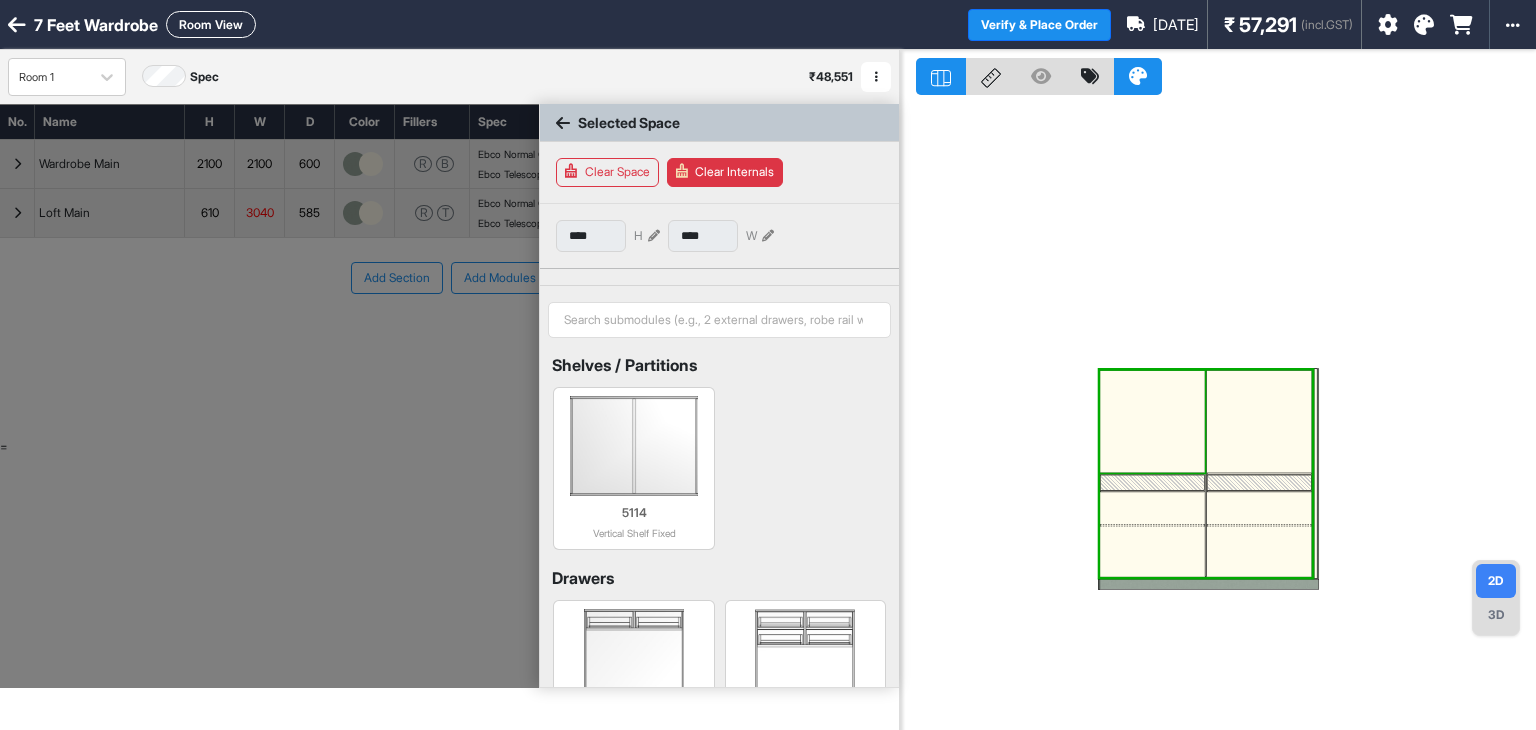 click at bounding box center [1152, 421] 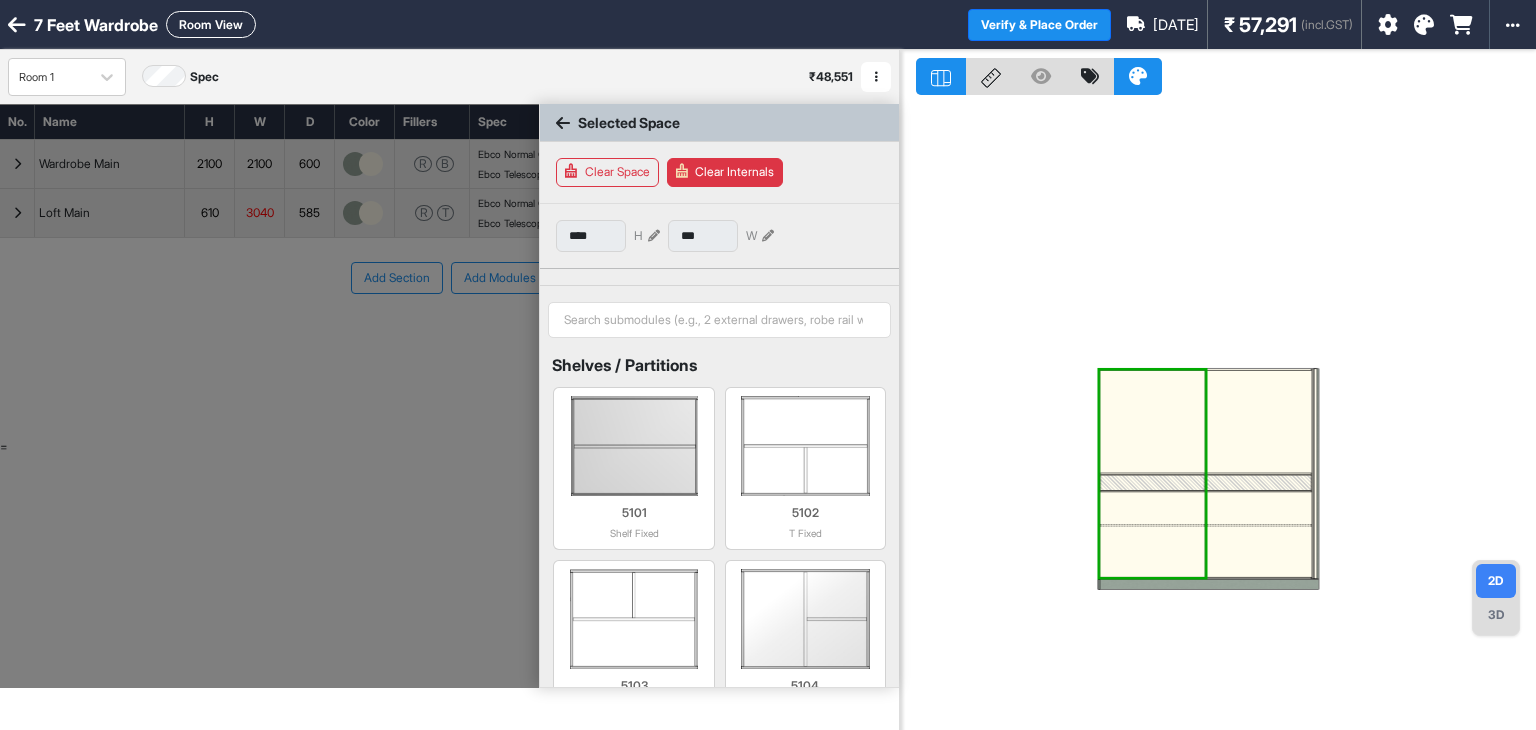 click at bounding box center [269, 396] 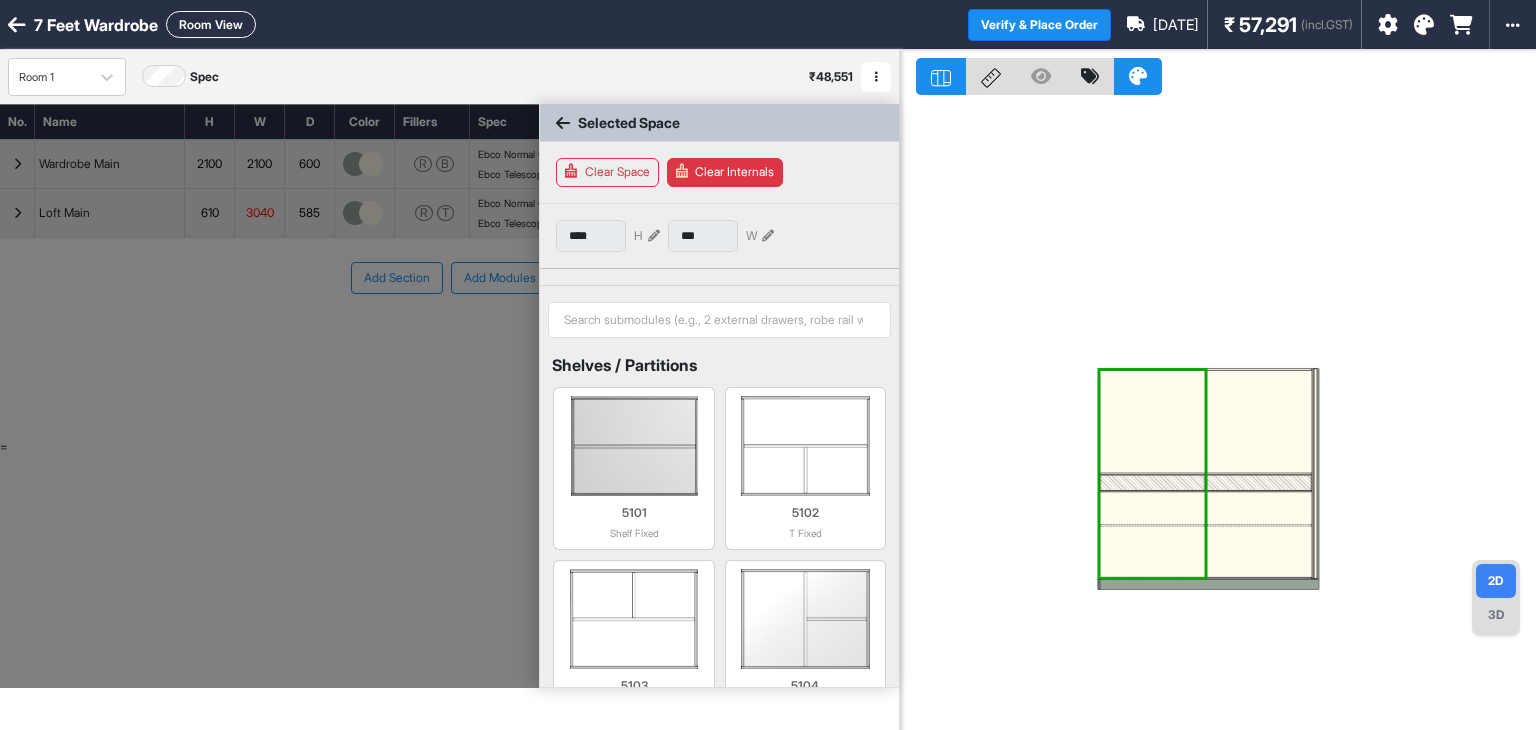 click at bounding box center [269, 396] 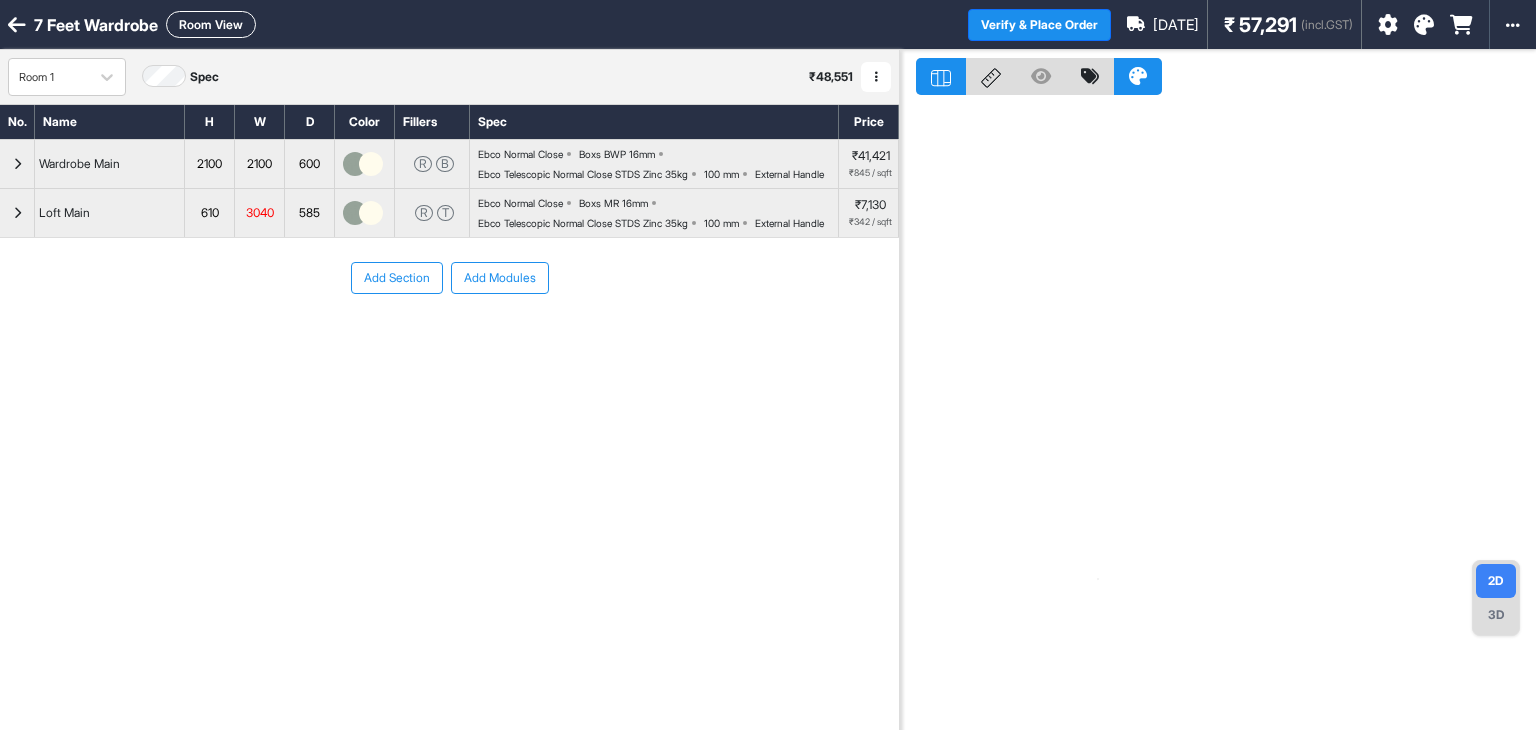 click at bounding box center [17, 164] 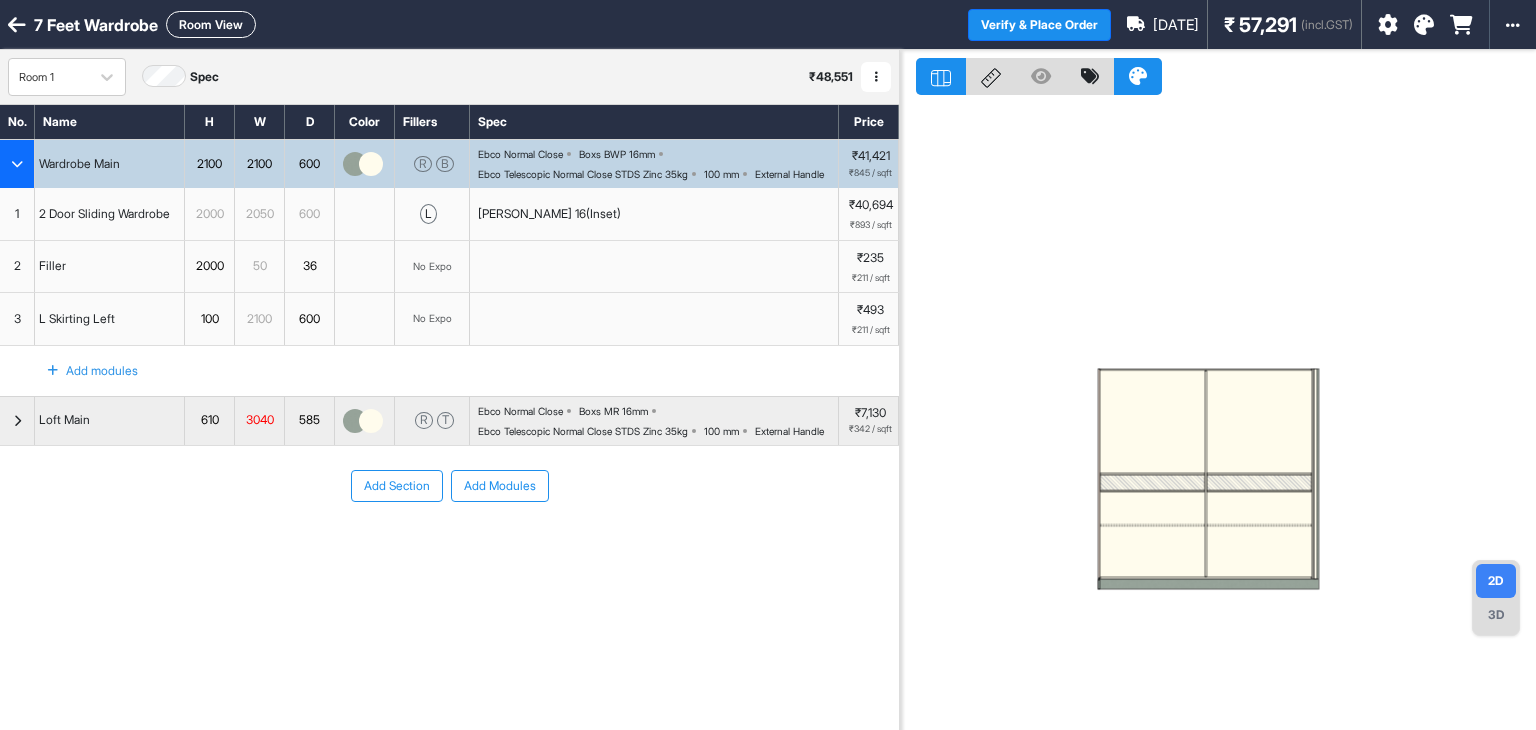 type 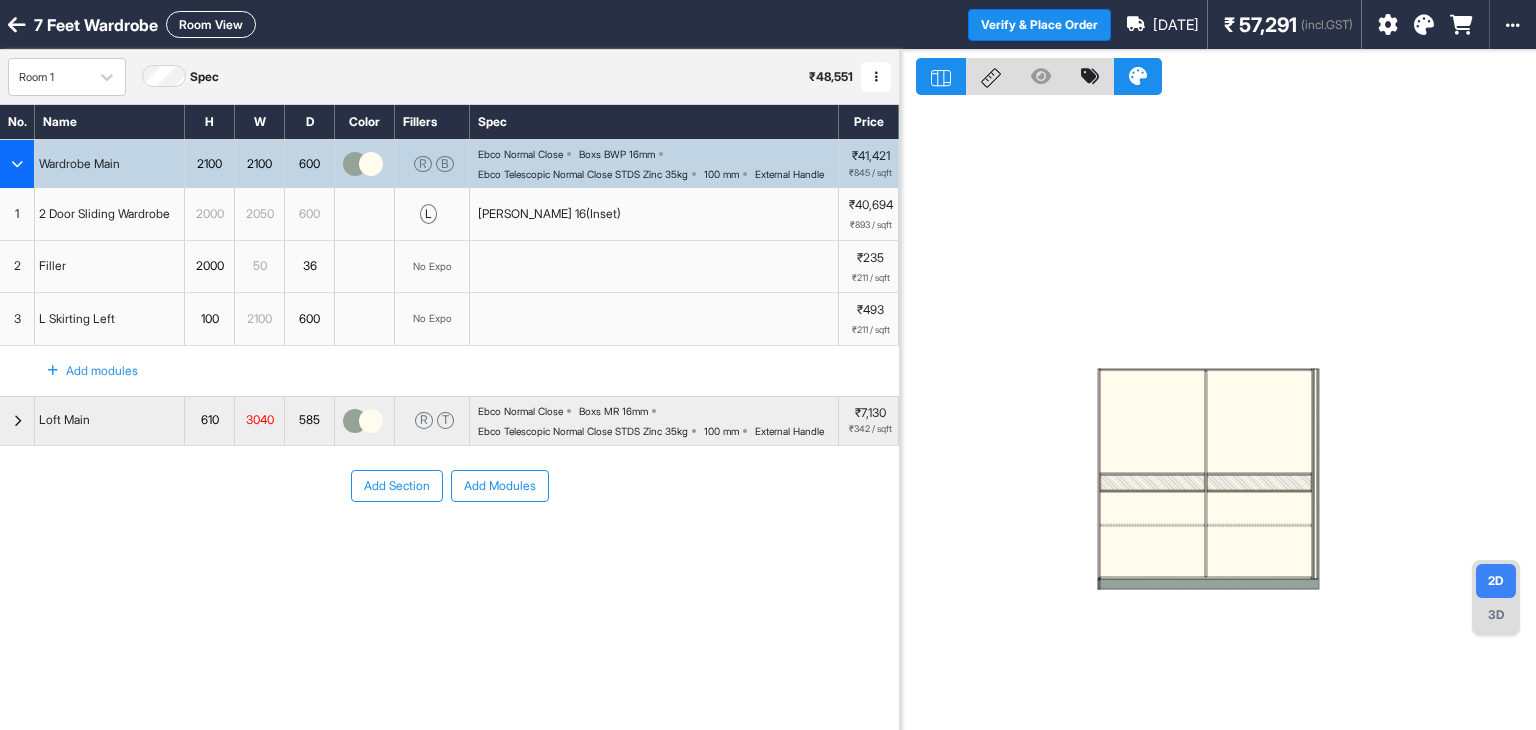 click at bounding box center [1152, 474] 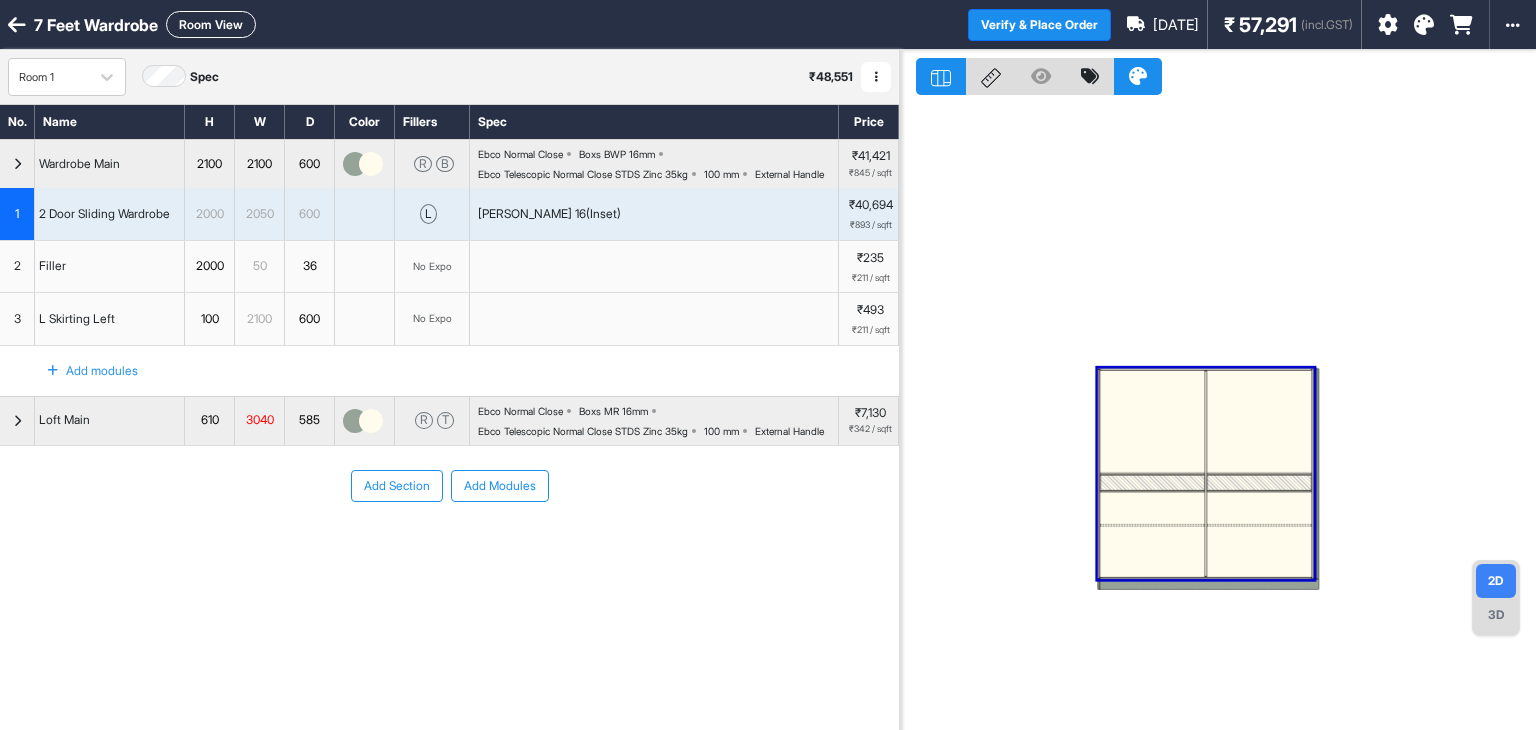 click at bounding box center (1152, 474) 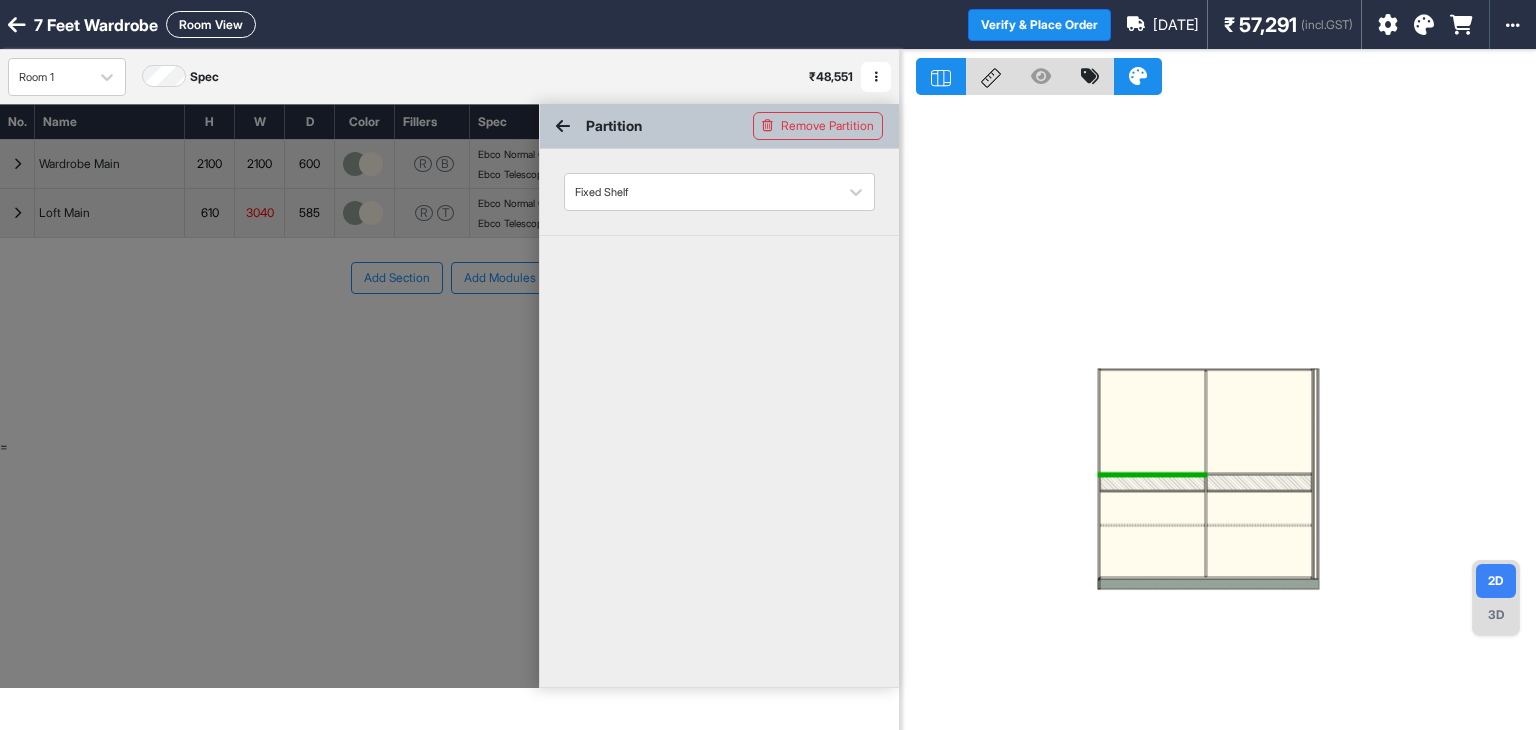 click at bounding box center (1152, 474) 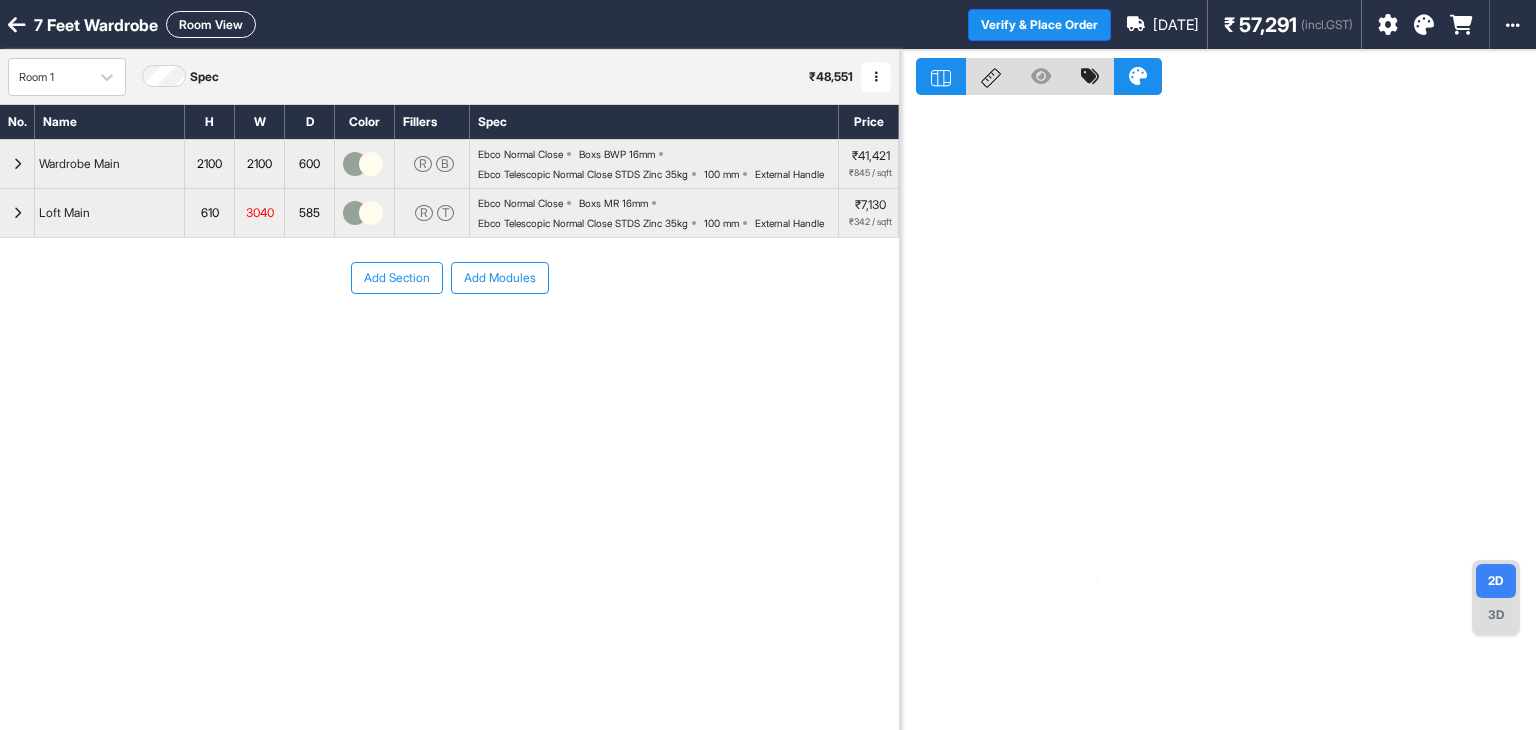 click at bounding box center (17, 164) 